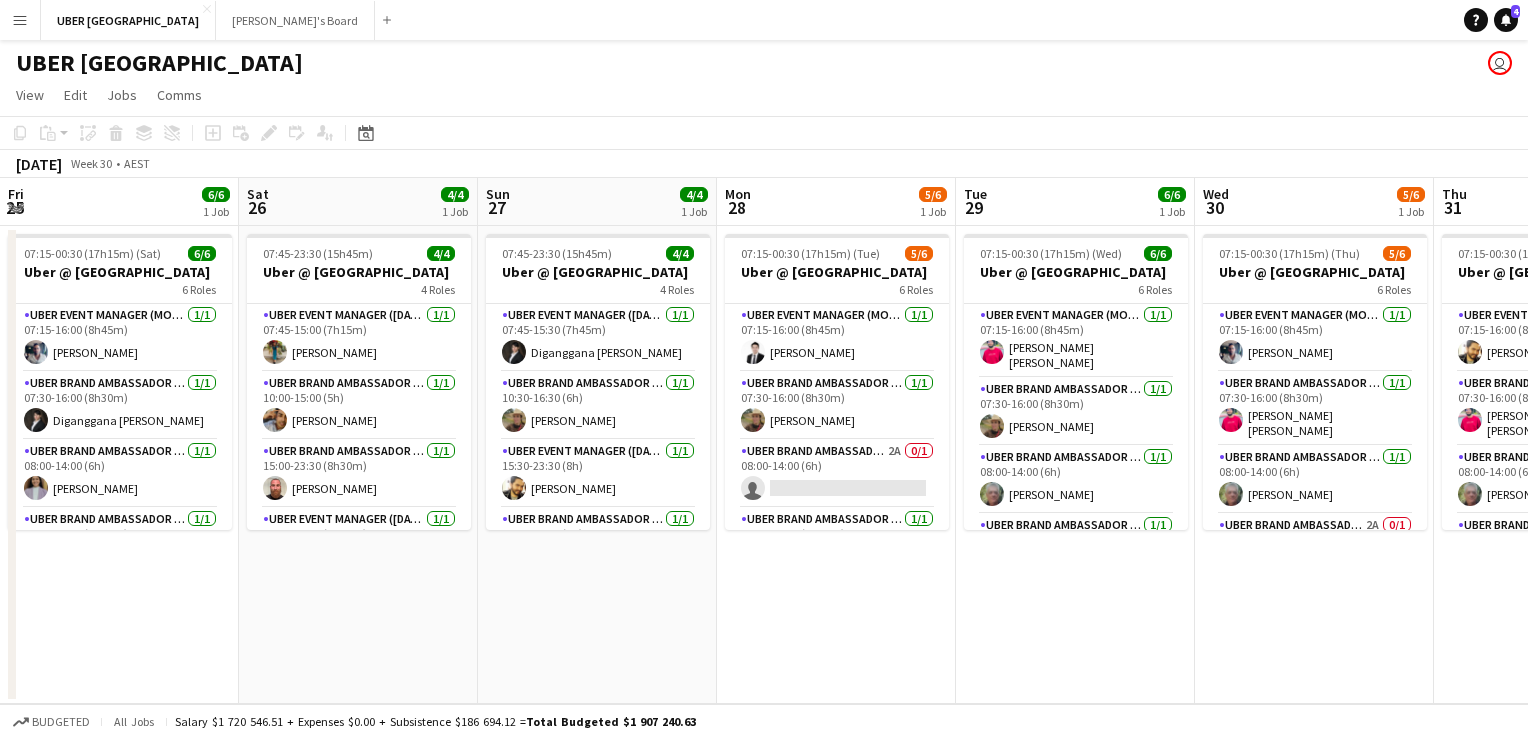 scroll, scrollTop: 0, scrollLeft: 0, axis: both 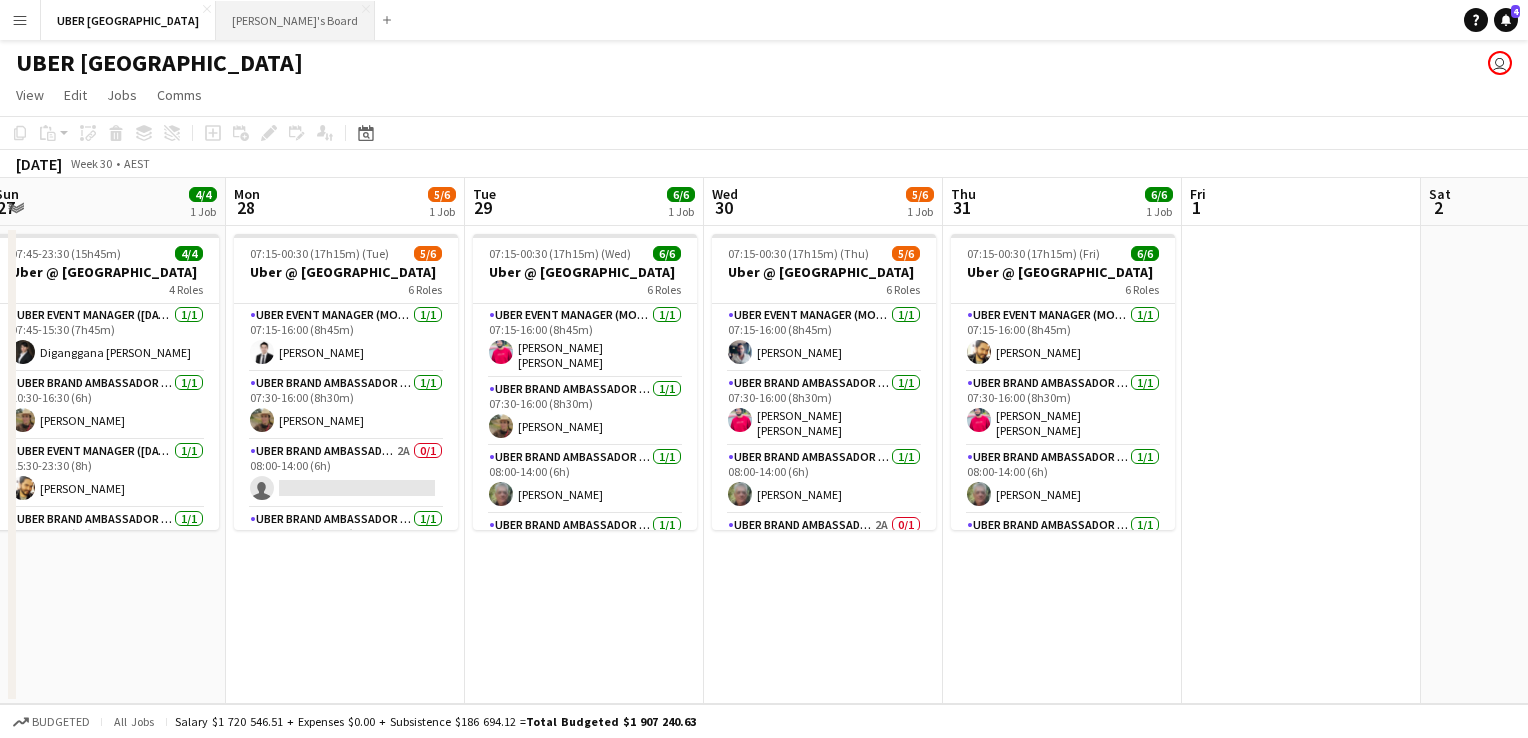 click on "Tennille's Board
Close" at bounding box center [295, 20] 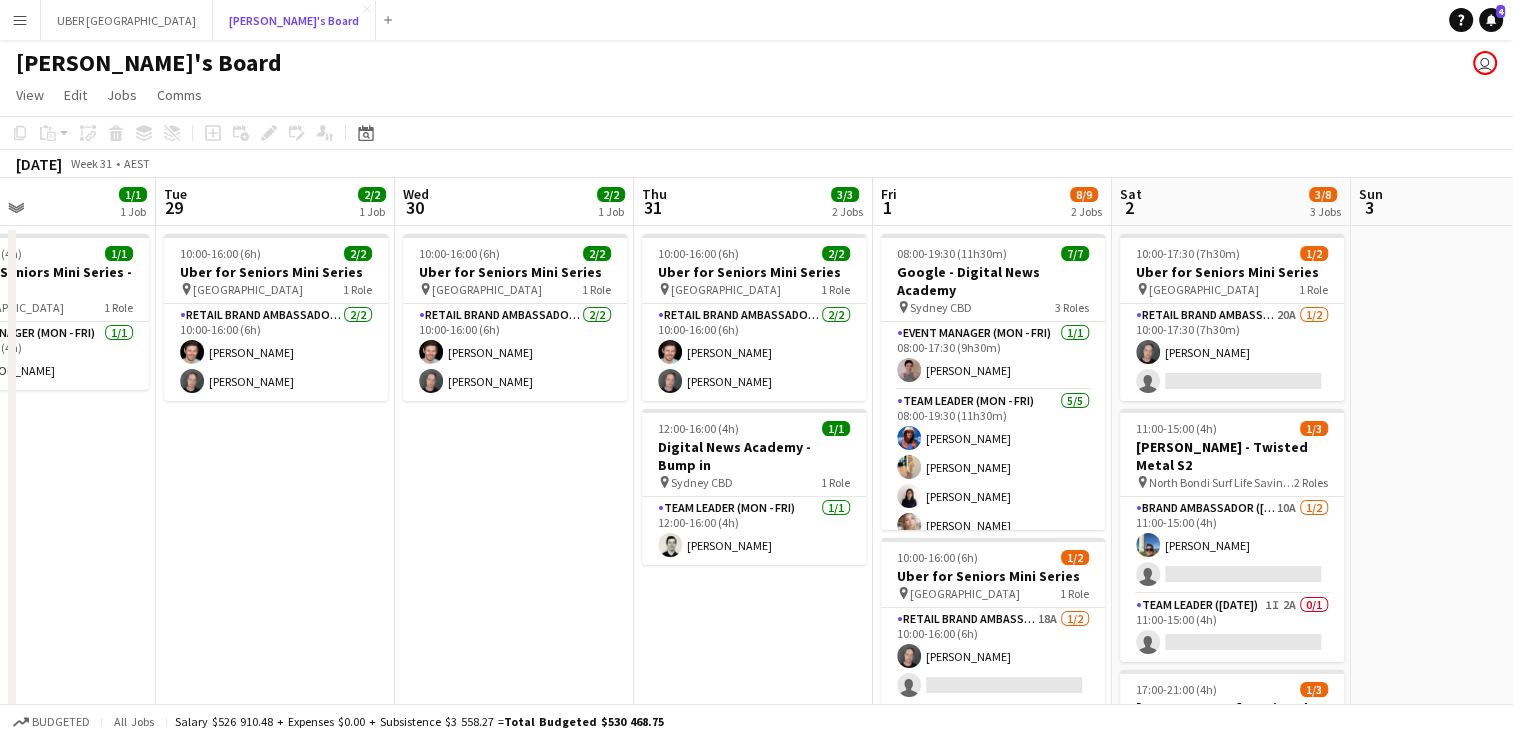 scroll, scrollTop: 0, scrollLeft: 802, axis: horizontal 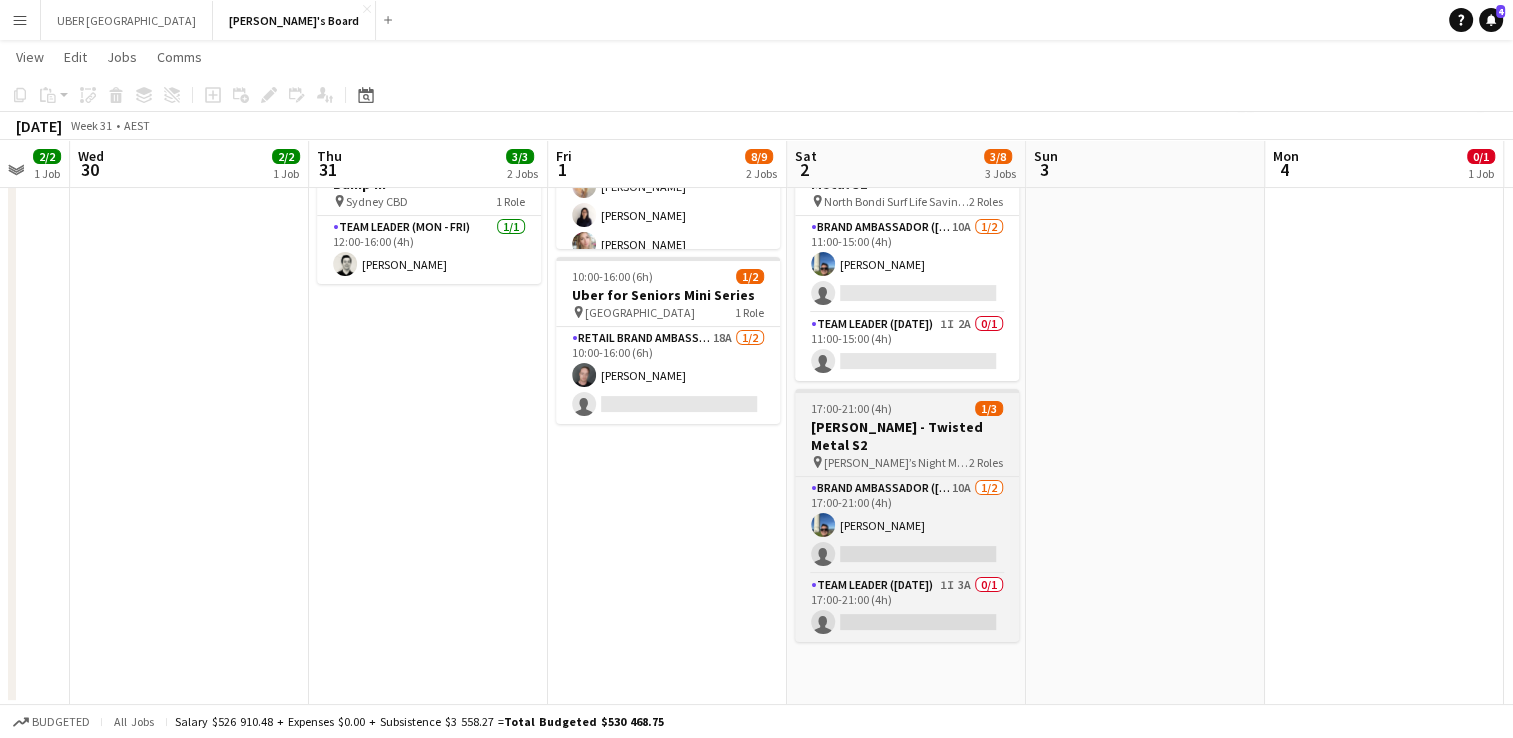 click on "17:00-21:00 (4h)    1/3" at bounding box center (907, 408) 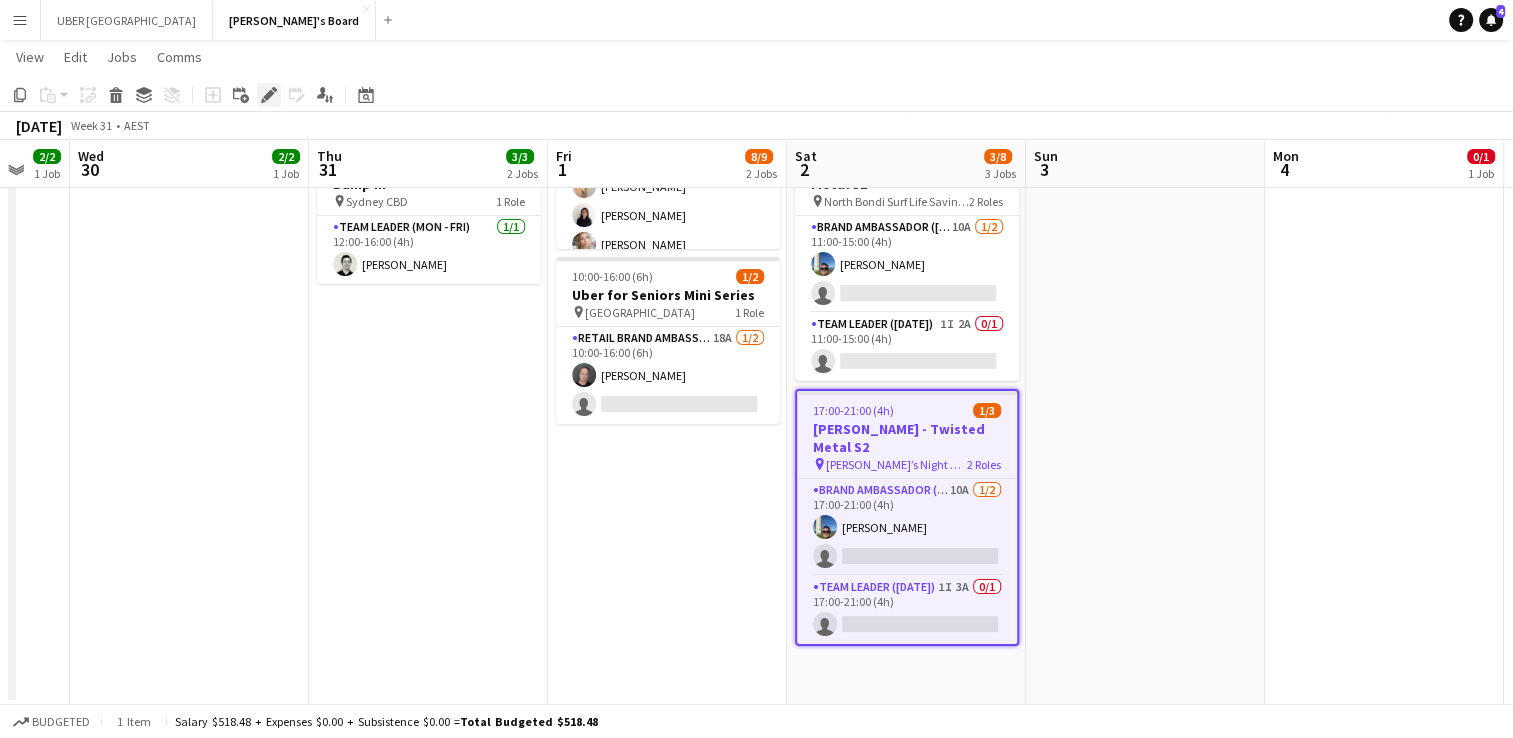 click 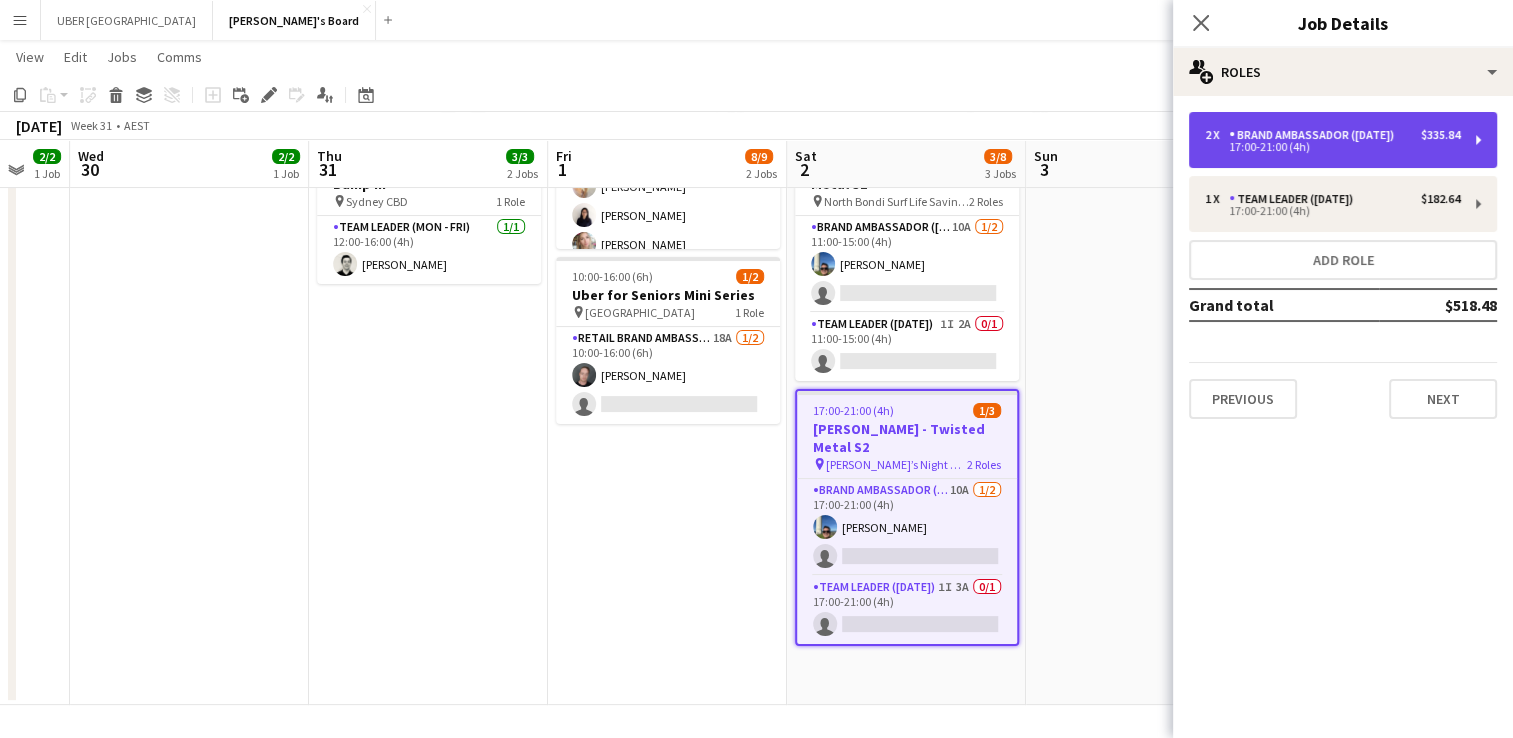 click on "17:00-21:00 (4h)" at bounding box center [1332, 147] 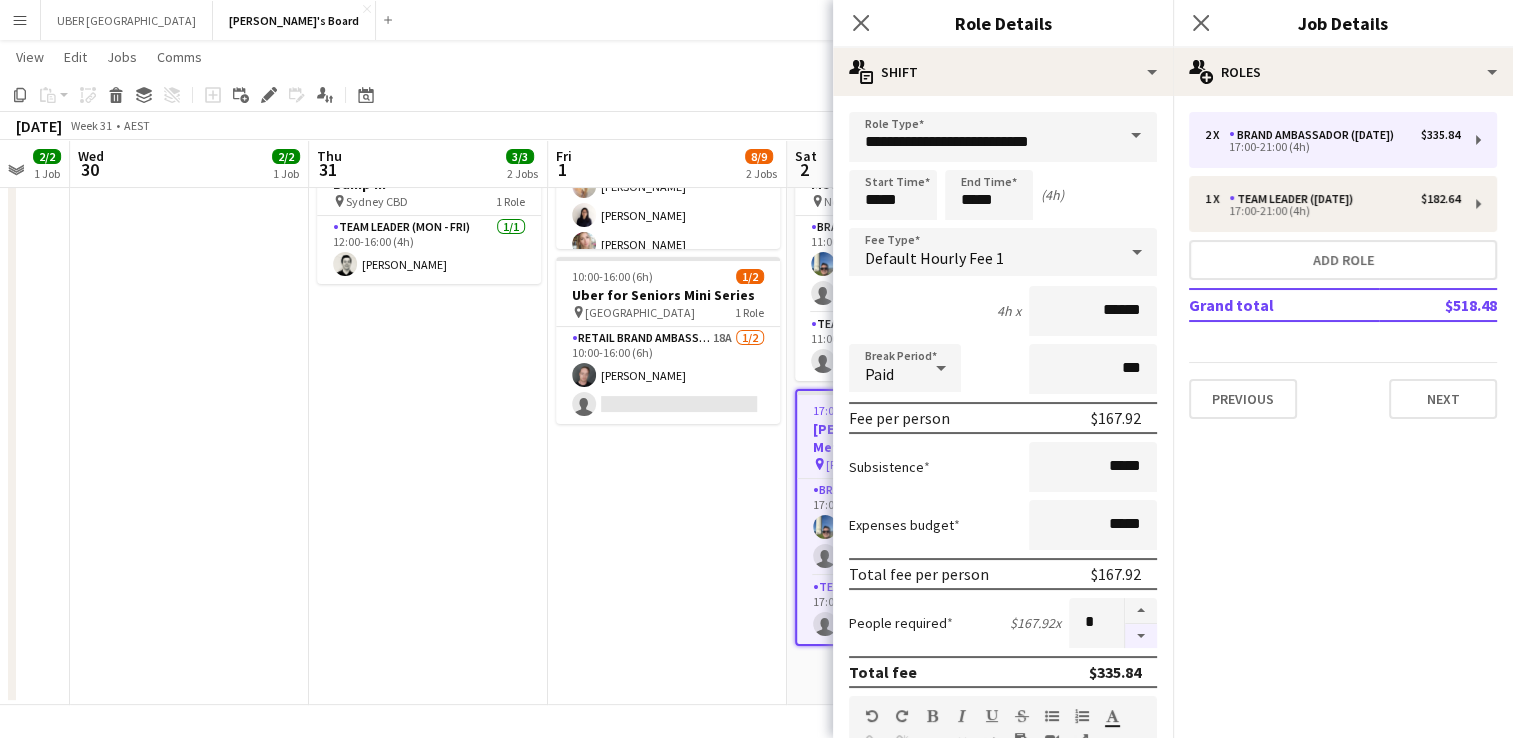 click at bounding box center [1141, 636] 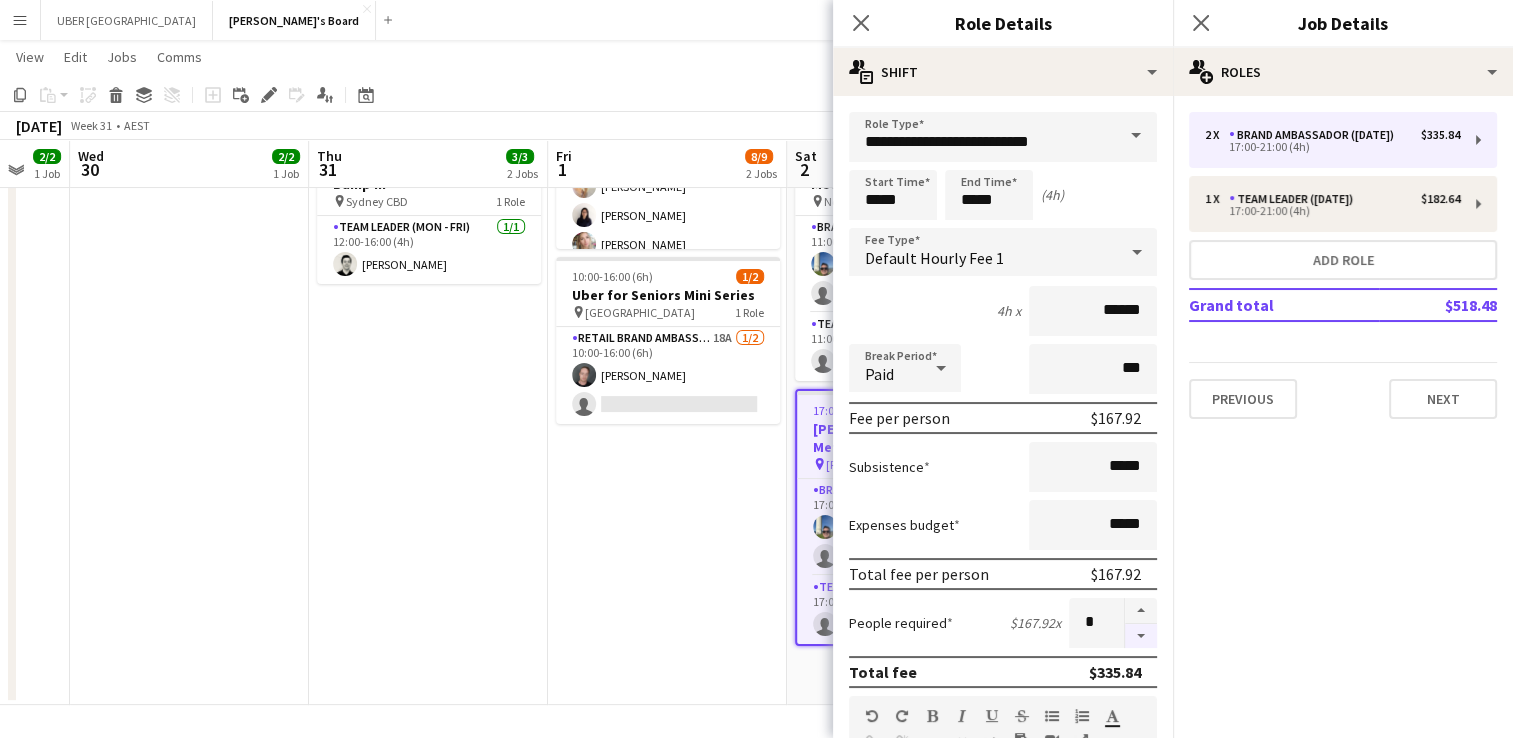 type on "*" 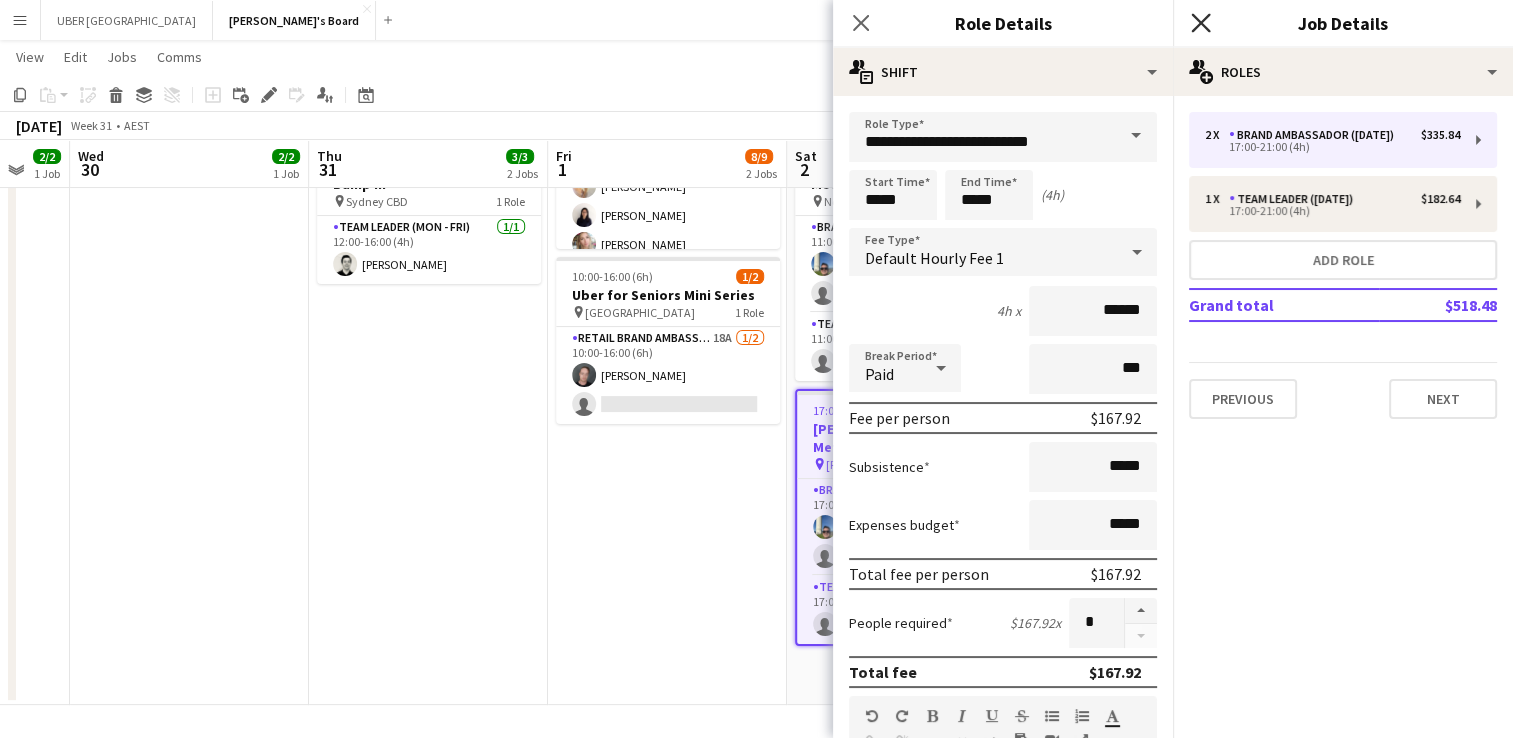 click on "Close pop-in" 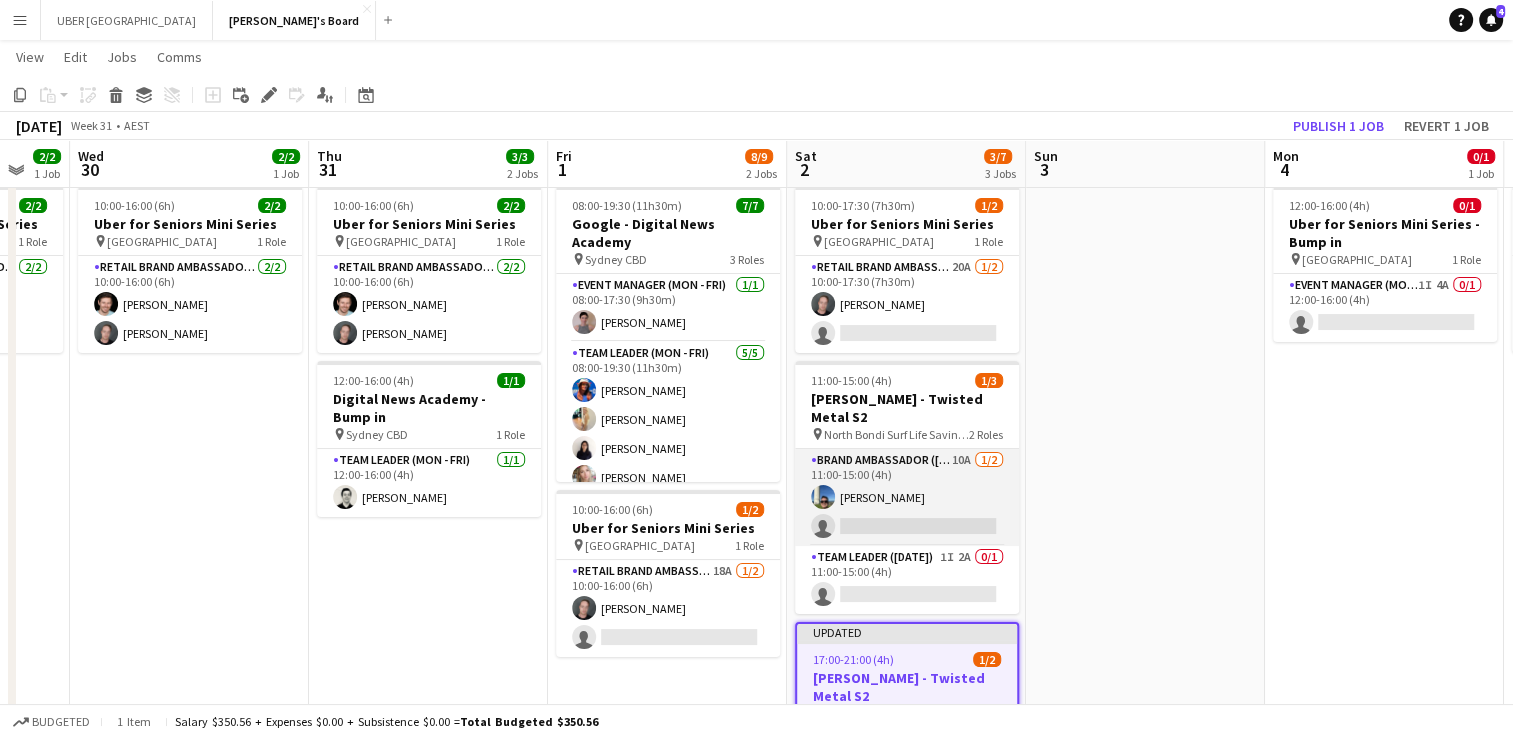 scroll, scrollTop: 230, scrollLeft: 0, axis: vertical 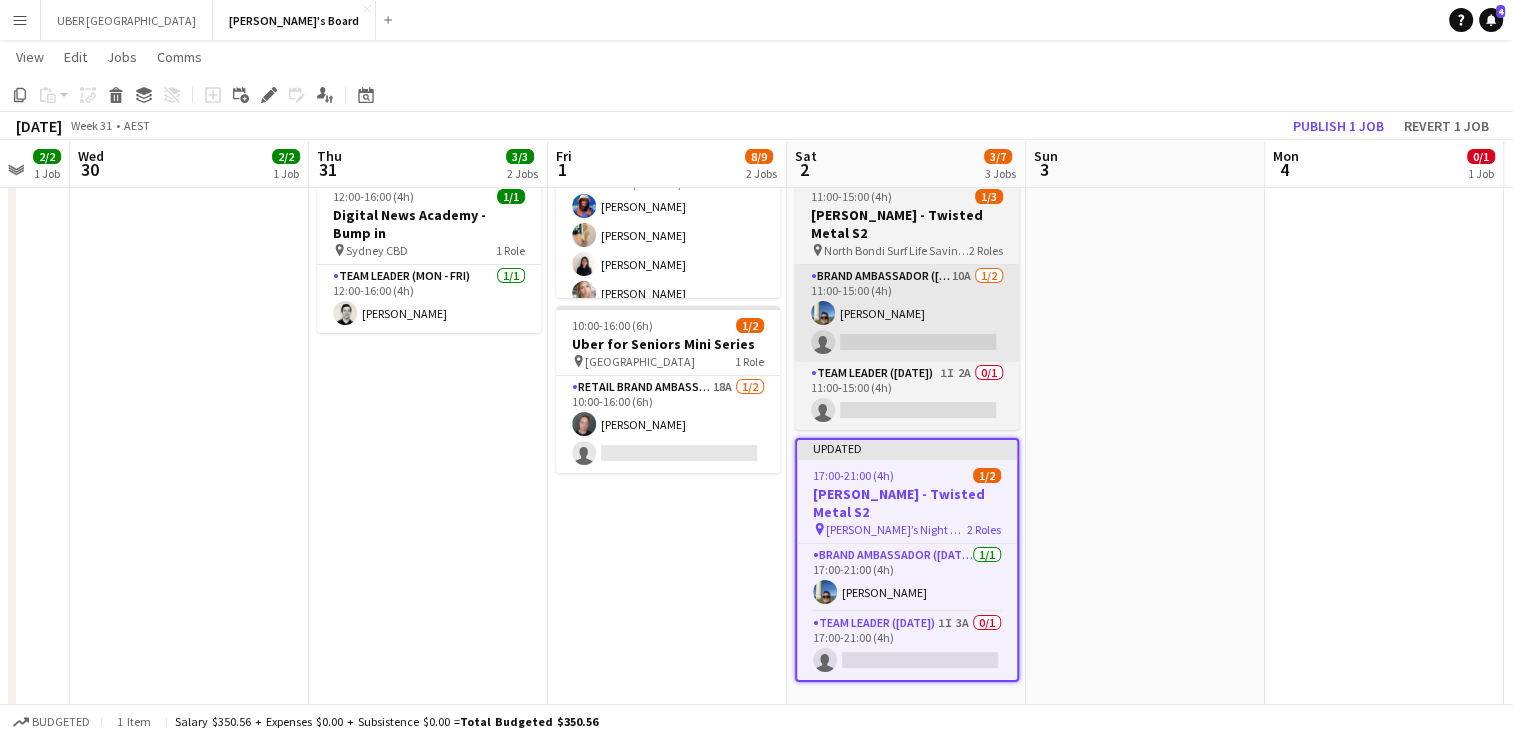 click on "17:00-21:00 (4h)    1/2" at bounding box center (907, 475) 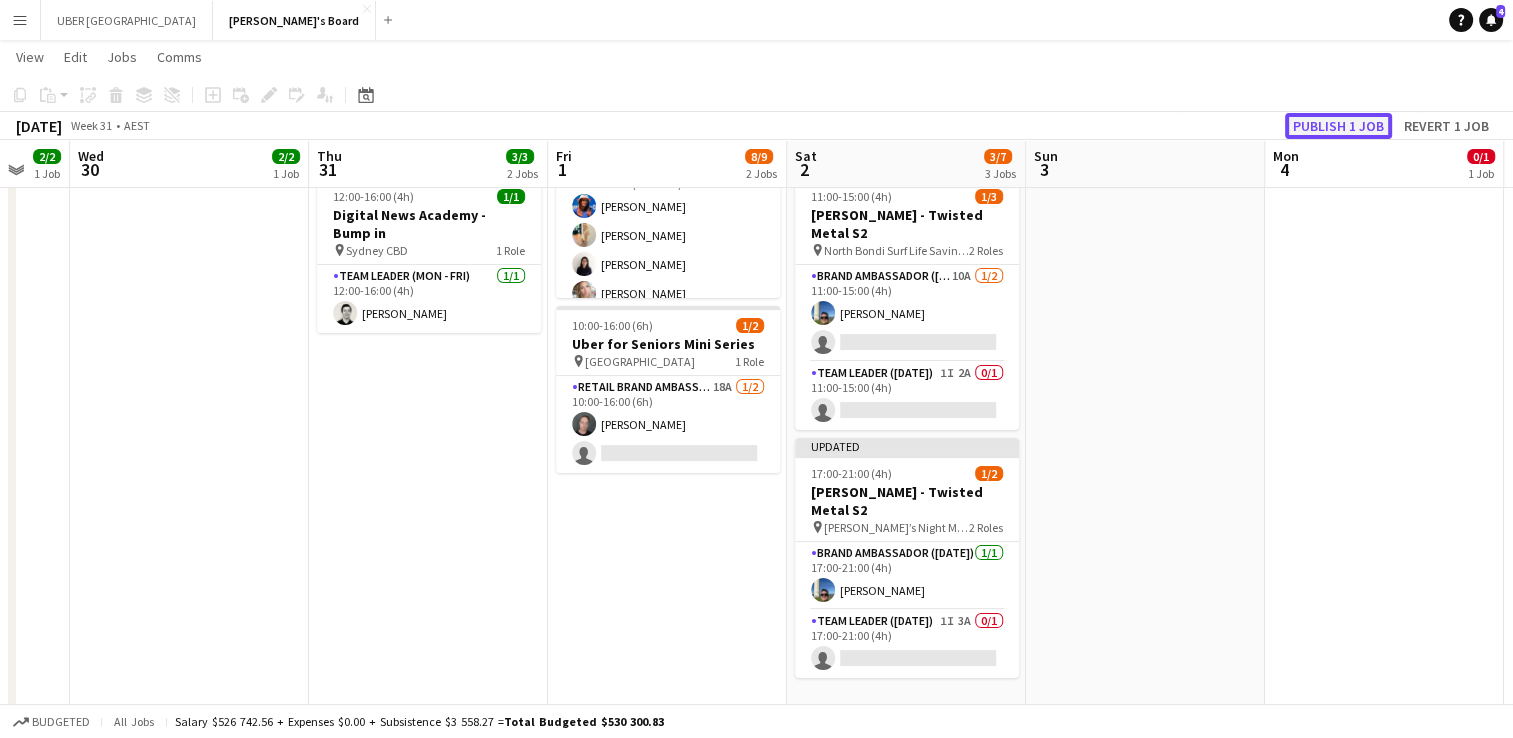 click on "Publish 1 job" 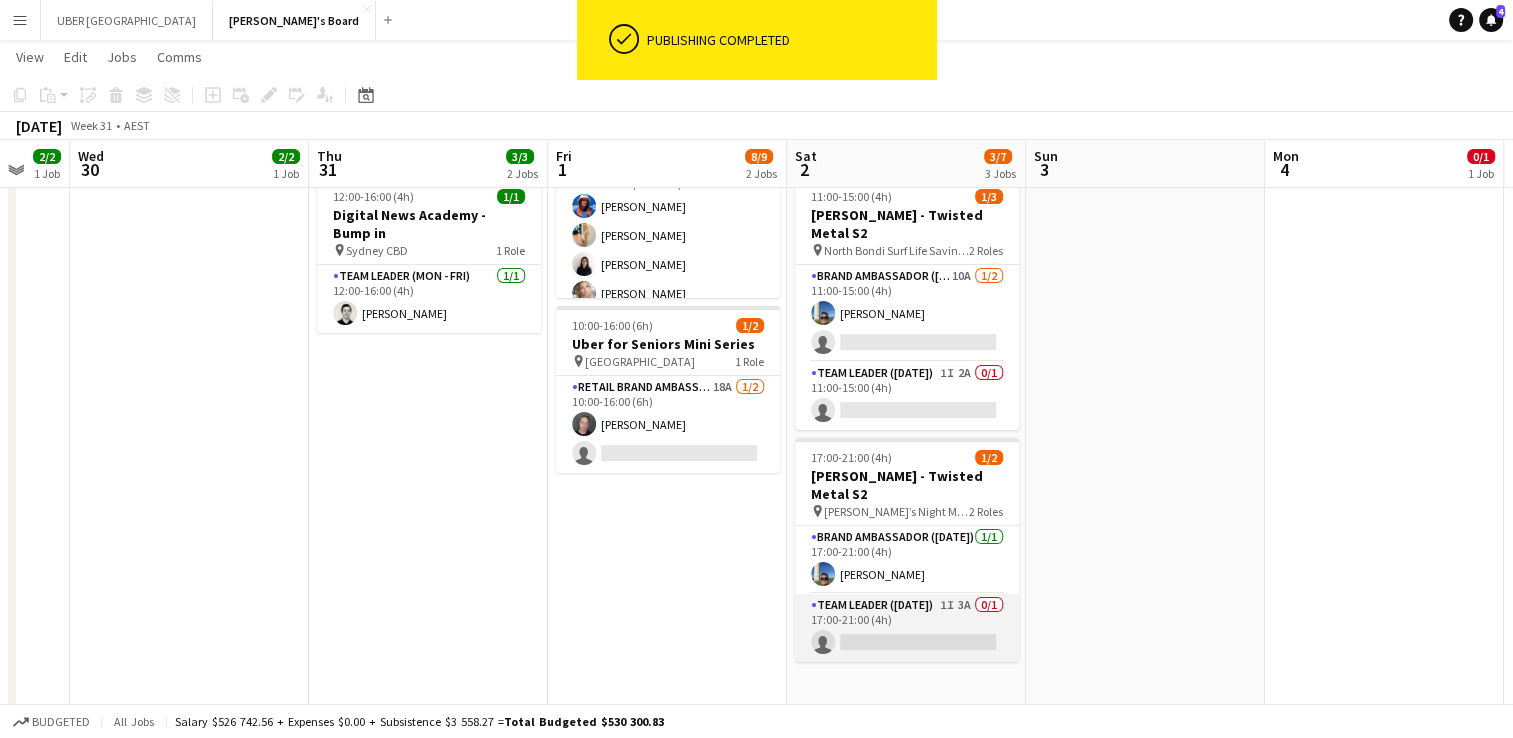 click on "Team Leader ([DATE])   1I   3A   0/1   17:00-21:00 (4h)
single-neutral-actions" at bounding box center [907, 628] 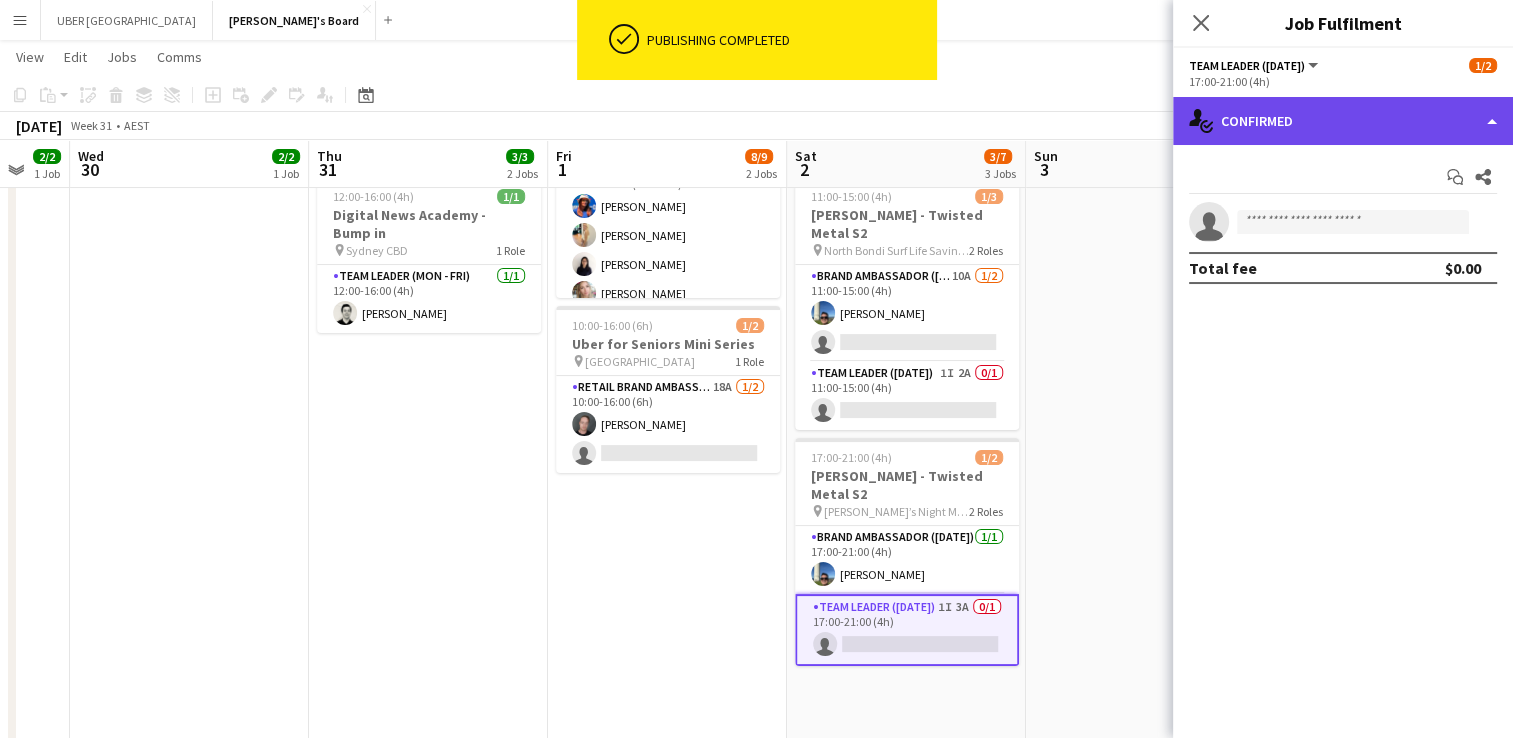 click on "single-neutral-actions-check-2
Confirmed" 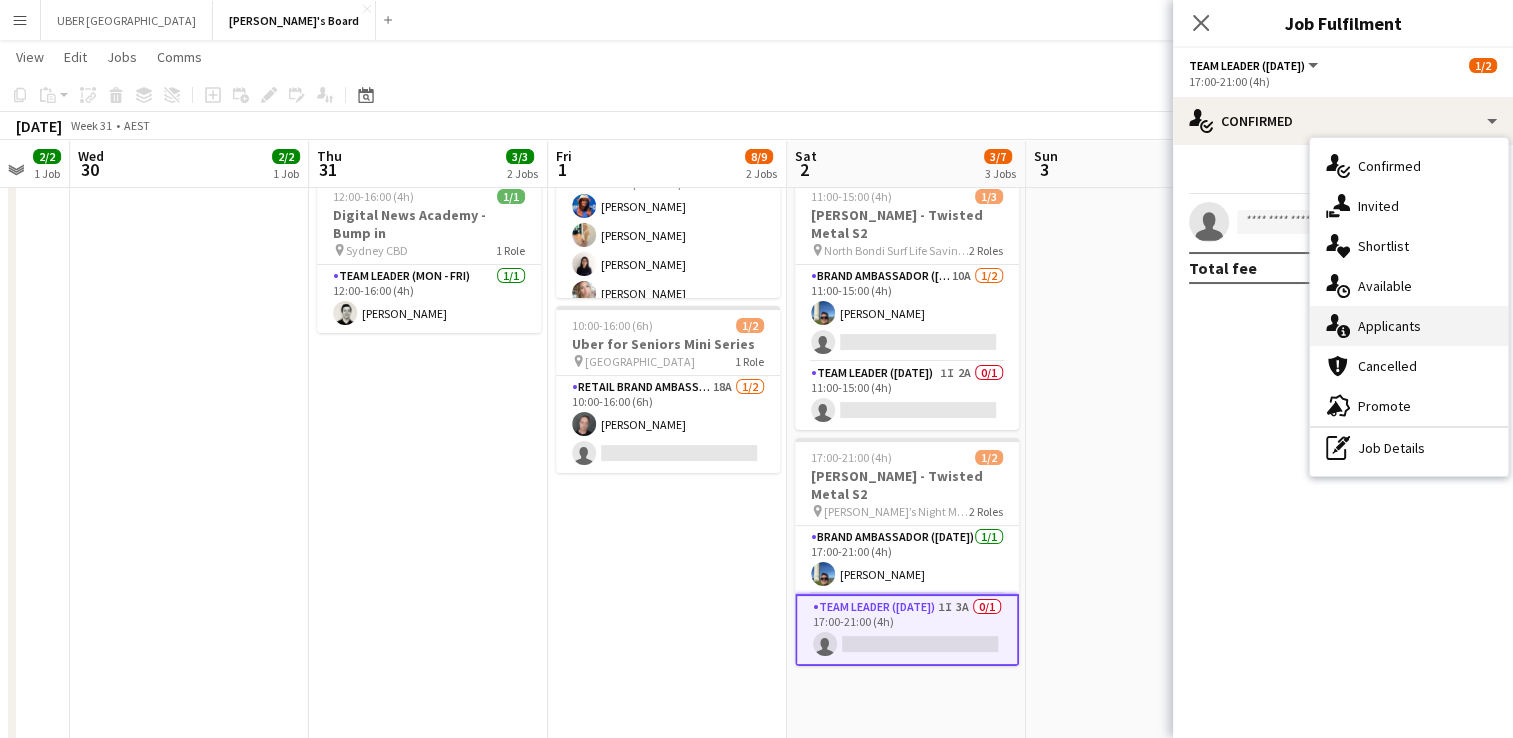 click on "single-neutral-actions-information
Applicants" at bounding box center [1409, 326] 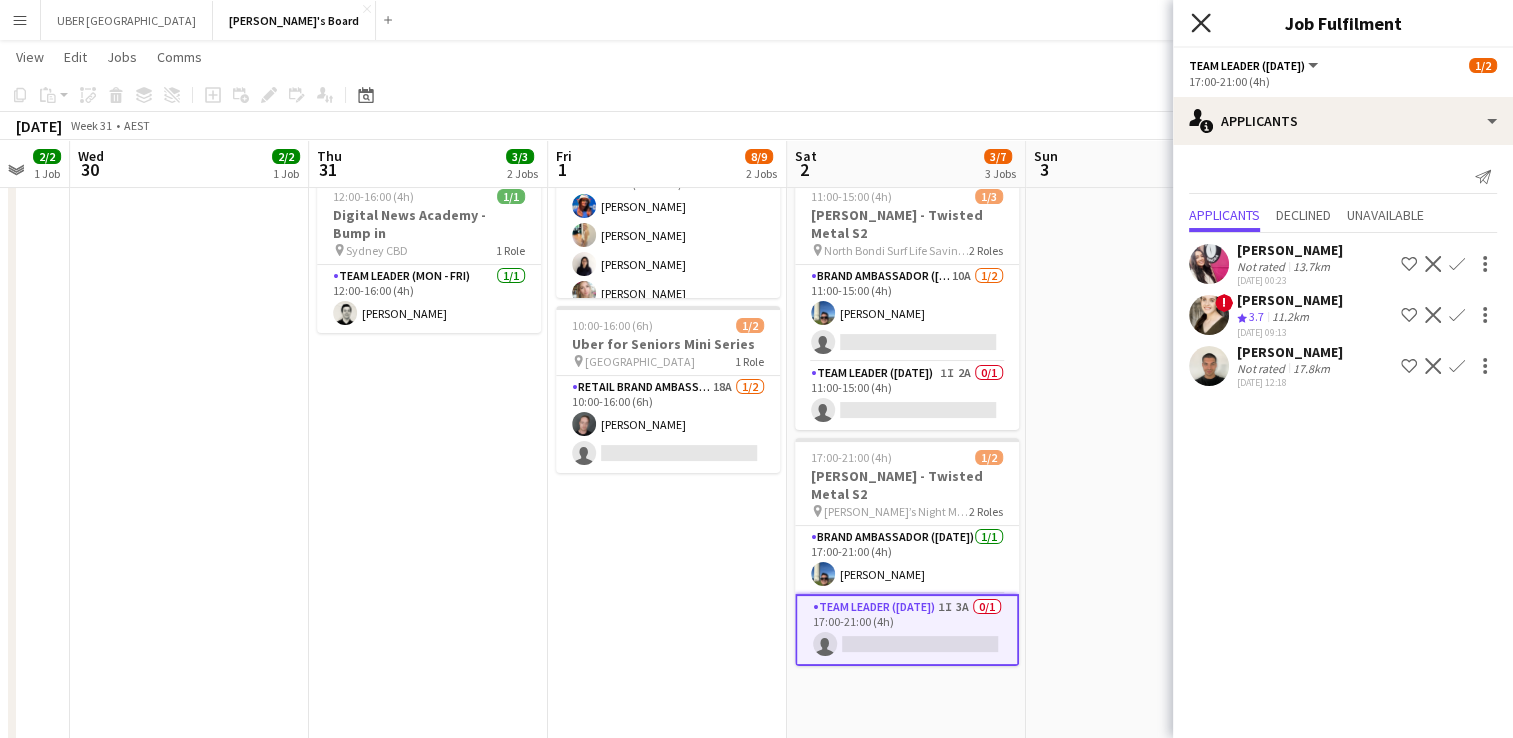 click on "Close pop-in" 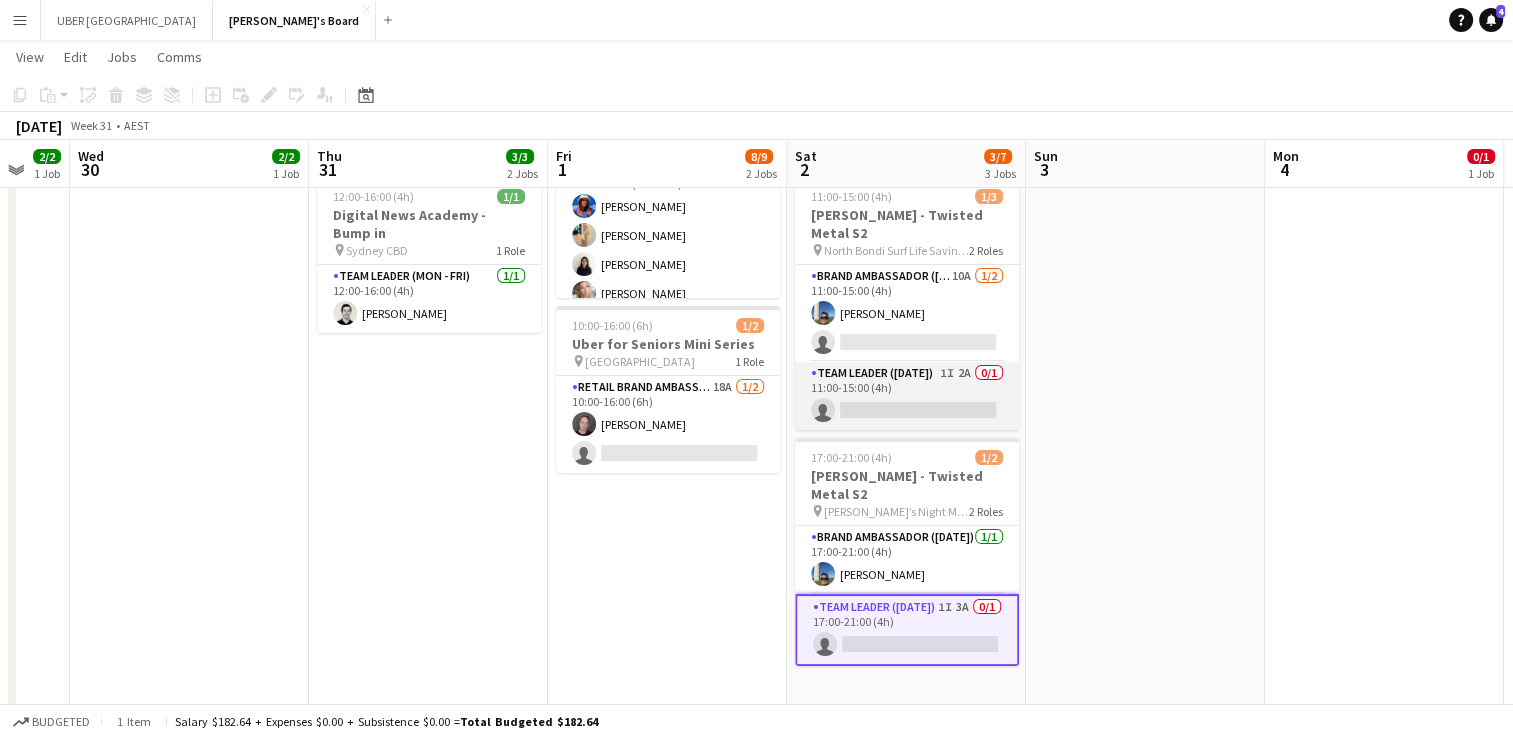 click on "Team Leader ([DATE])   1I   2A   0/1   11:00-15:00 (4h)
single-neutral-actions" at bounding box center [907, 396] 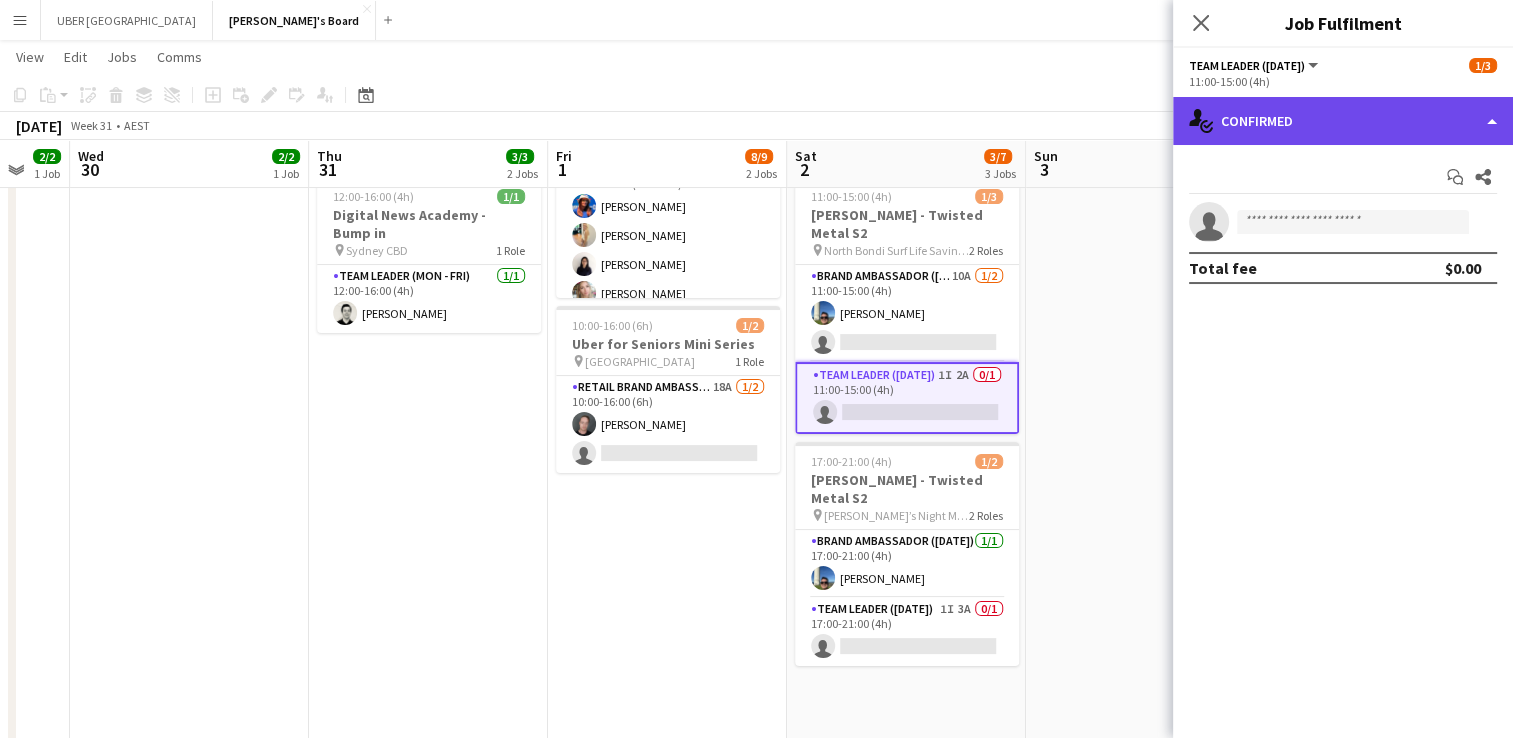 click on "single-neutral-actions-check-2
Confirmed" 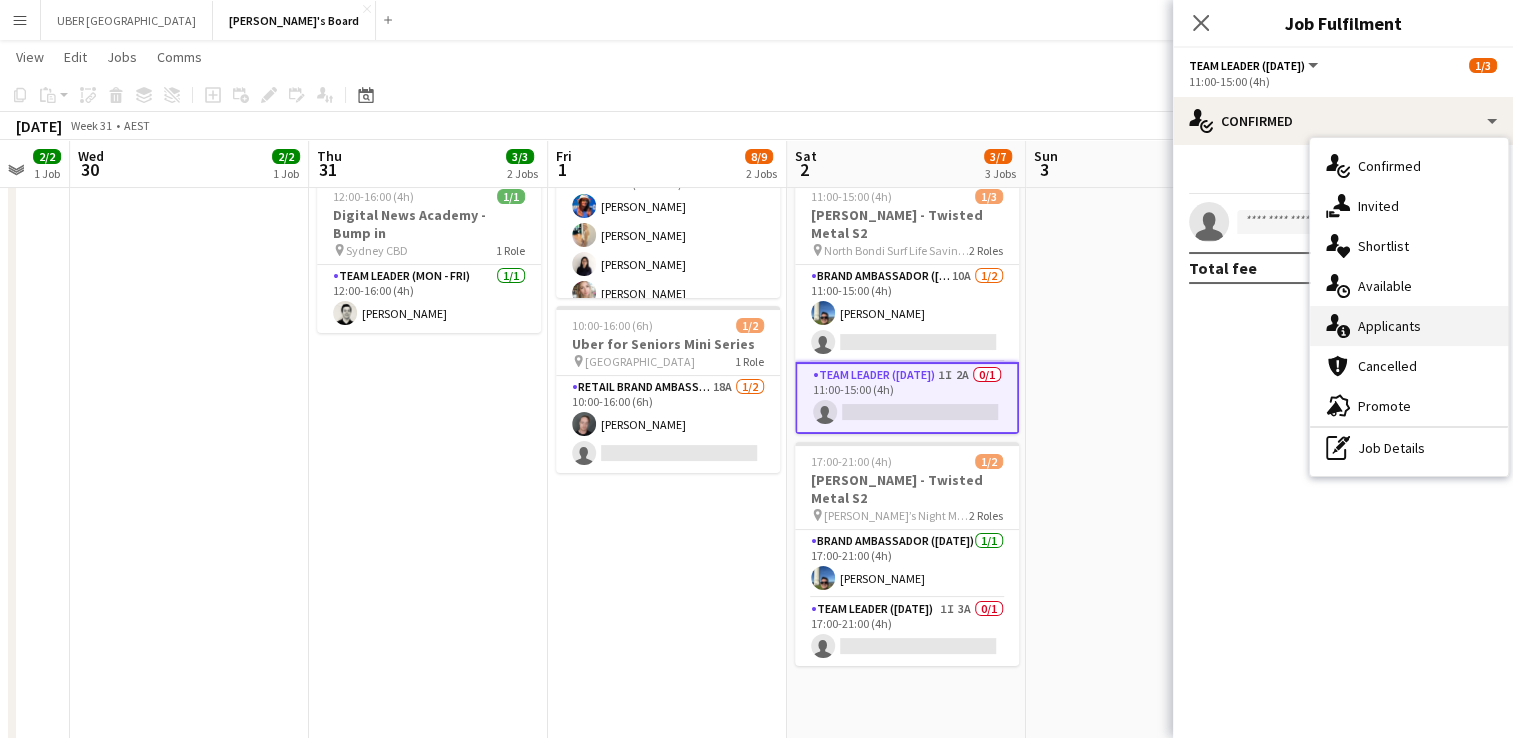 click on "single-neutral-actions-information
Applicants" at bounding box center (1409, 326) 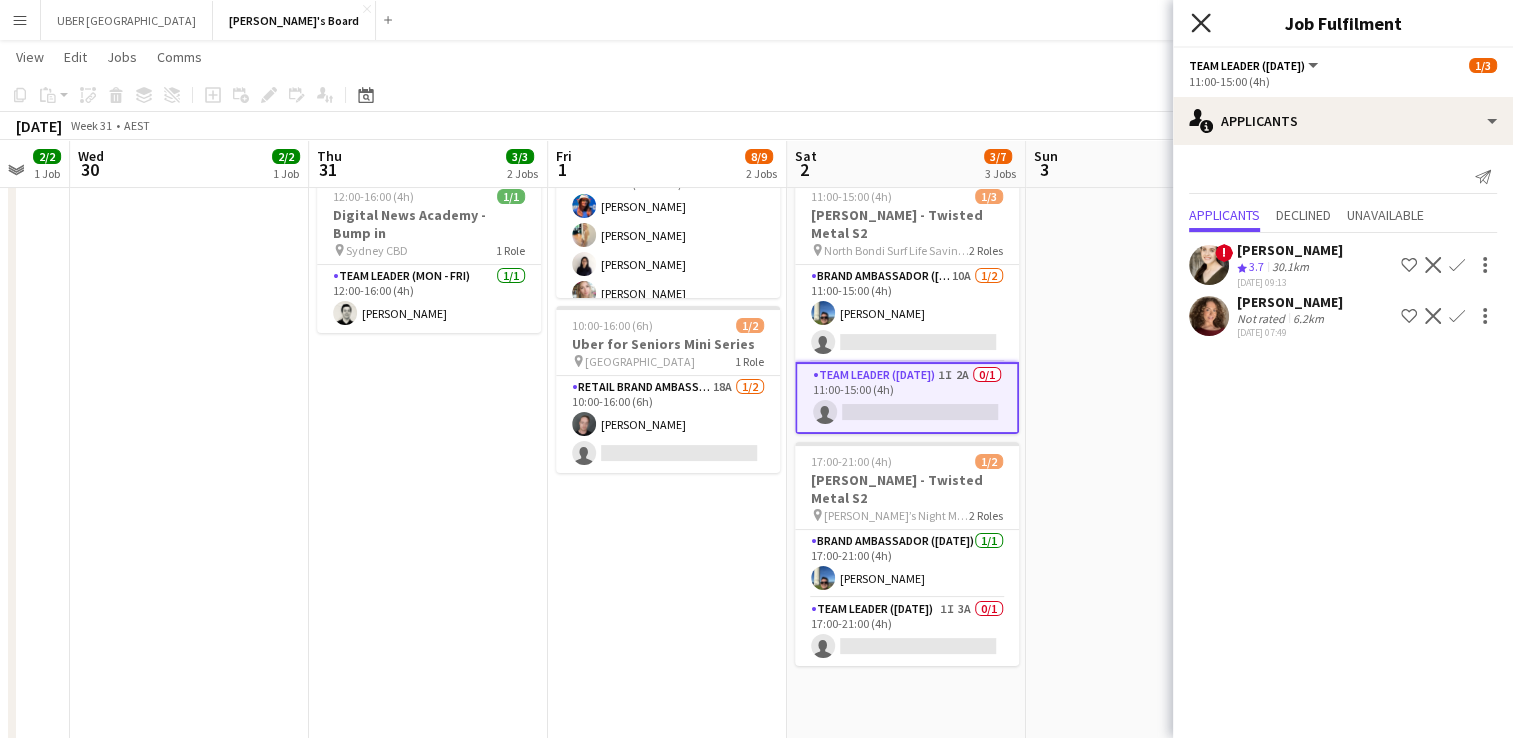 click 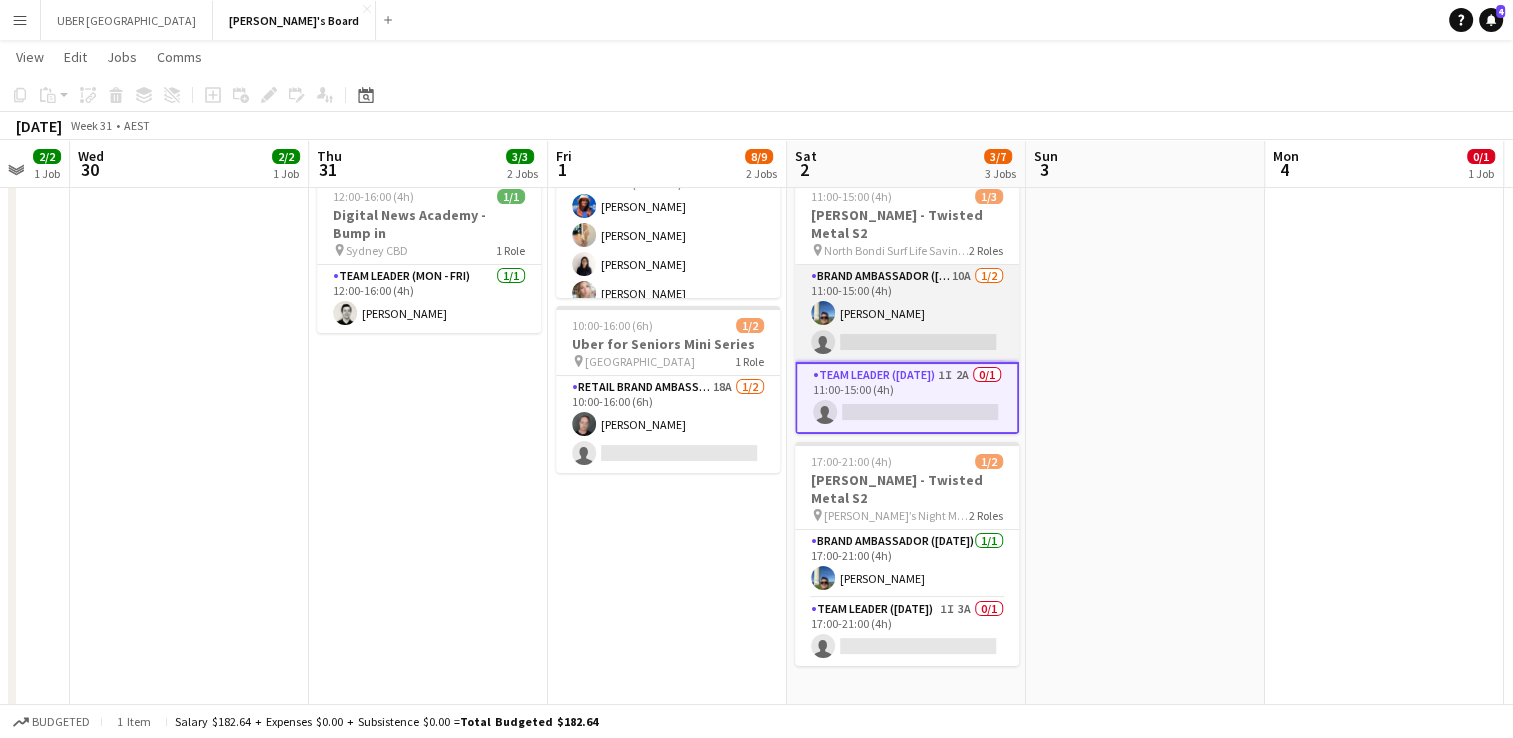 click on "Brand Ambassador ([DATE])   10A   [DATE]   11:00-15:00 (4h)
[PERSON_NAME]
single-neutral-actions" at bounding box center (907, 313) 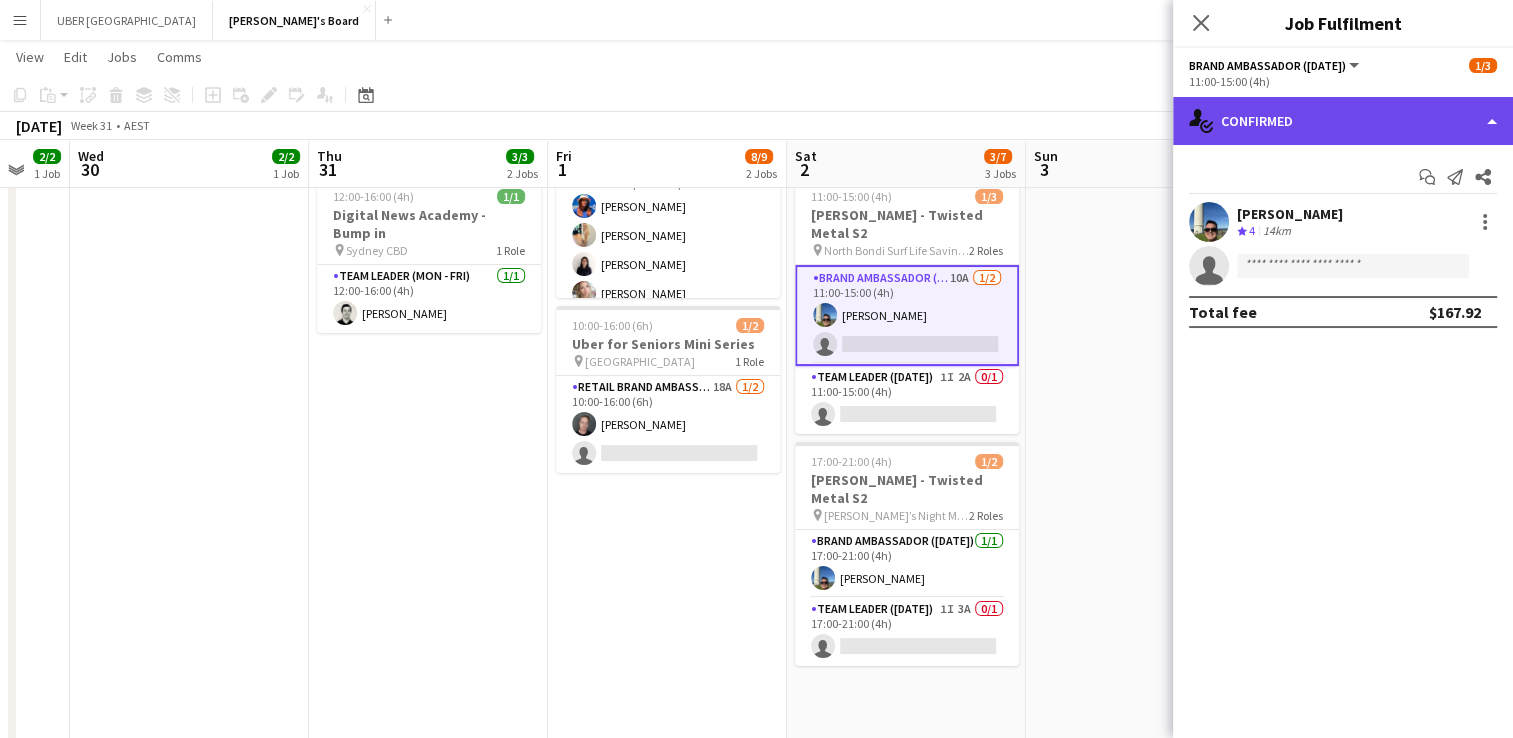 click on "single-neutral-actions-check-2
Confirmed" 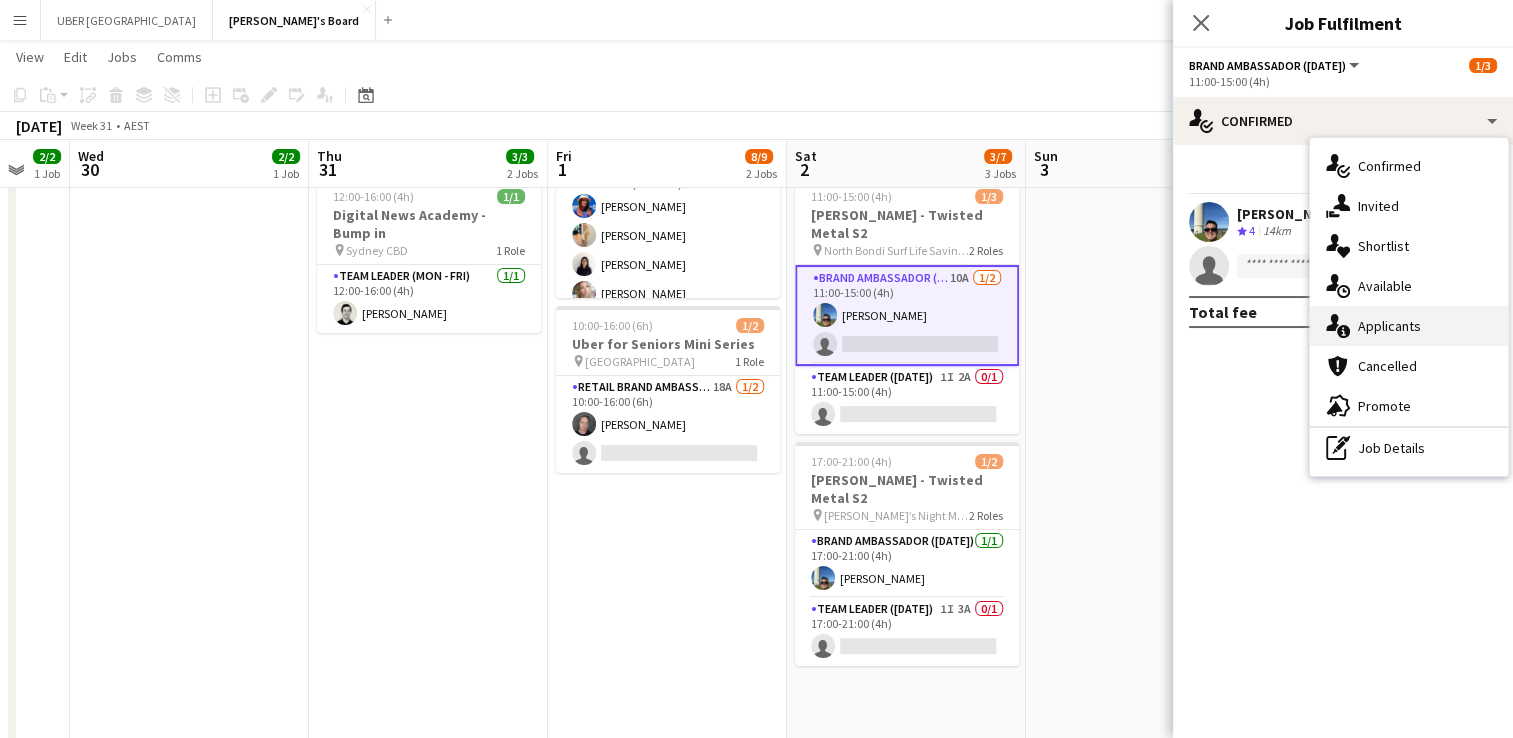 click on "single-neutral-actions-information
Applicants" at bounding box center (1409, 326) 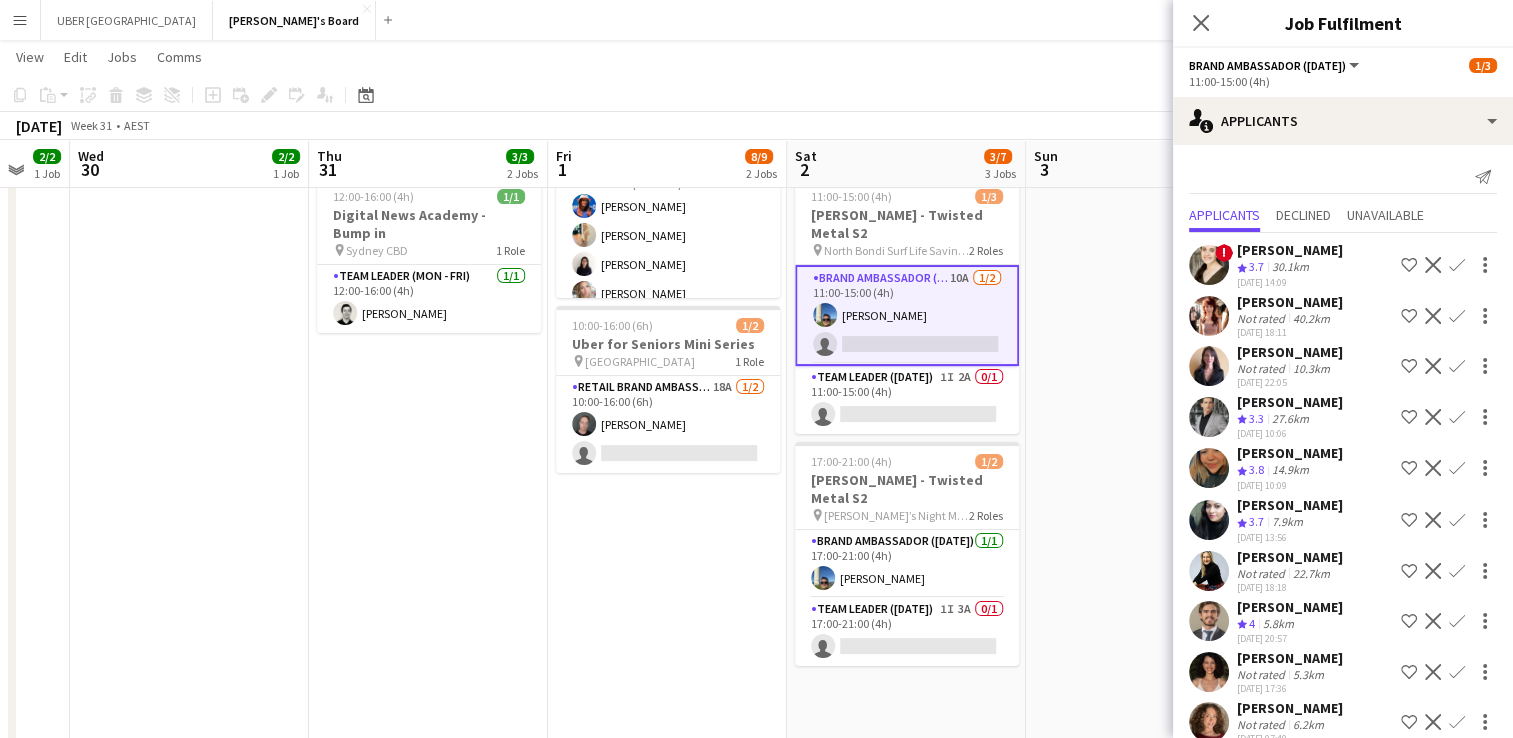 scroll, scrollTop: 57, scrollLeft: 0, axis: vertical 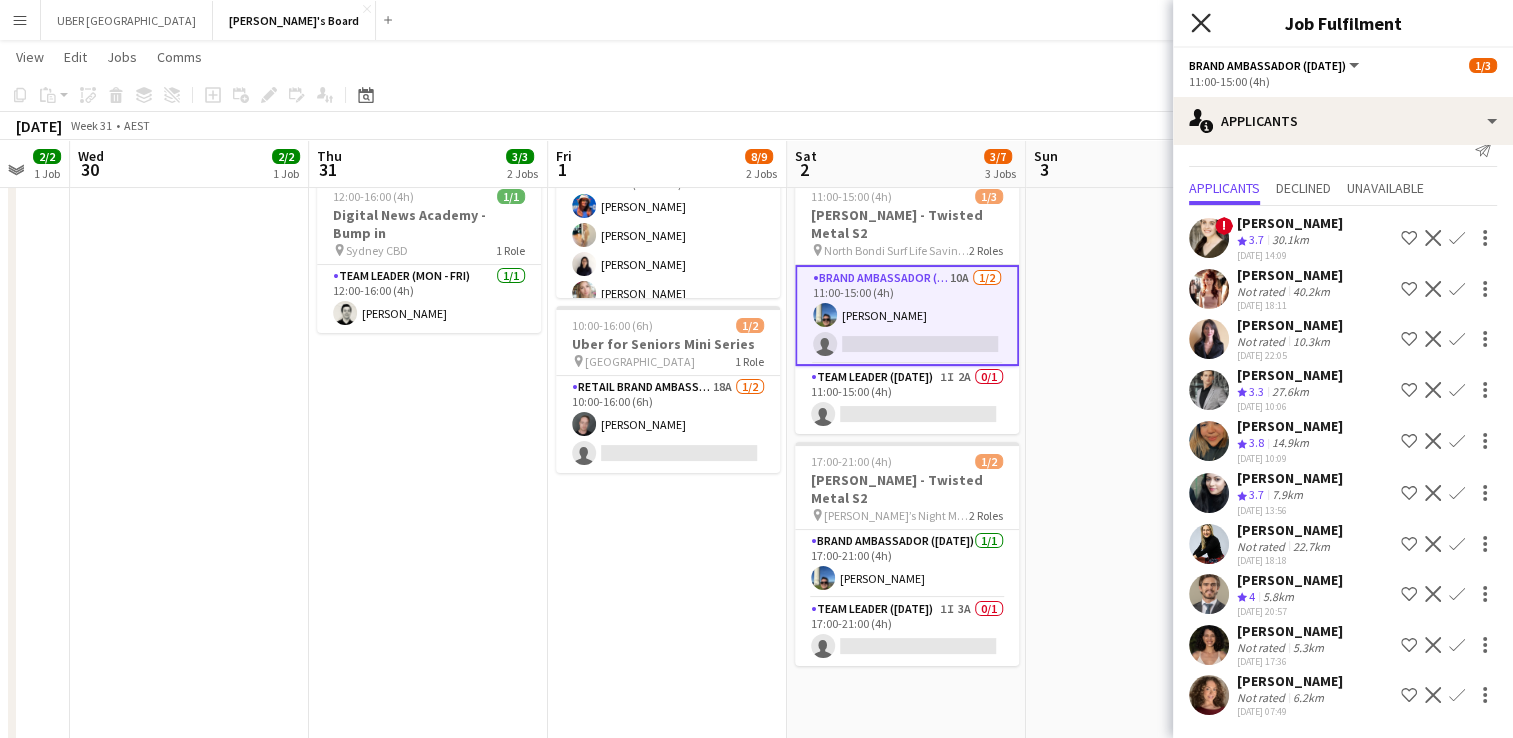 click 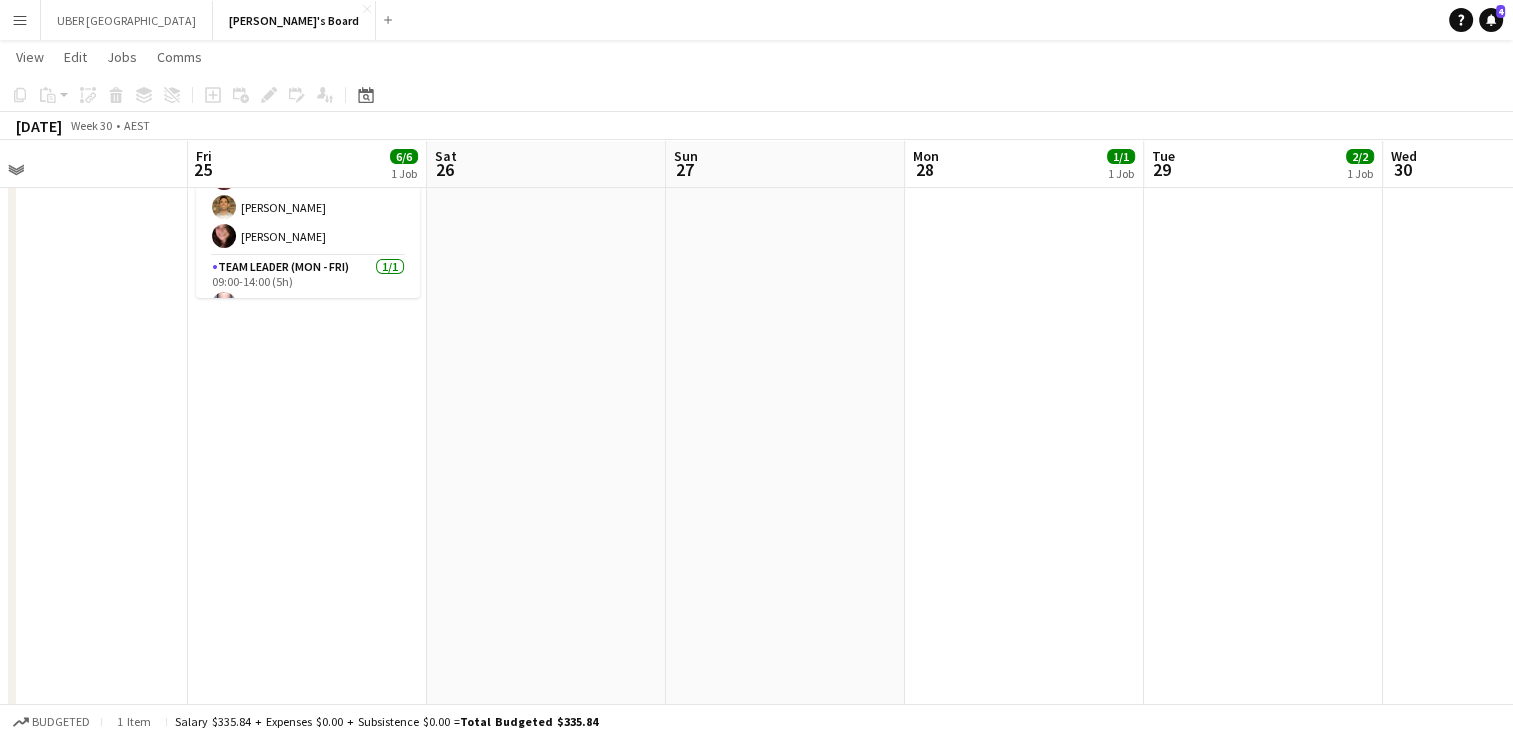 scroll, scrollTop: 0, scrollLeft: 528, axis: horizontal 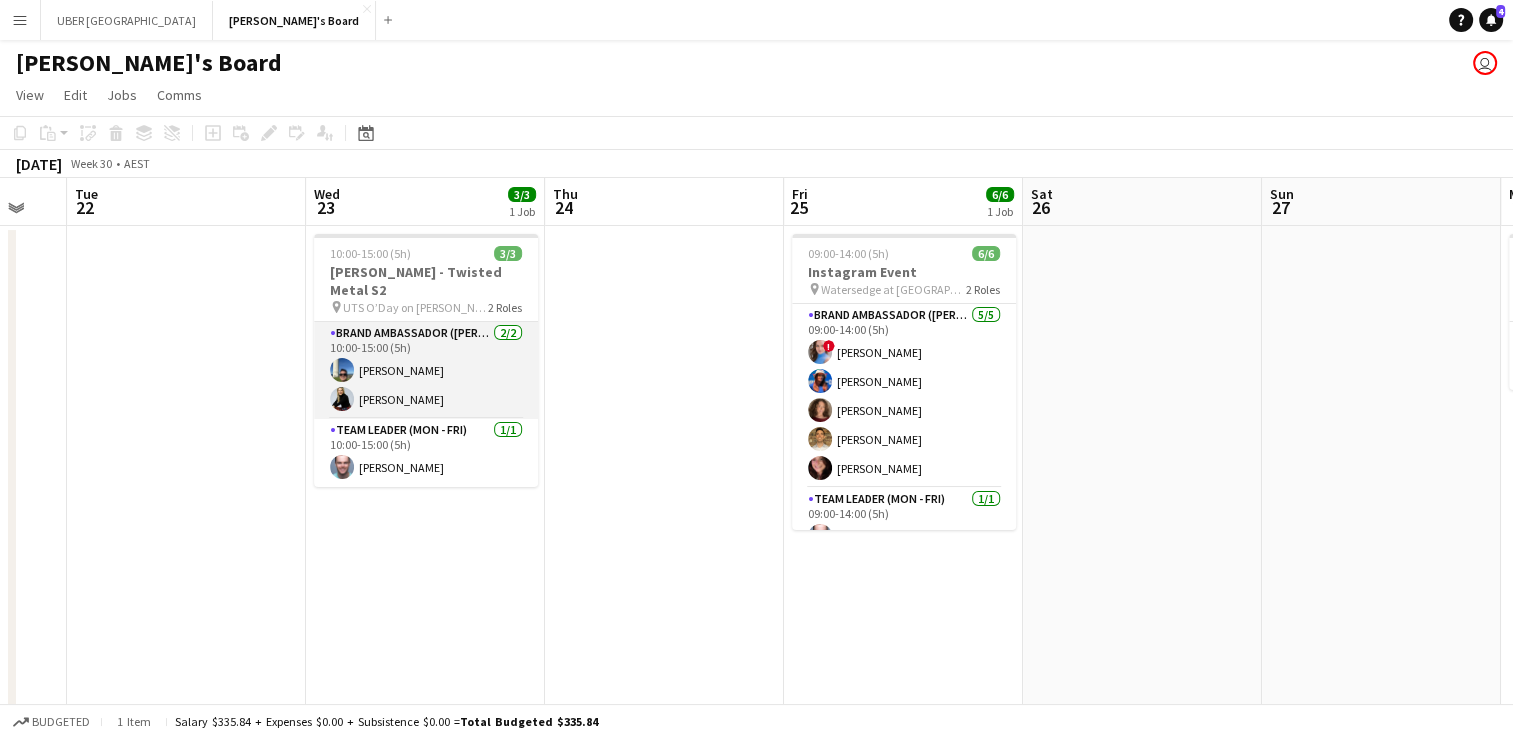 click on "Brand Ambassador (Mon - Fri)   [DATE]   10:00-15:00 (5h)
[PERSON_NAME] [PERSON_NAME]" at bounding box center (426, 370) 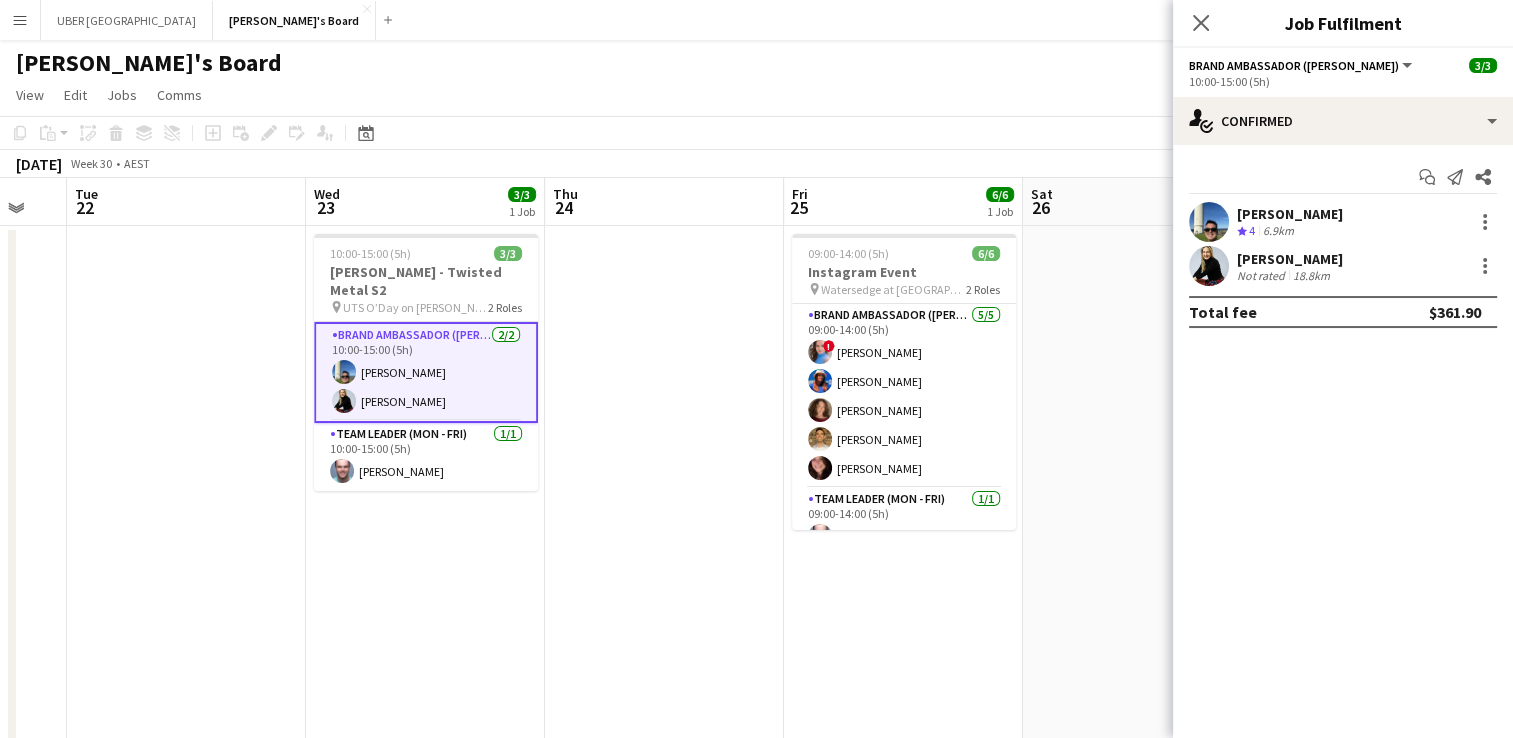 click on "[PERSON_NAME]" at bounding box center [1290, 259] 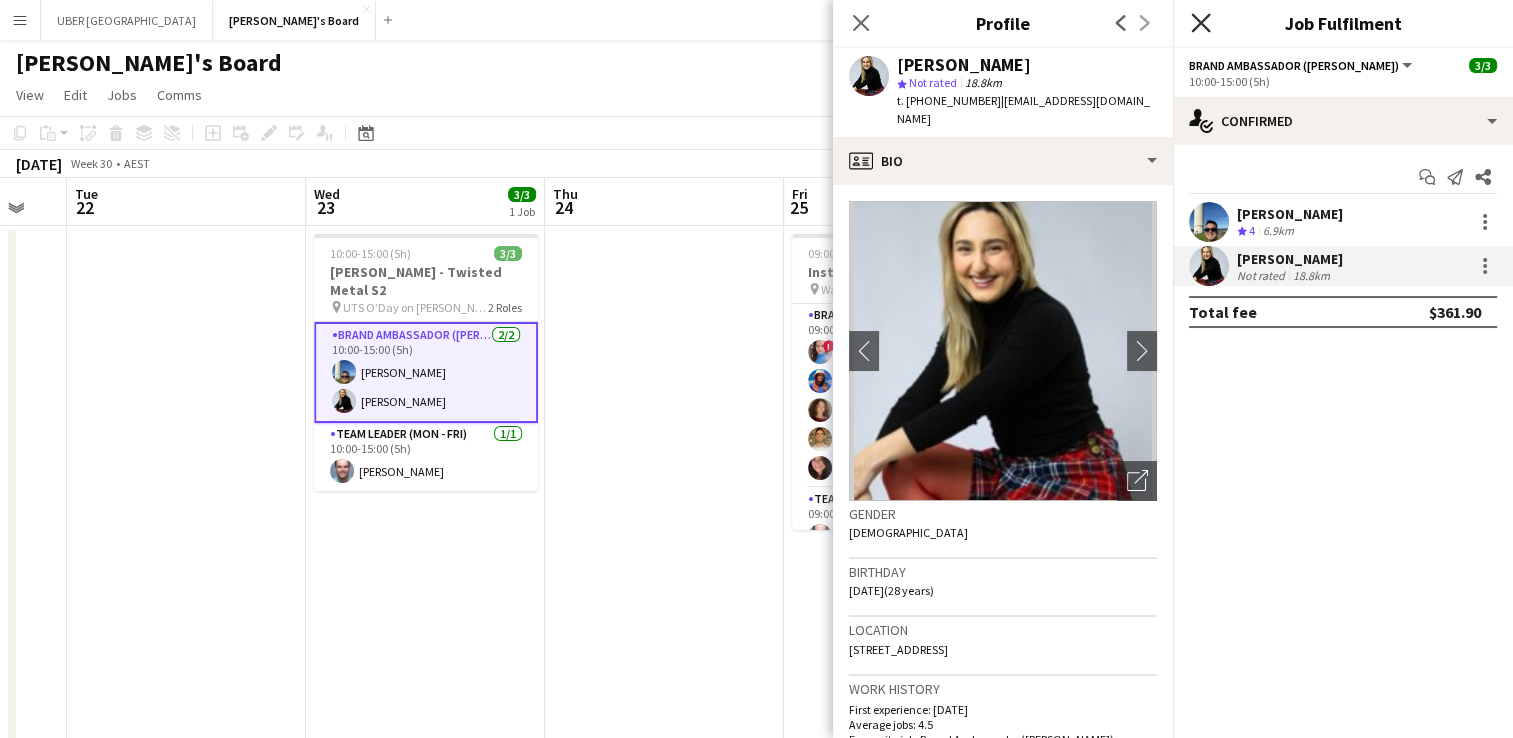 click 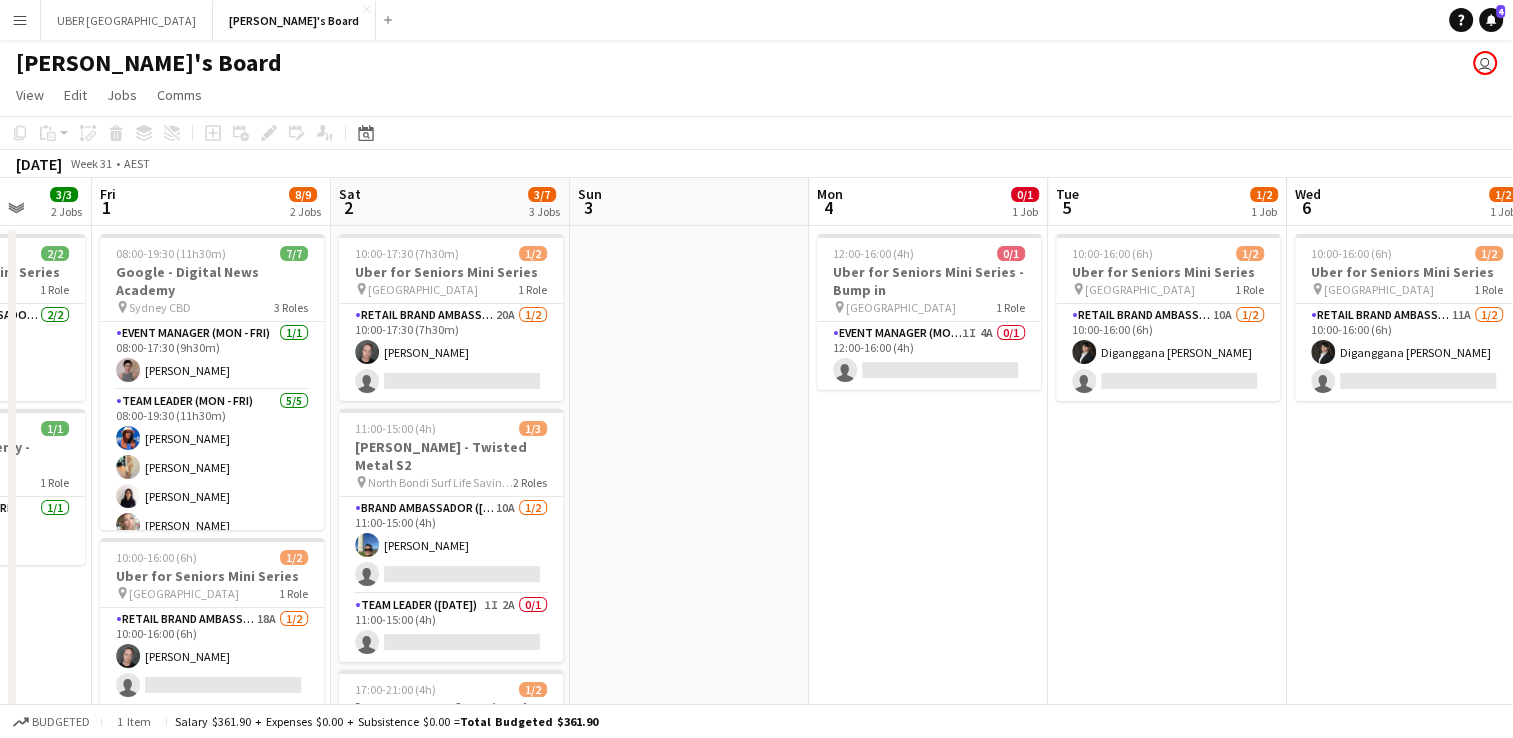 scroll, scrollTop: 0, scrollLeft: 577, axis: horizontal 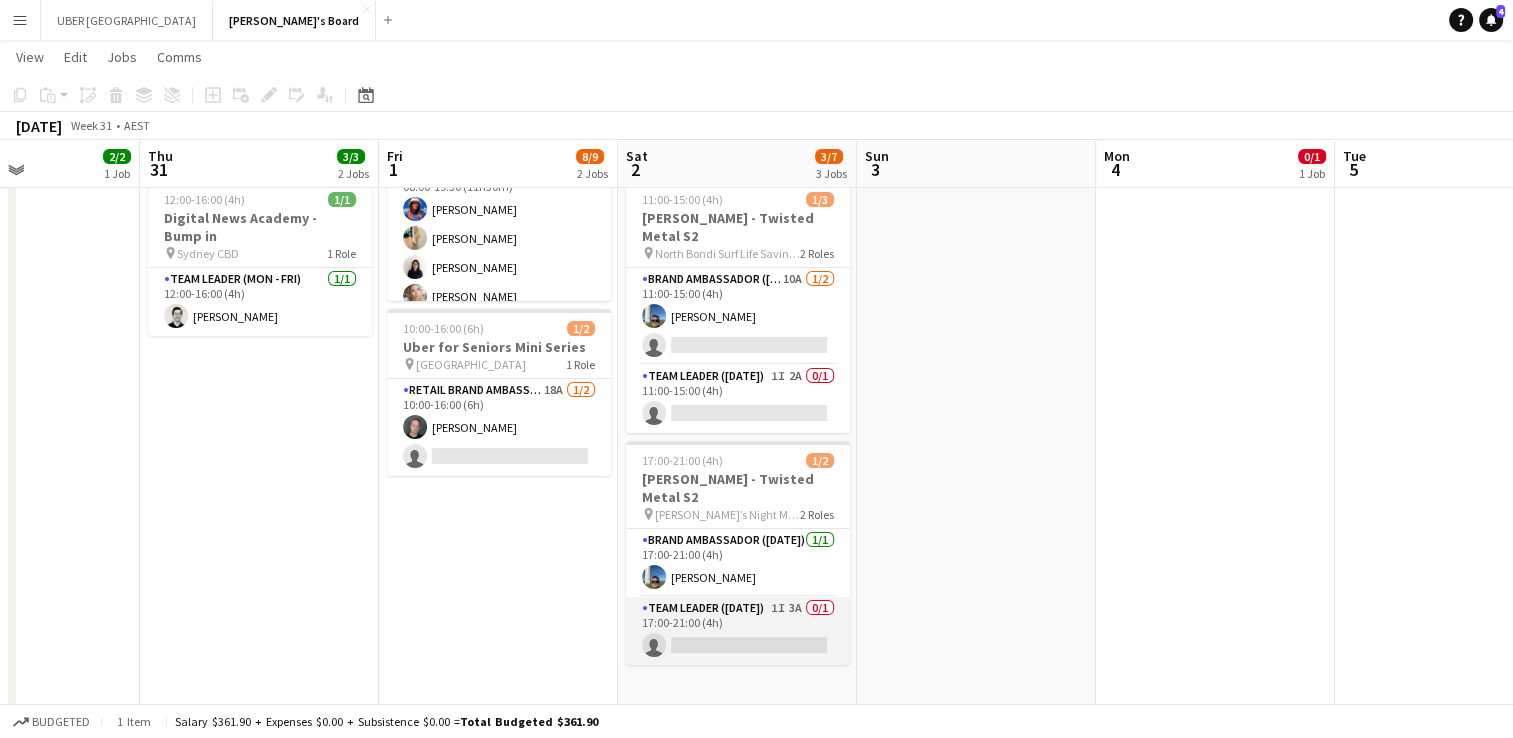 click on "Team Leader ([DATE])   1I   3A   0/1   17:00-21:00 (4h)
single-neutral-actions" at bounding box center [738, 631] 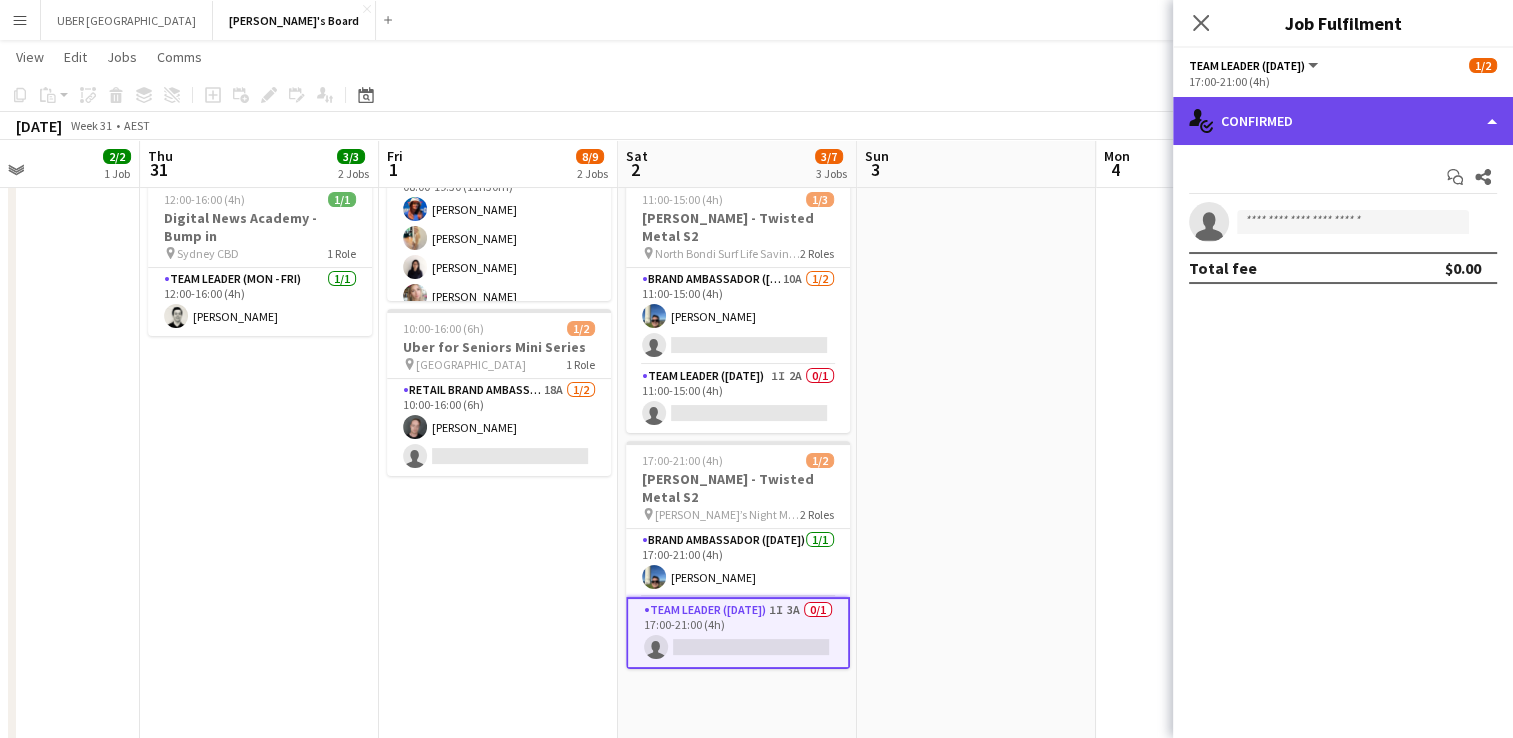 click on "single-neutral-actions-check-2
Confirmed" 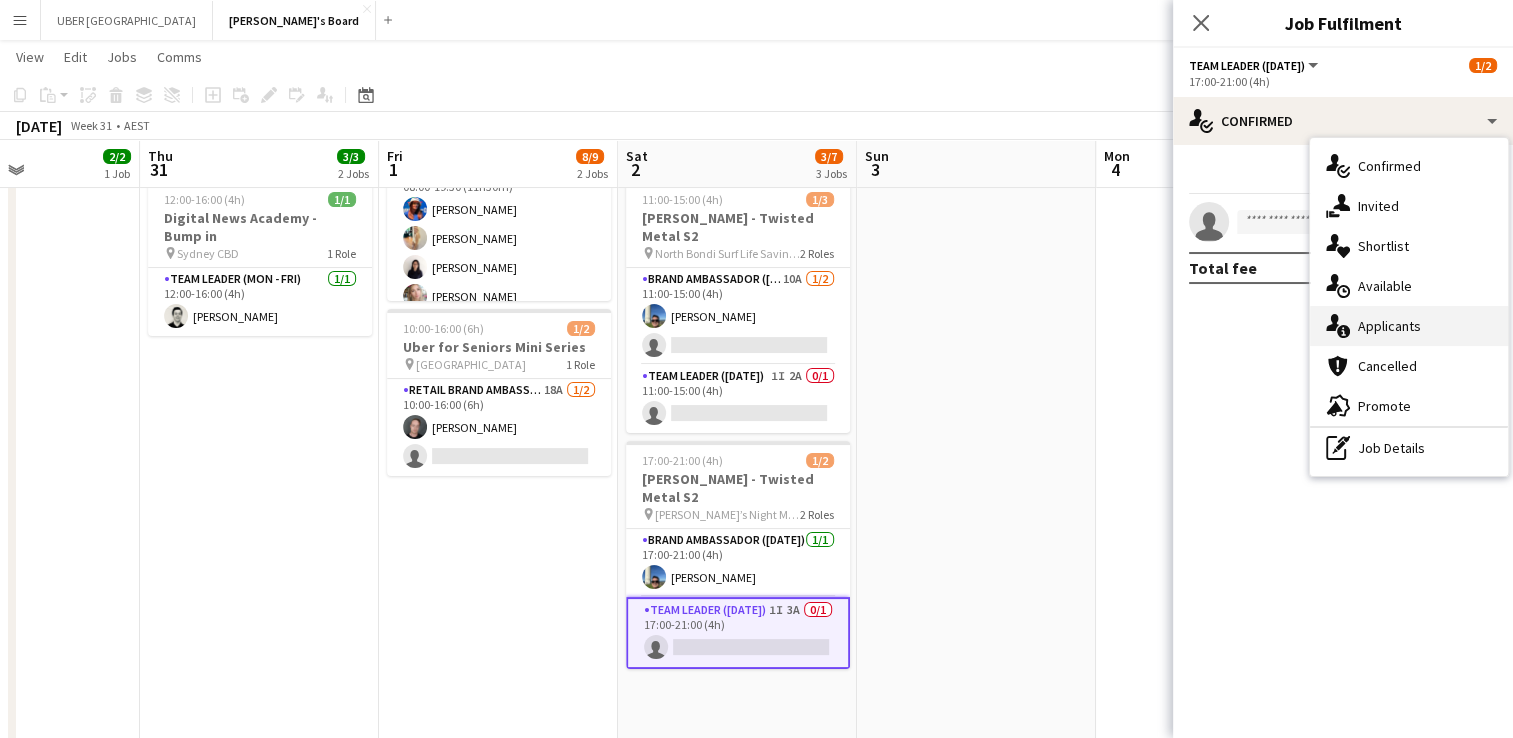 click on "single-neutral-actions-information
Applicants" at bounding box center (1409, 326) 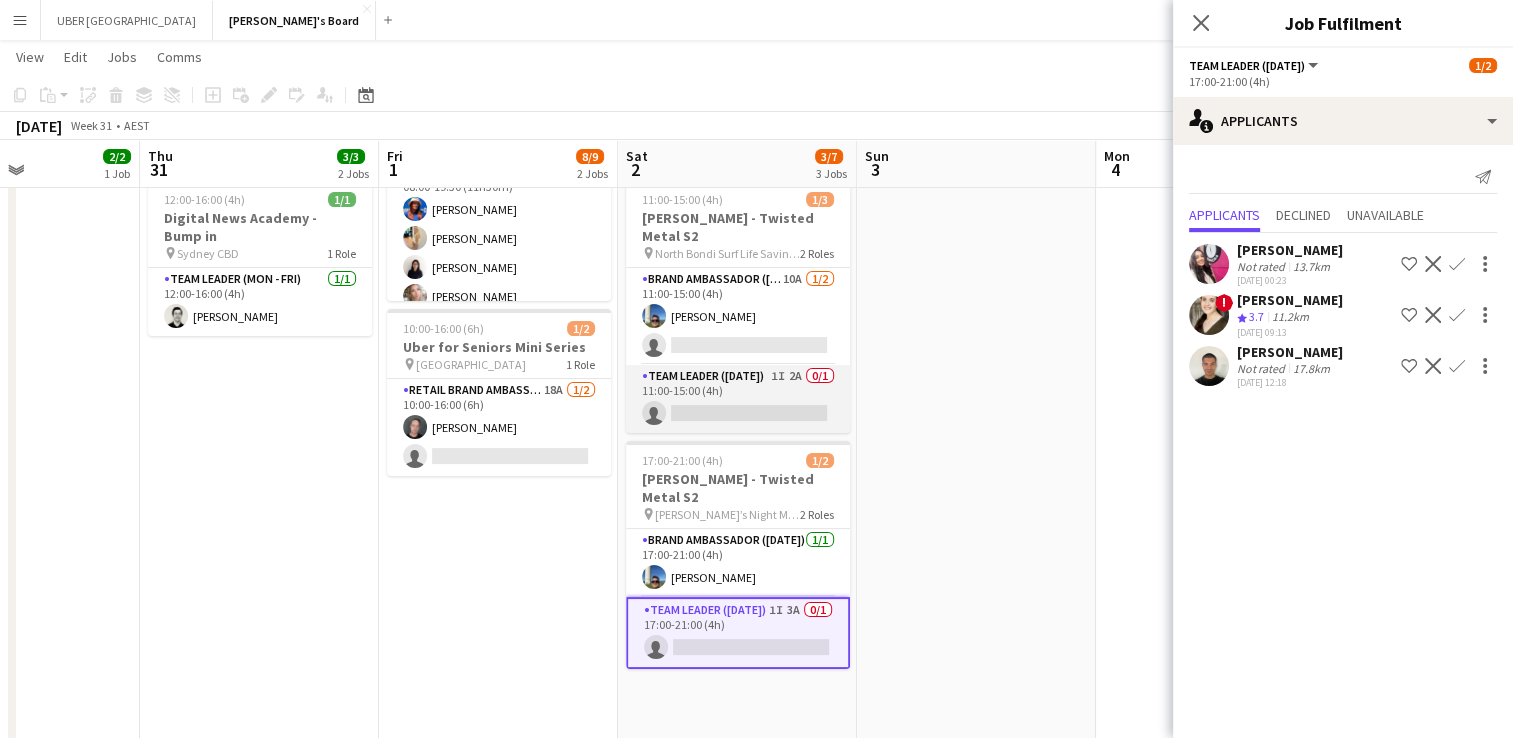 click on "Team Leader ([DATE])   1I   2A   0/1   11:00-15:00 (4h)
single-neutral-actions" at bounding box center (738, 399) 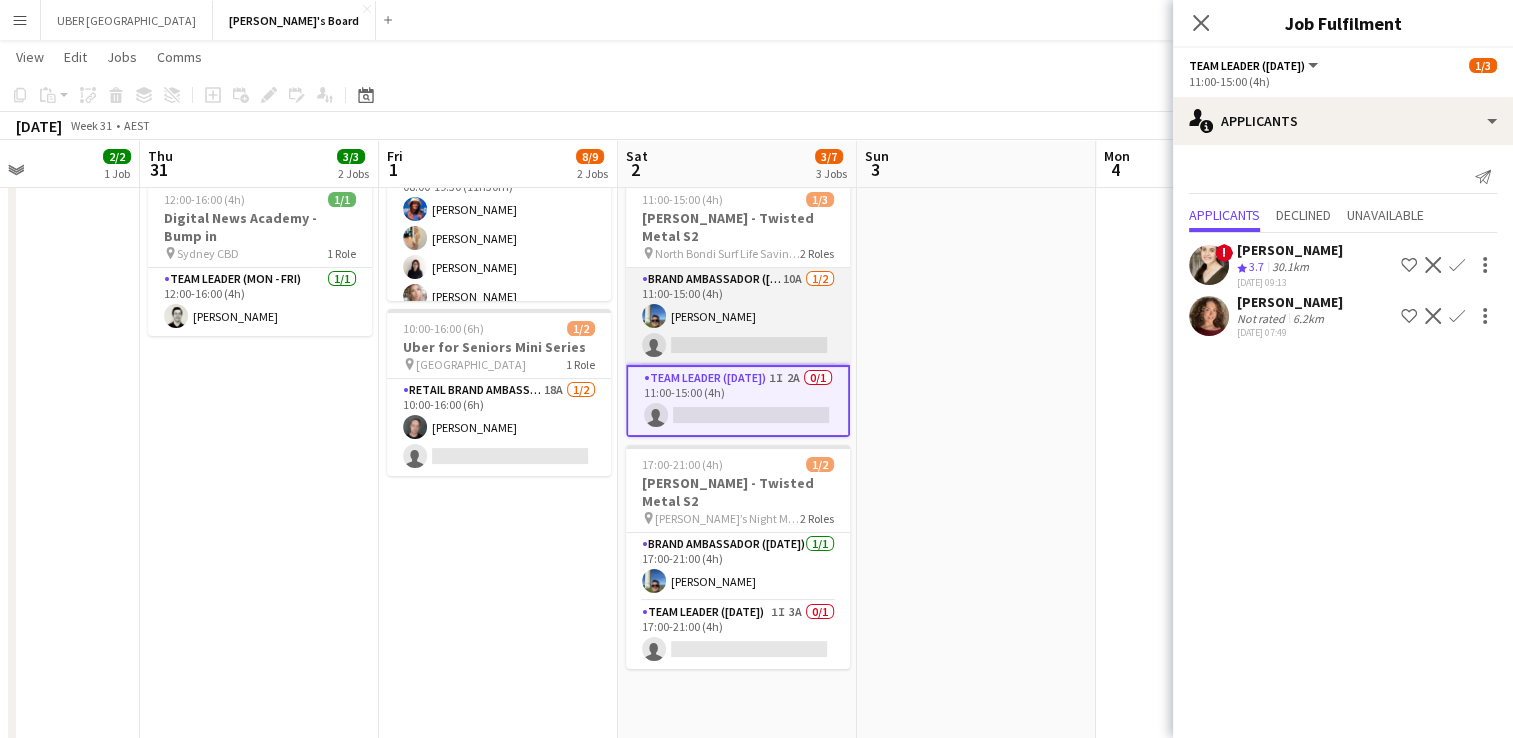 click on "Brand Ambassador ([DATE])   10A   [DATE]   11:00-15:00 (4h)
[PERSON_NAME]
single-neutral-actions" at bounding box center [738, 316] 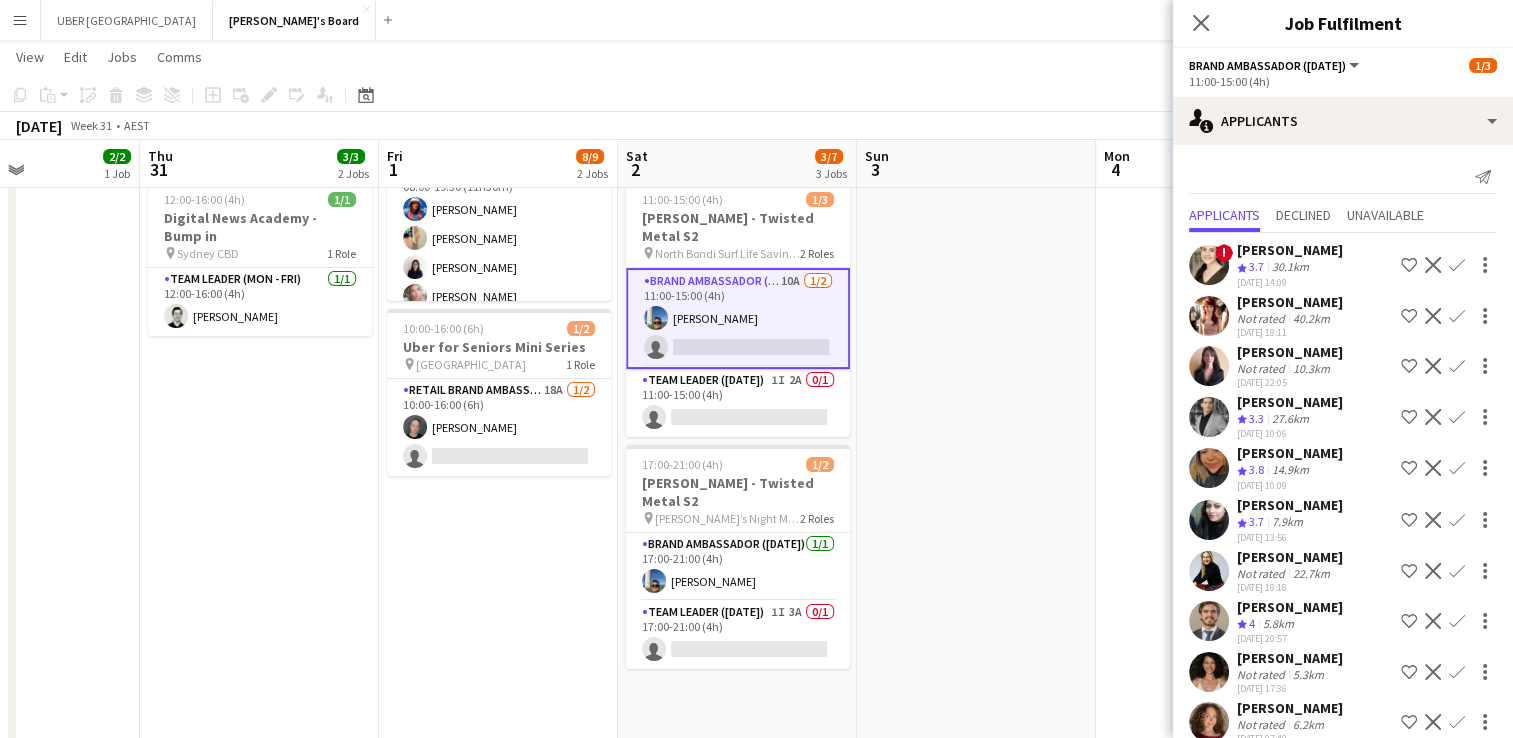scroll, scrollTop: 0, scrollLeft: 0, axis: both 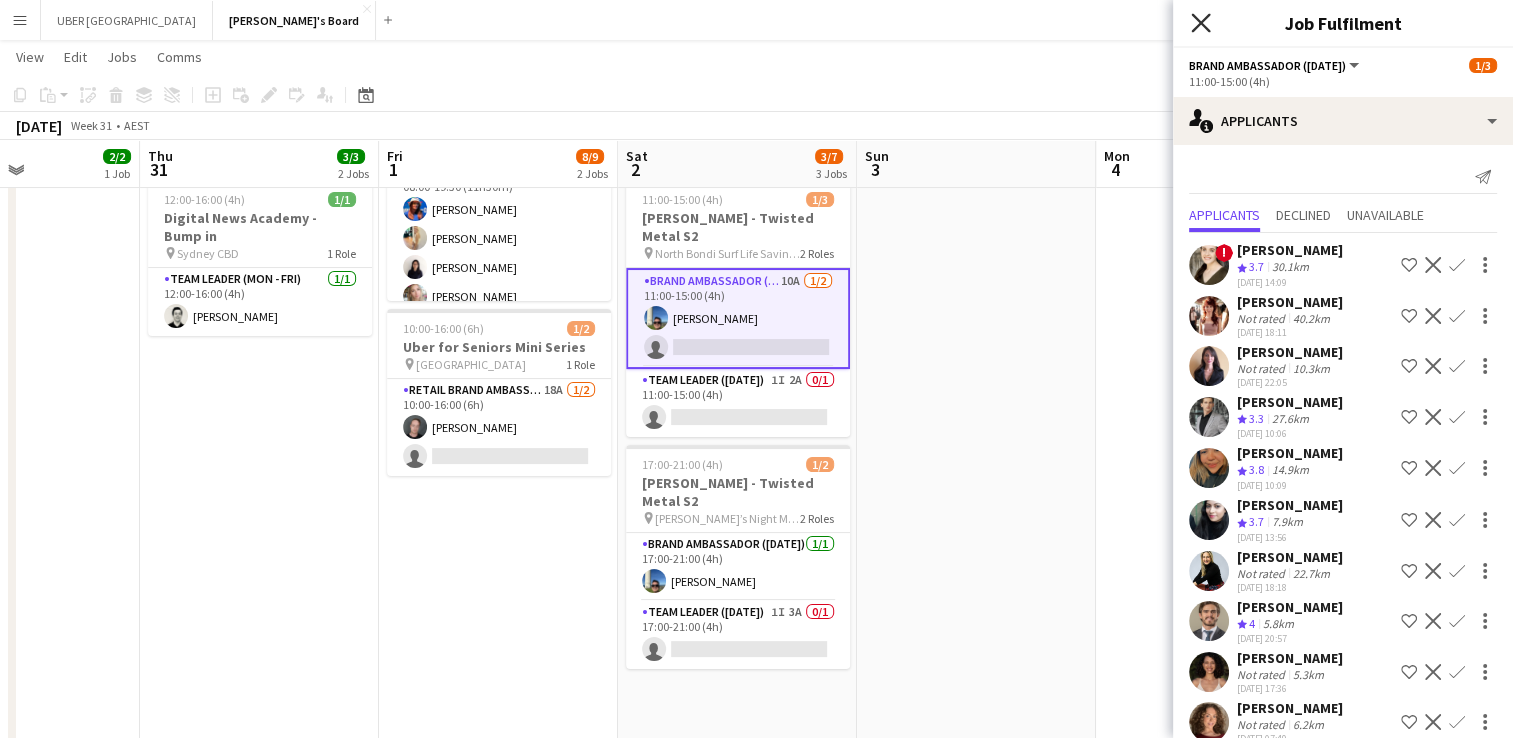 click on "Close pop-in" 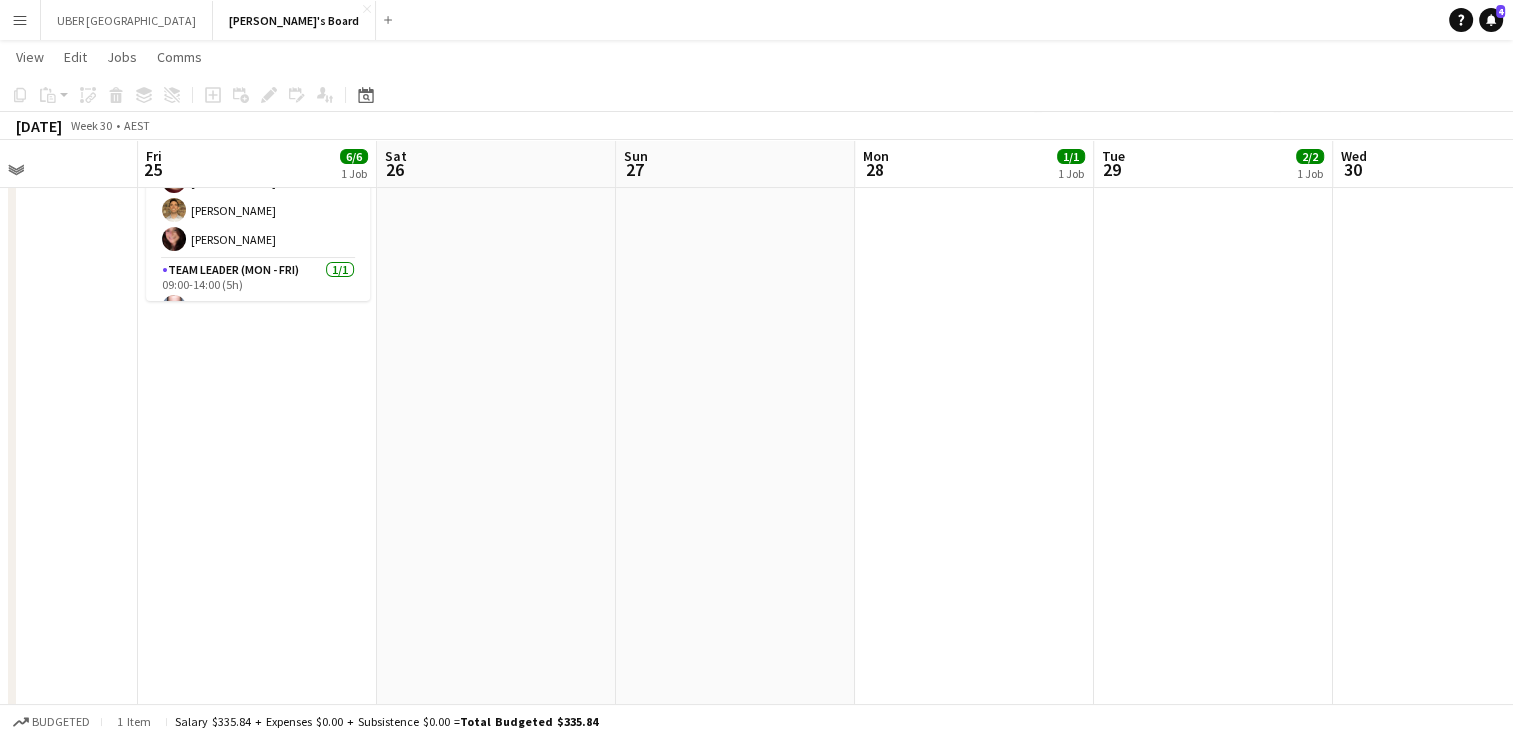 scroll, scrollTop: 0, scrollLeft: 576, axis: horizontal 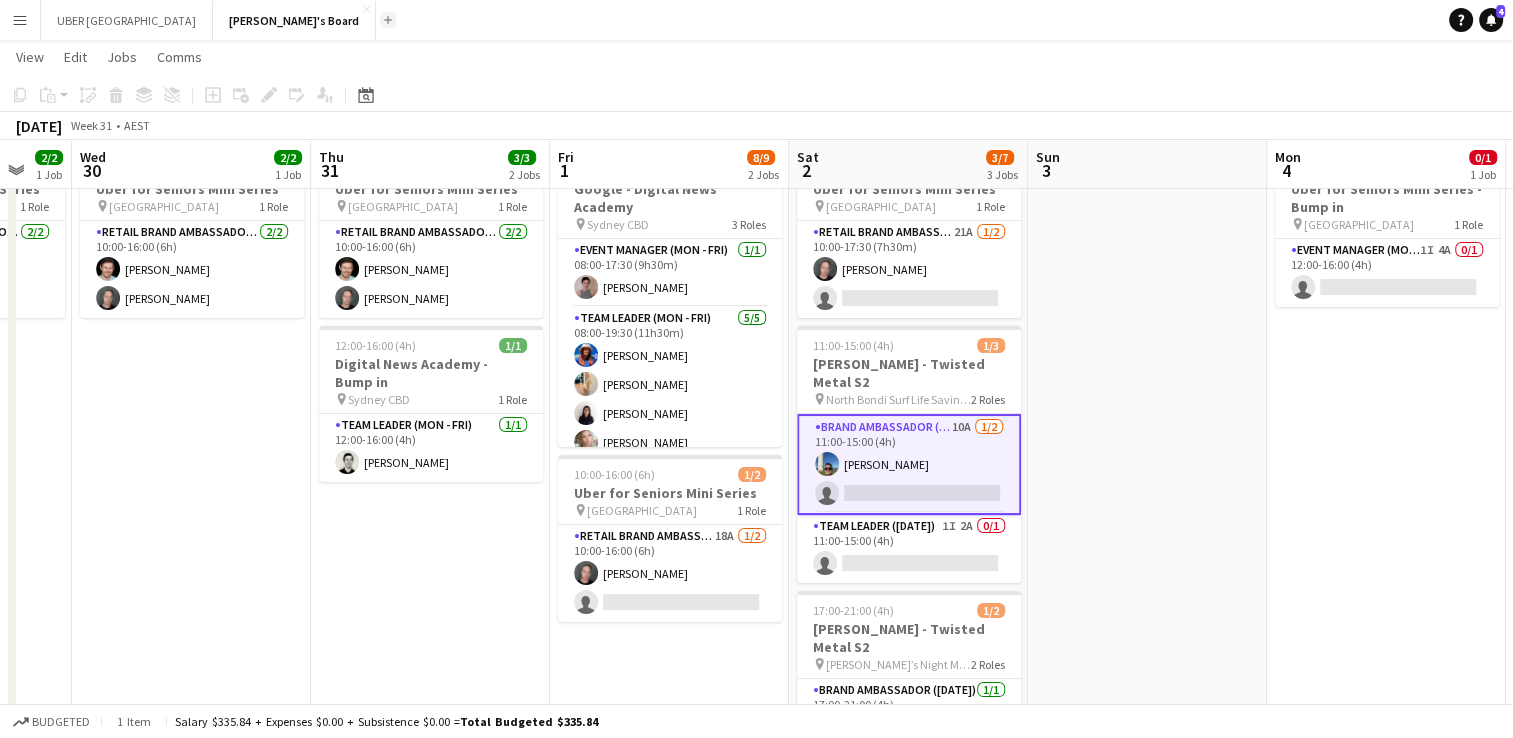 click on "Add" at bounding box center [388, 20] 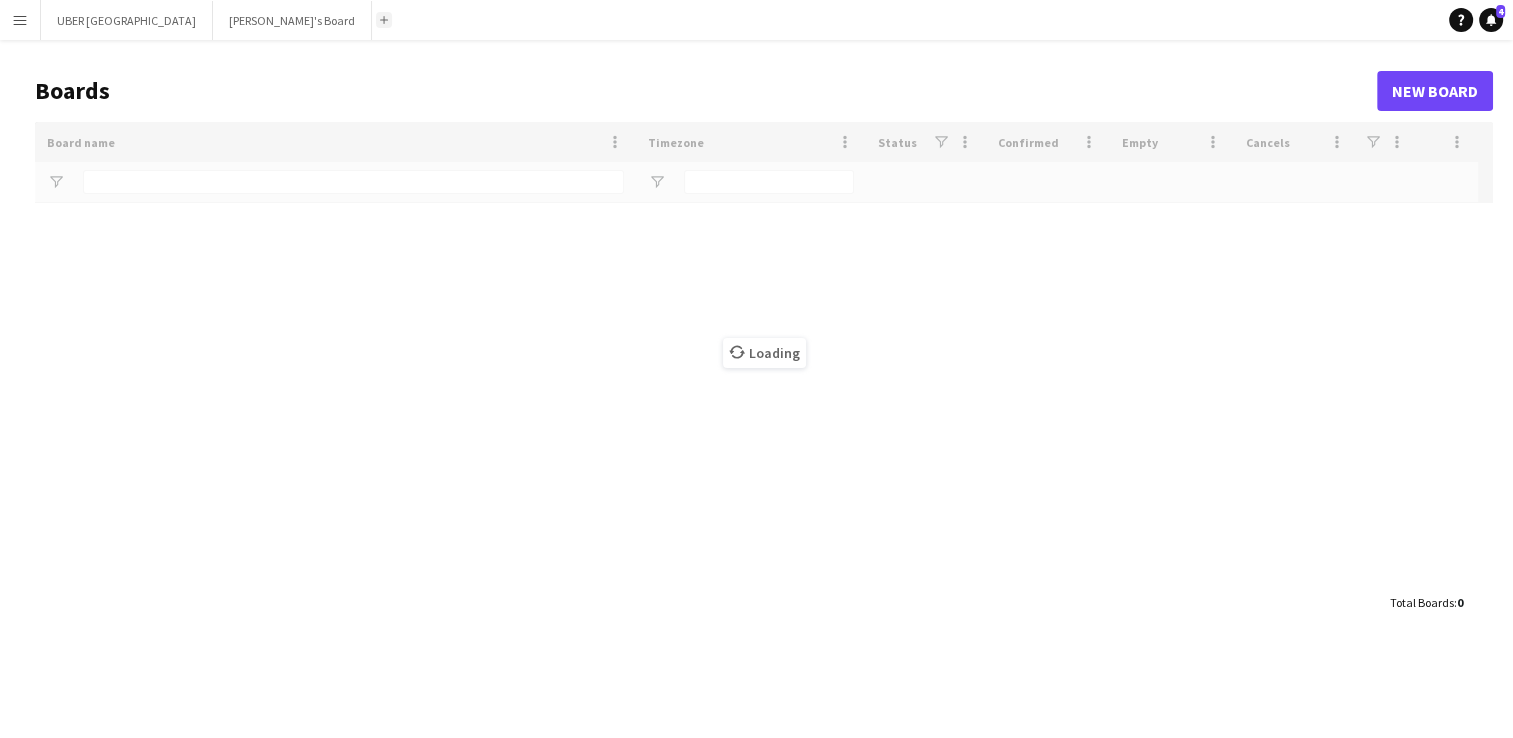 scroll, scrollTop: 0, scrollLeft: 0, axis: both 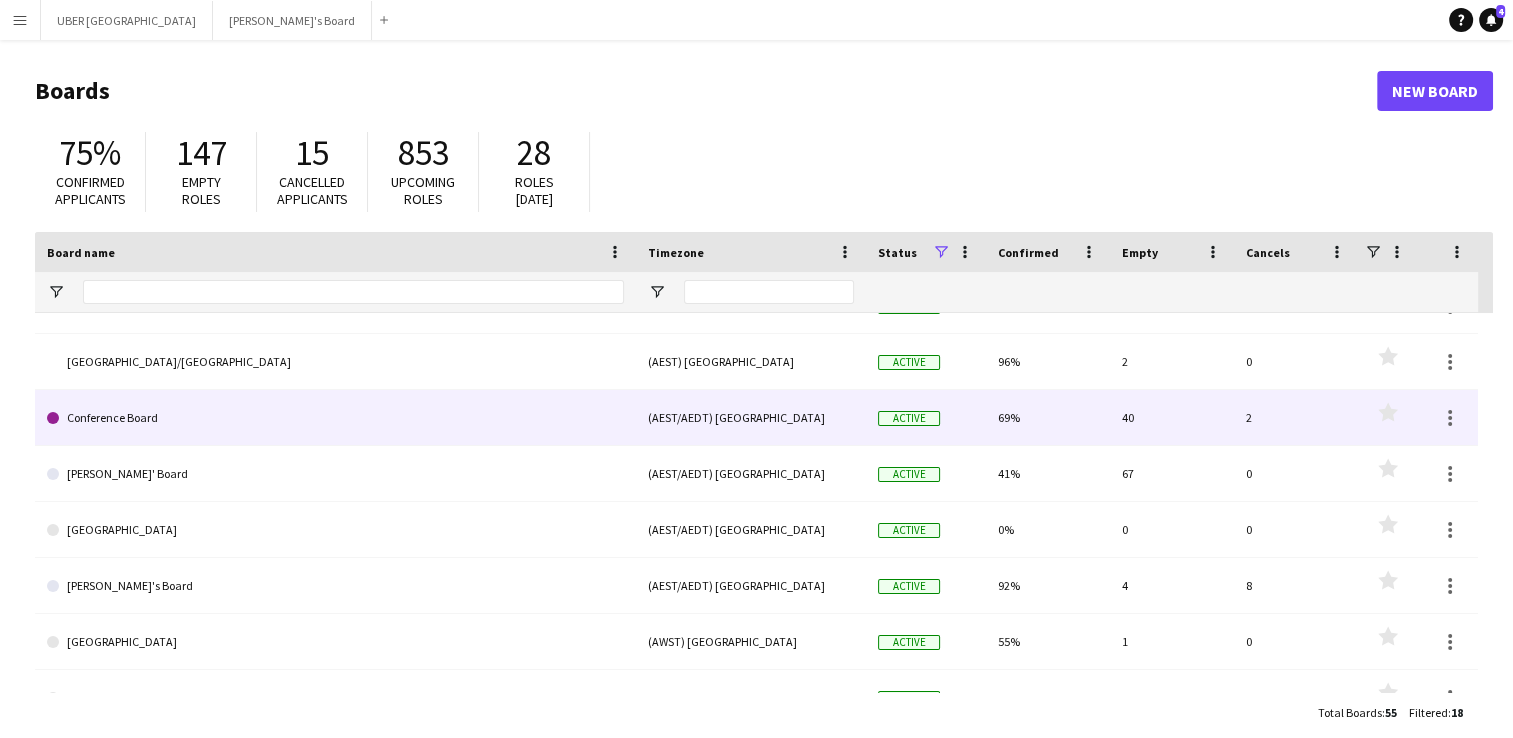 click on "Conference Board" 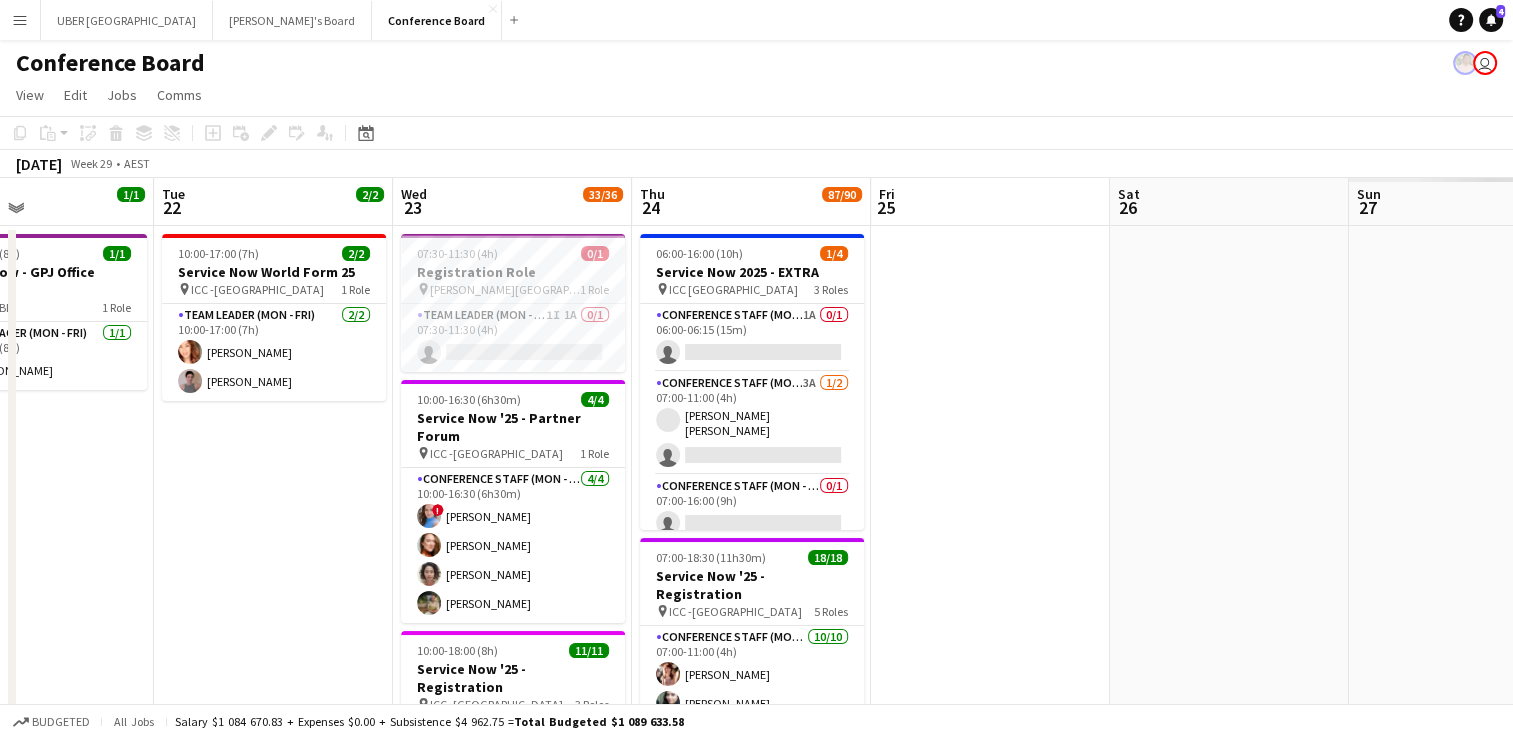 scroll, scrollTop: 0, scrollLeft: 562, axis: horizontal 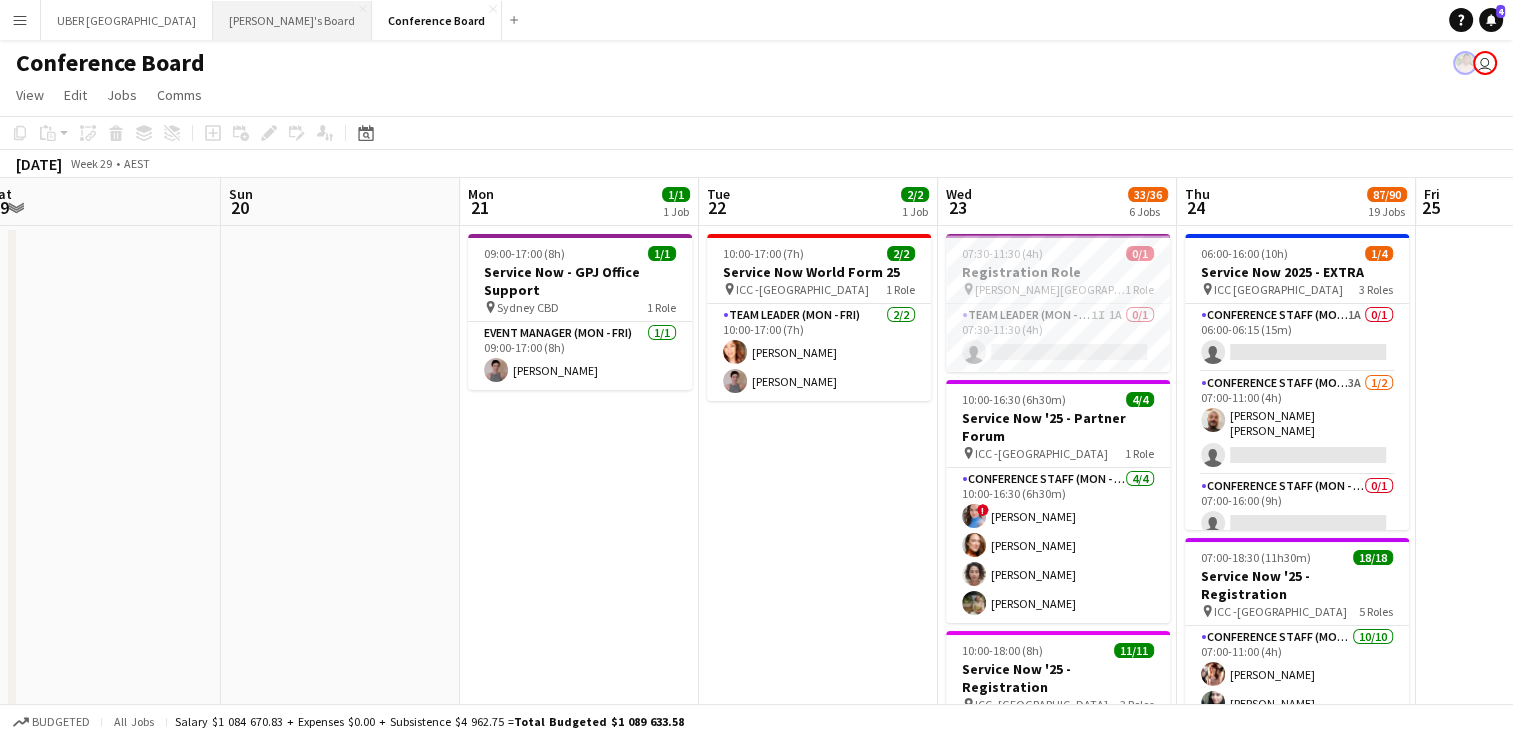 click on "Tennille's Board
Close" at bounding box center [292, 20] 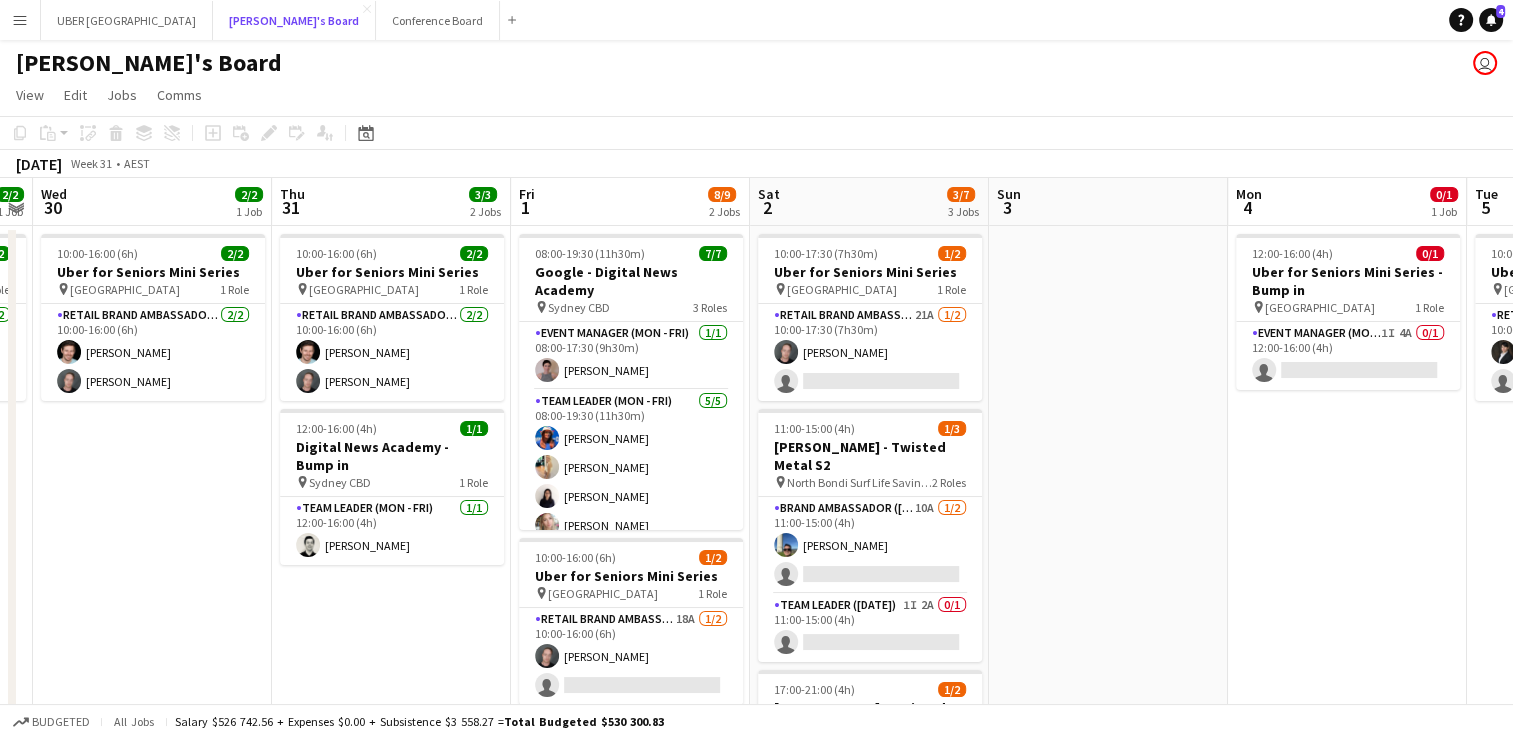 scroll, scrollTop: 0, scrollLeft: 745, axis: horizontal 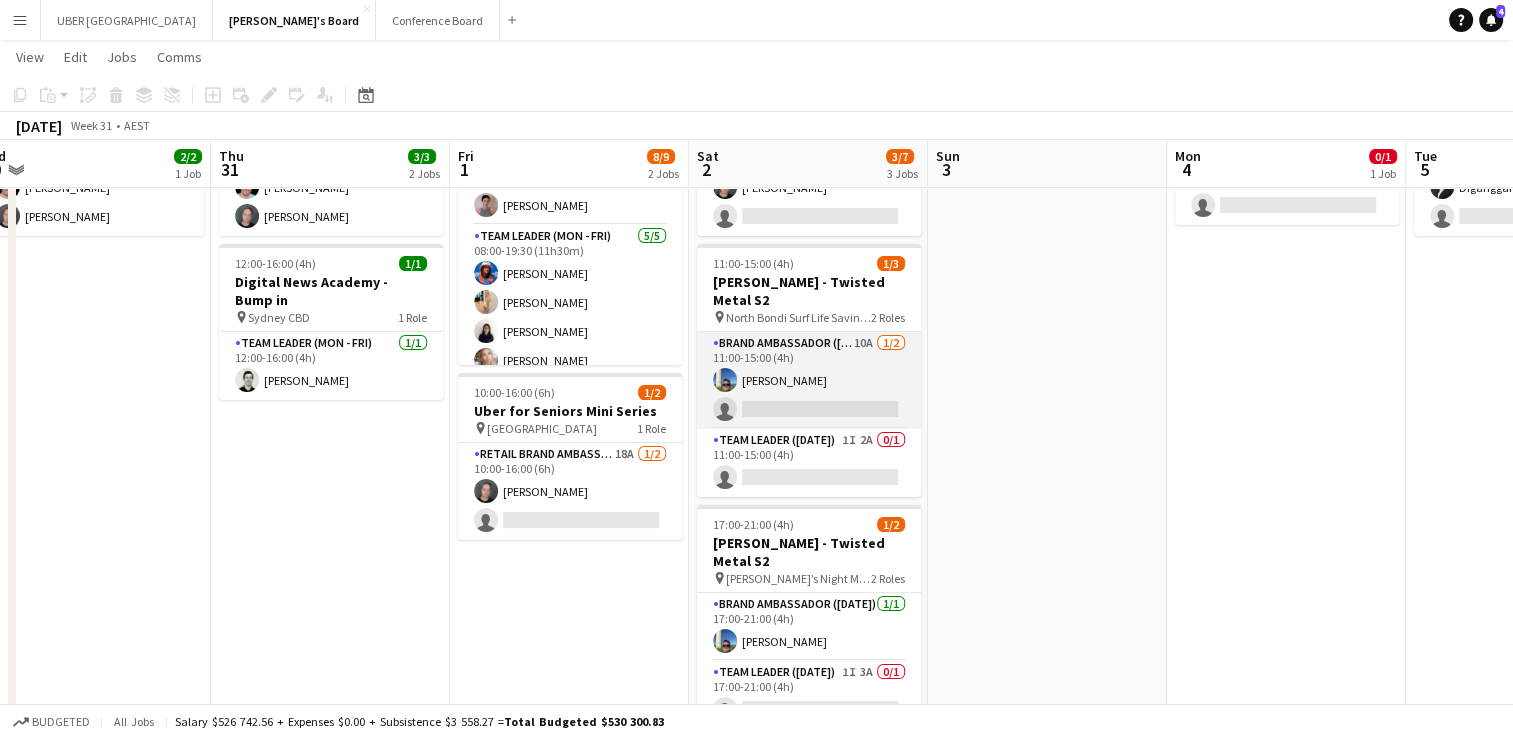 click on "Brand Ambassador ([DATE])   10A   [DATE]   11:00-15:00 (4h)
[PERSON_NAME]
single-neutral-actions" at bounding box center [809, 380] 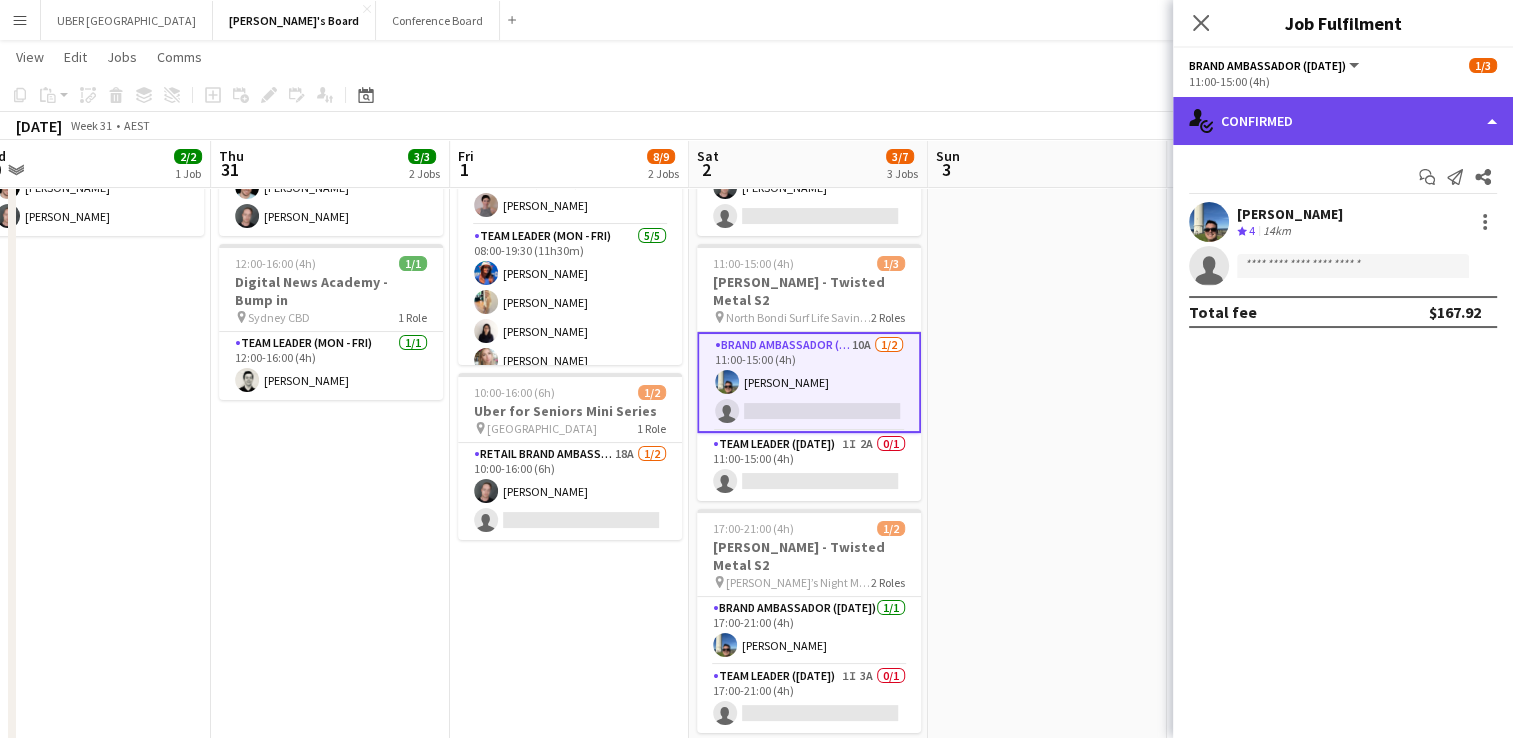 click on "single-neutral-actions-check-2
Confirmed" 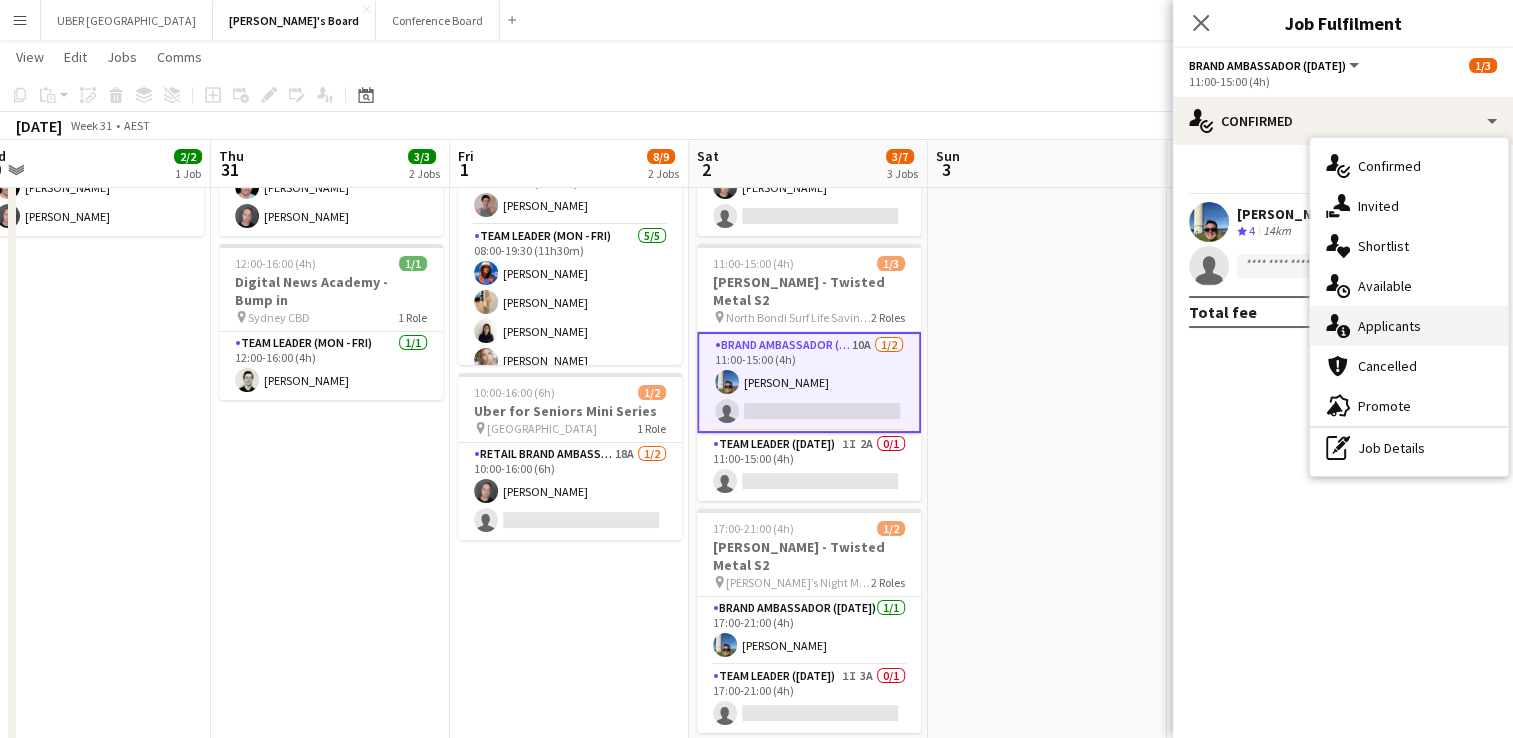 click on "single-neutral-actions-information
Applicants" at bounding box center (1409, 326) 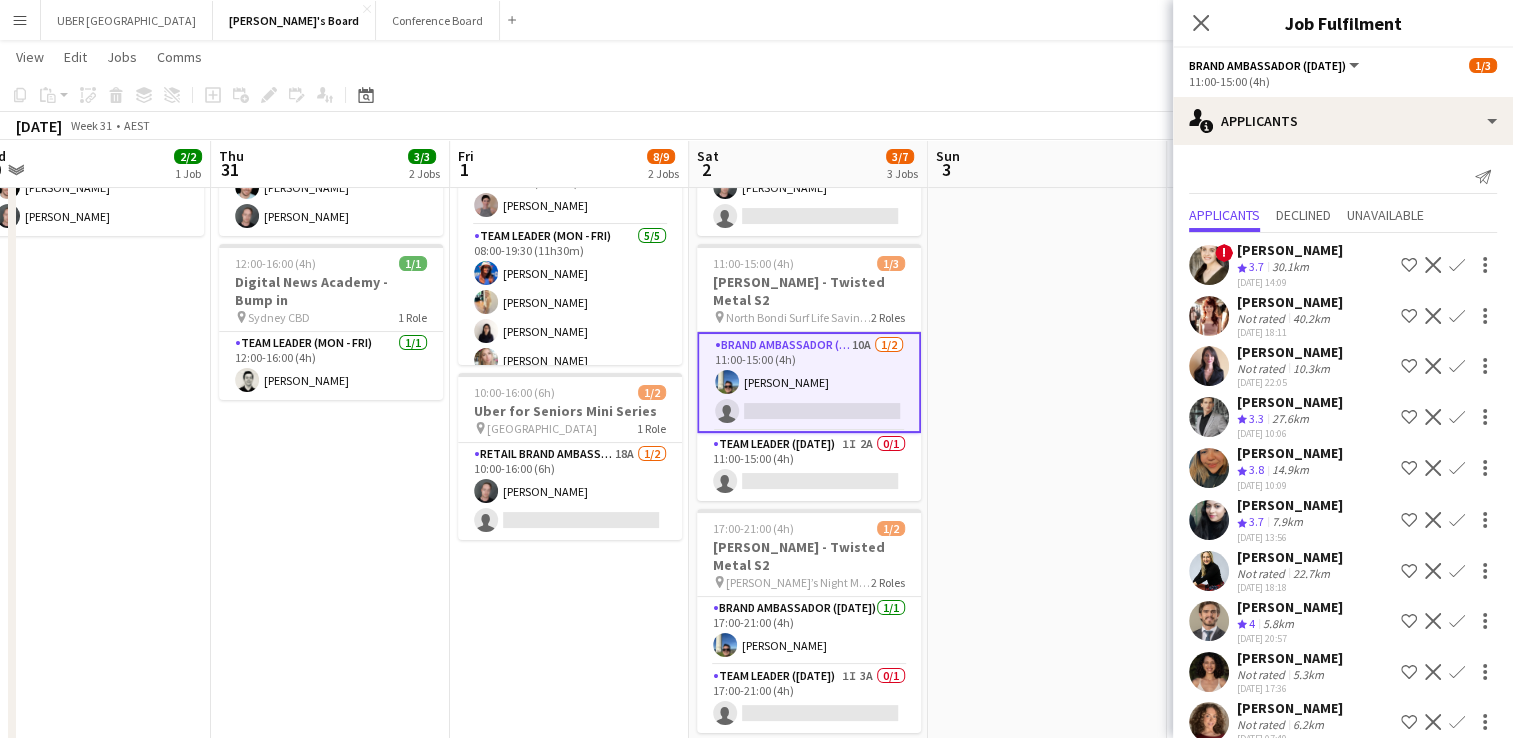 scroll, scrollTop: 57, scrollLeft: 0, axis: vertical 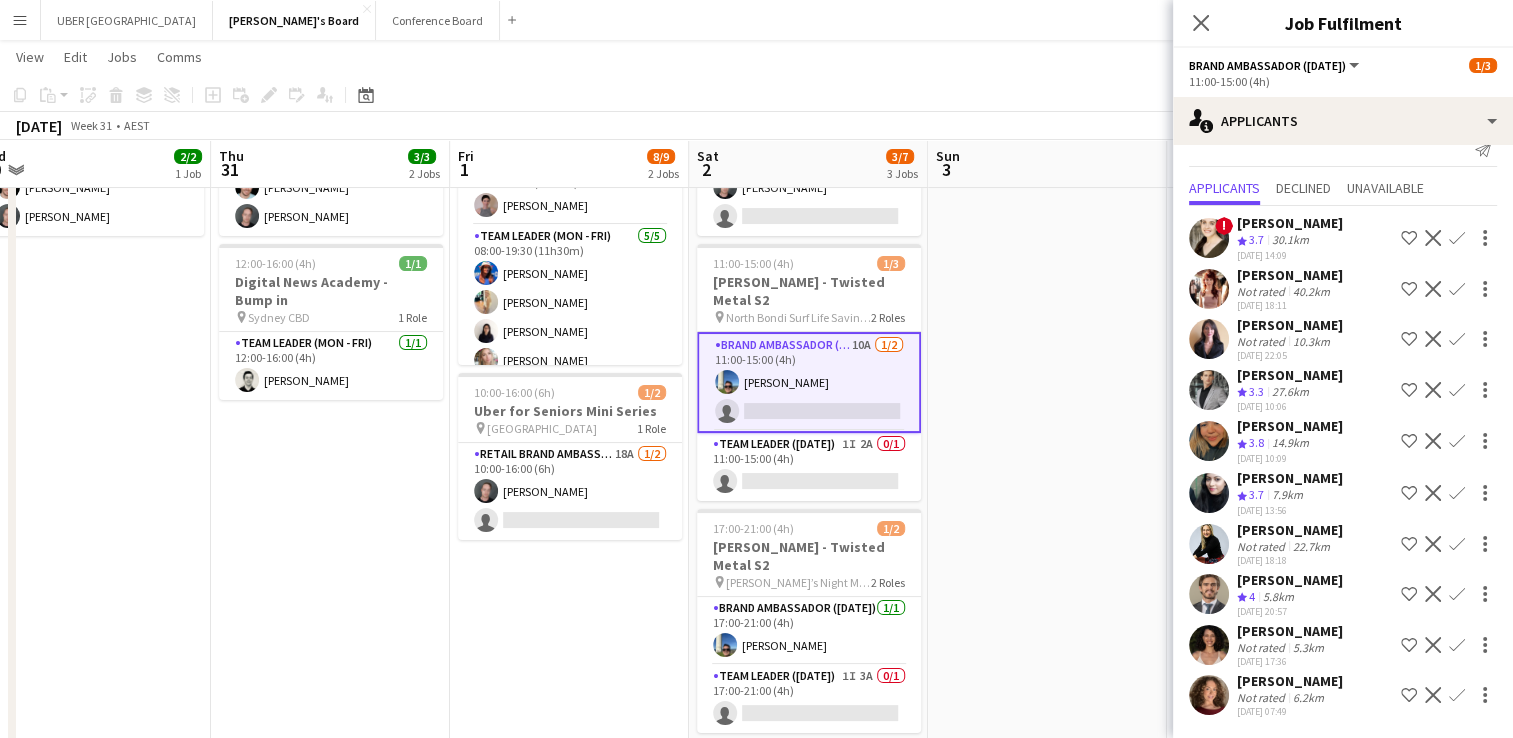 click on "[PERSON_NAME]" at bounding box center [1290, 681] 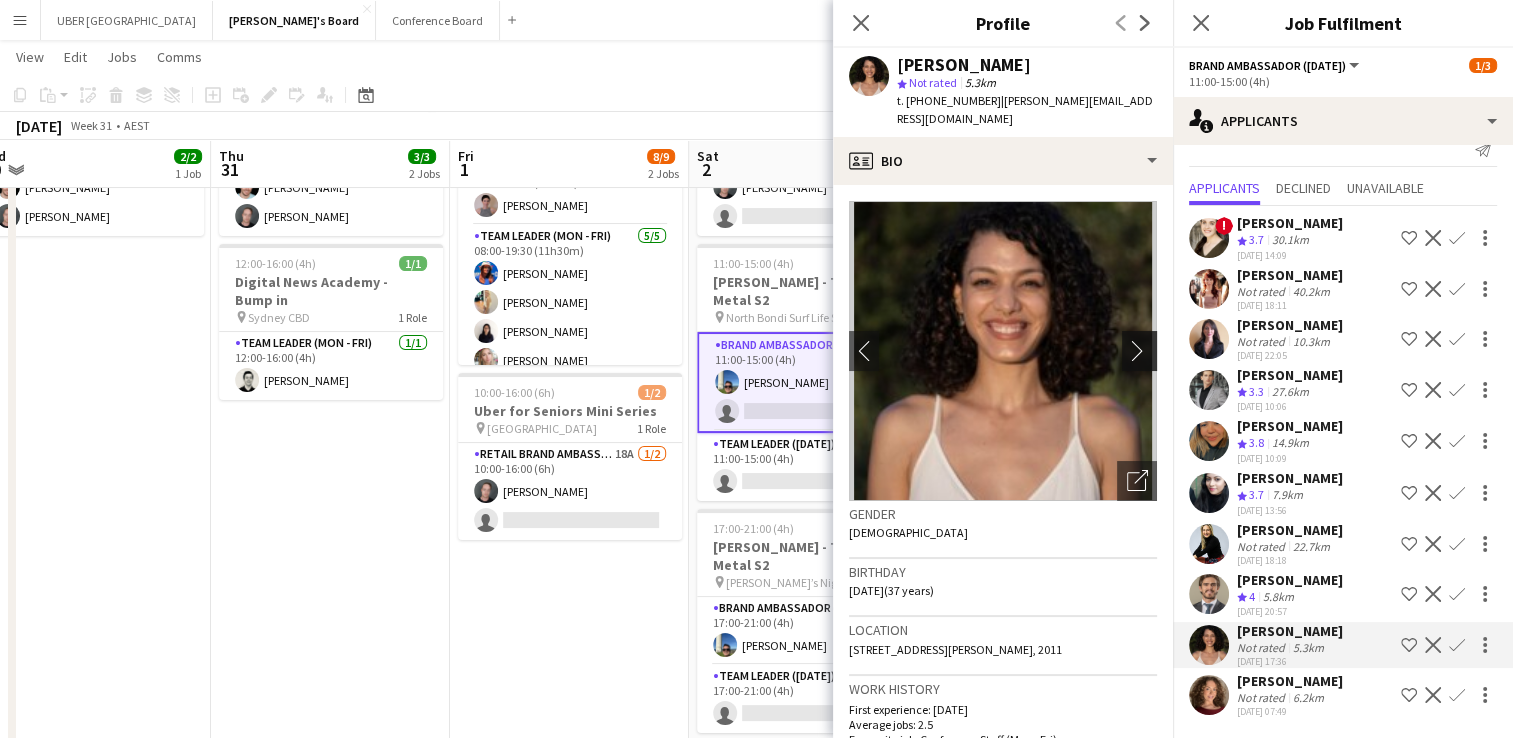 click on "chevron-right" 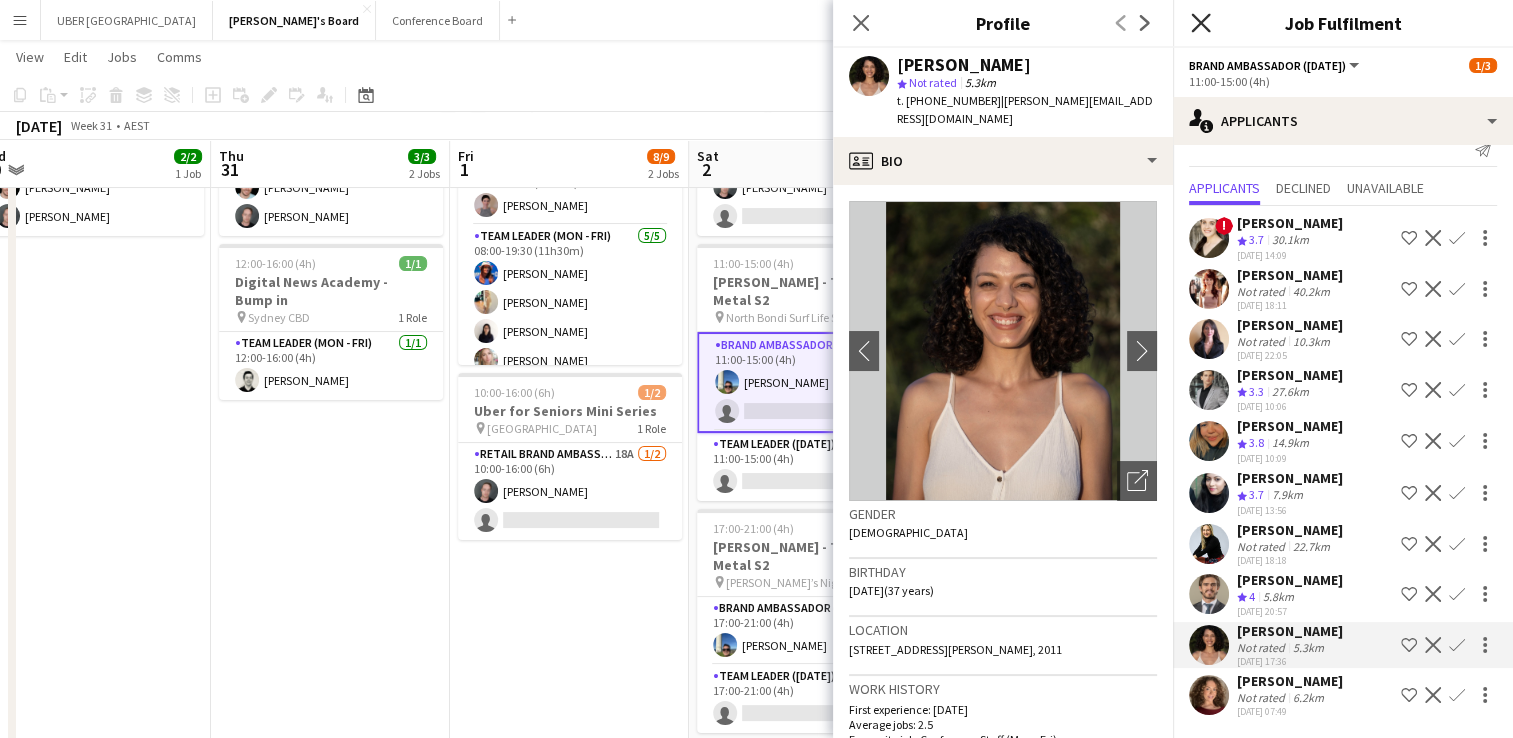 click 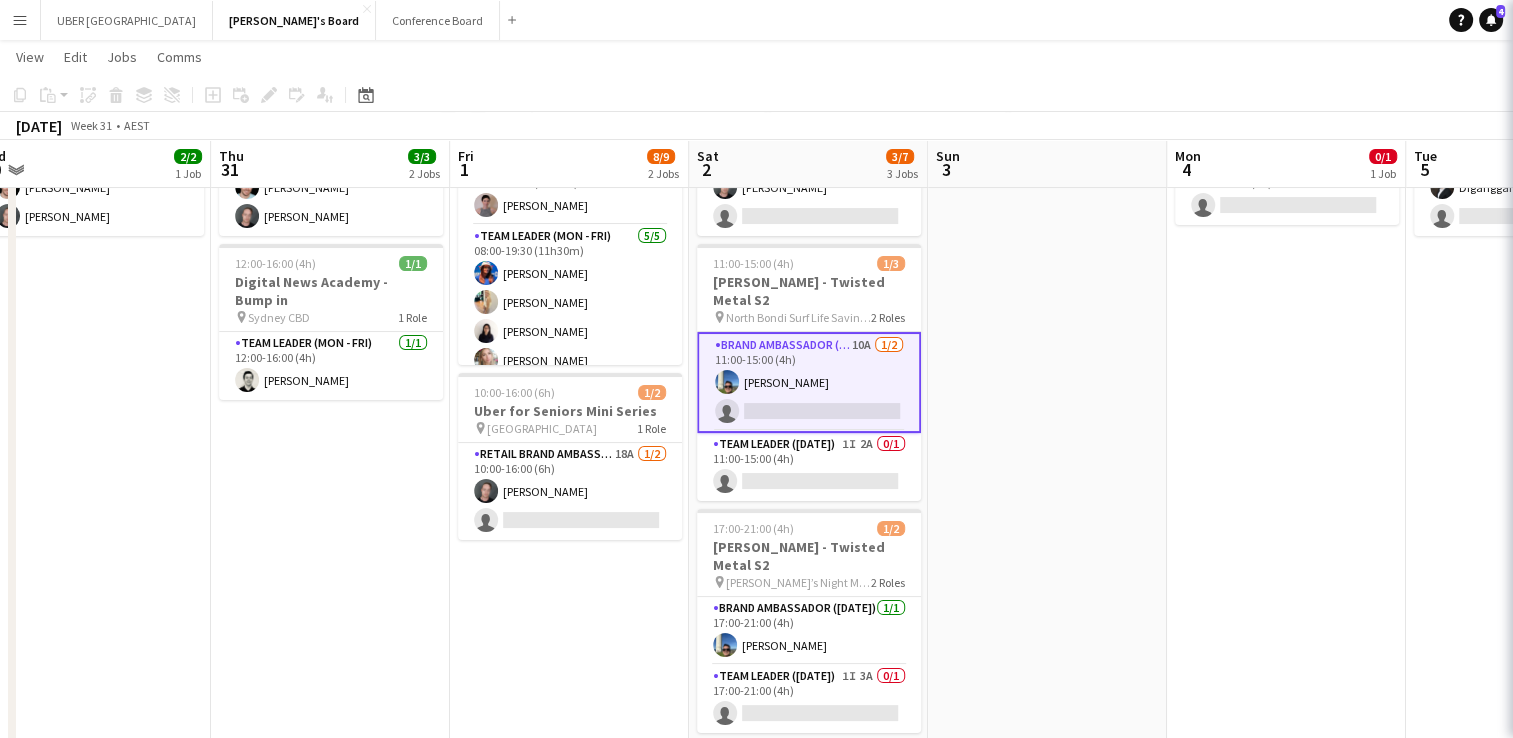 scroll, scrollTop: 0, scrollLeft: 0, axis: both 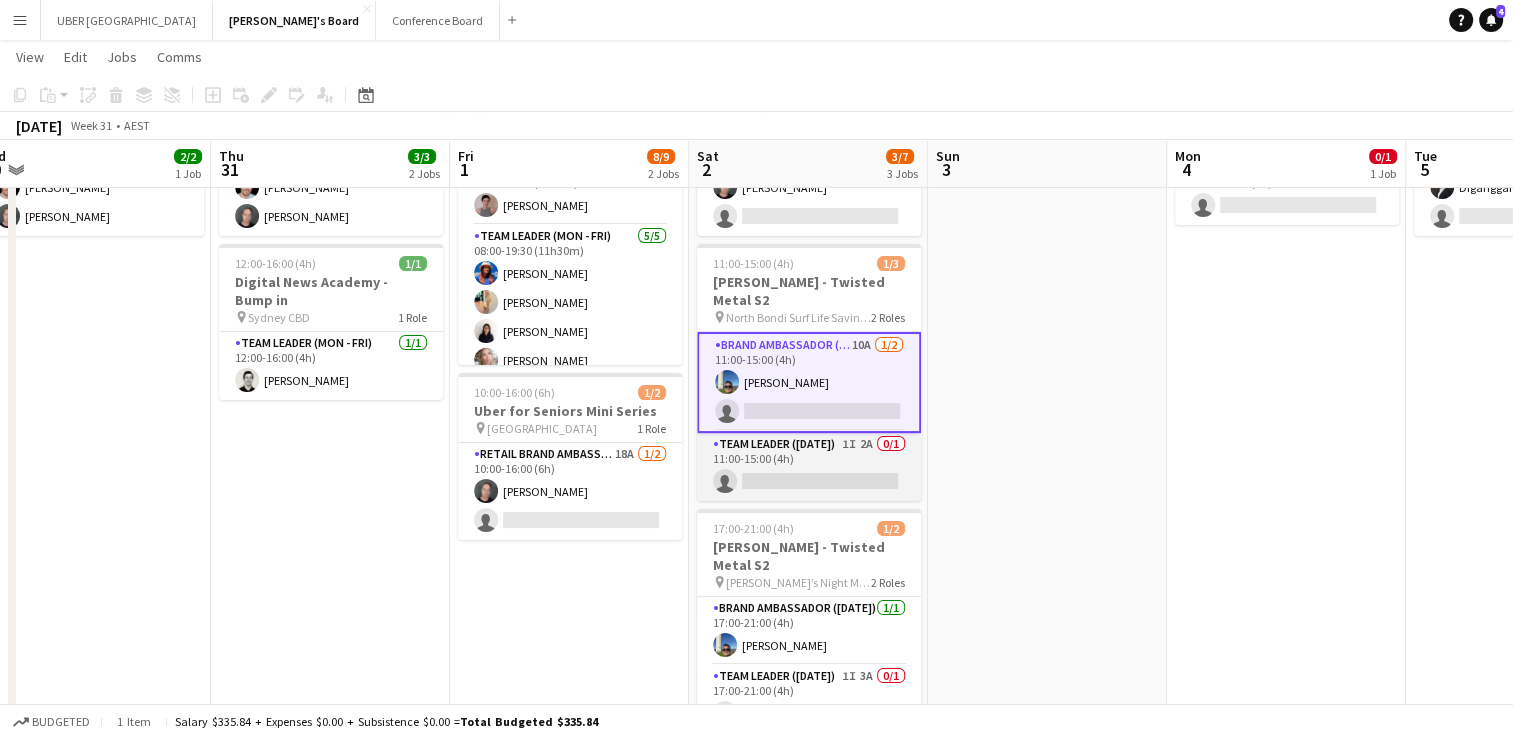click on "Team Leader ([DATE])   1I   2A   0/1   11:00-15:00 (4h)
single-neutral-actions" at bounding box center (809, 467) 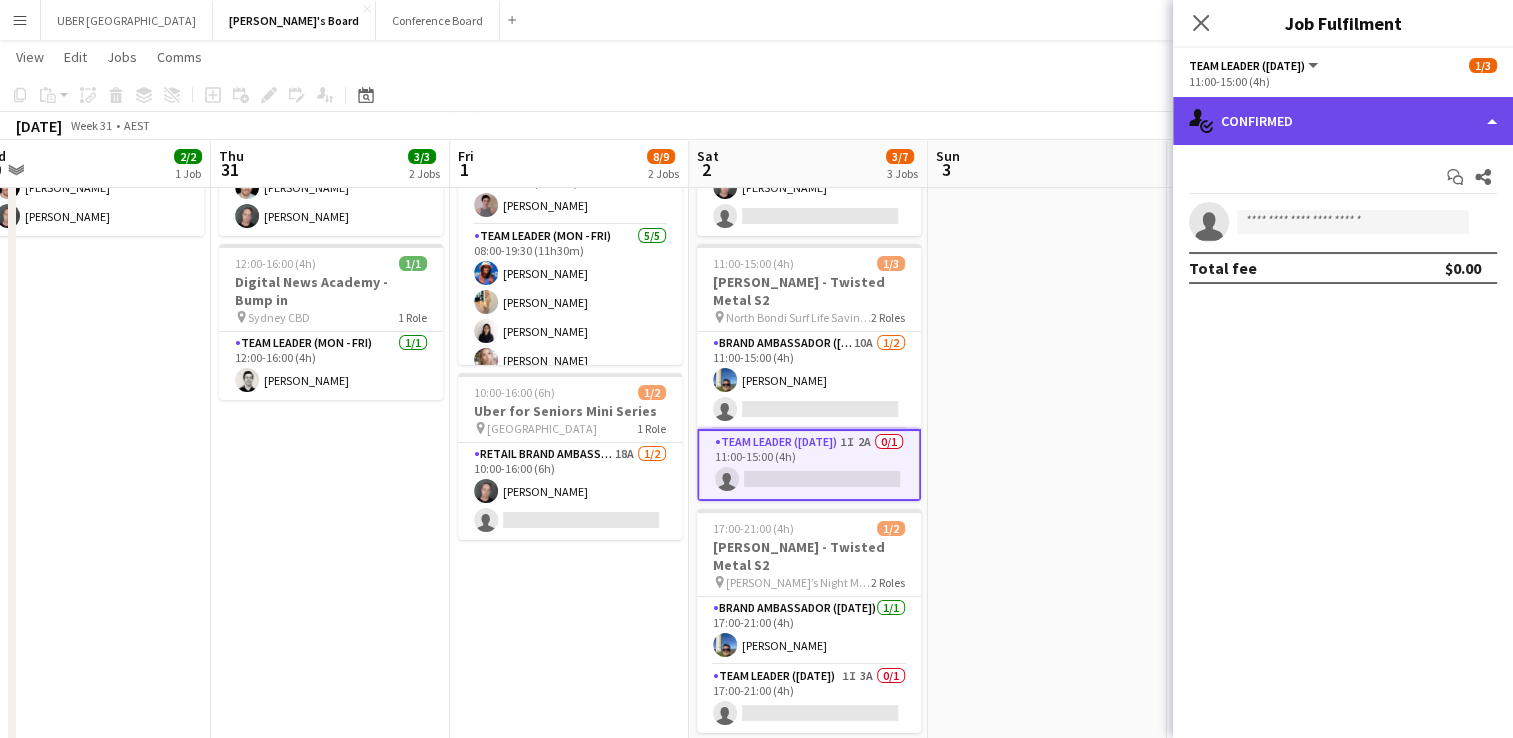 click on "single-neutral-actions-check-2
Confirmed" 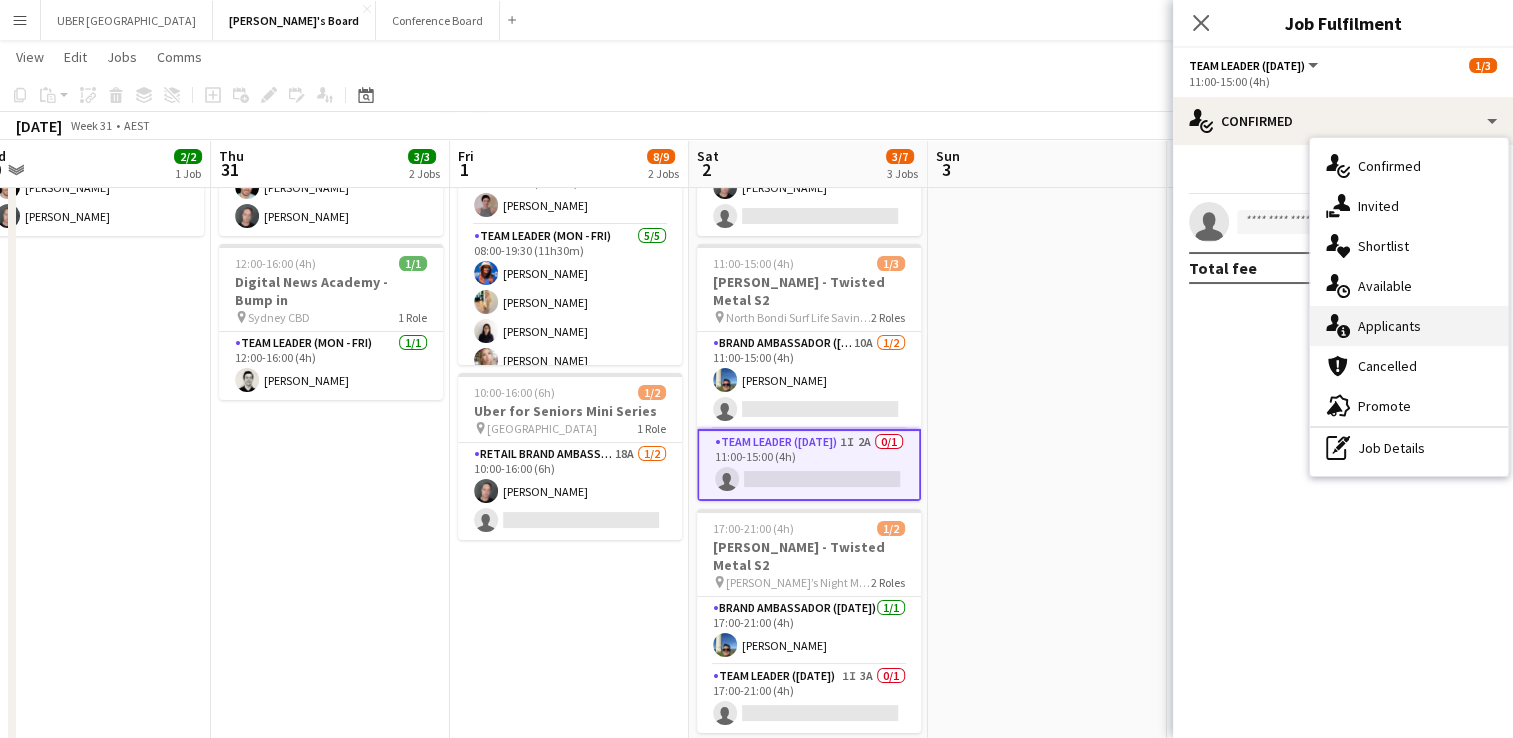 click on "single-neutral-actions-information
Applicants" at bounding box center [1409, 326] 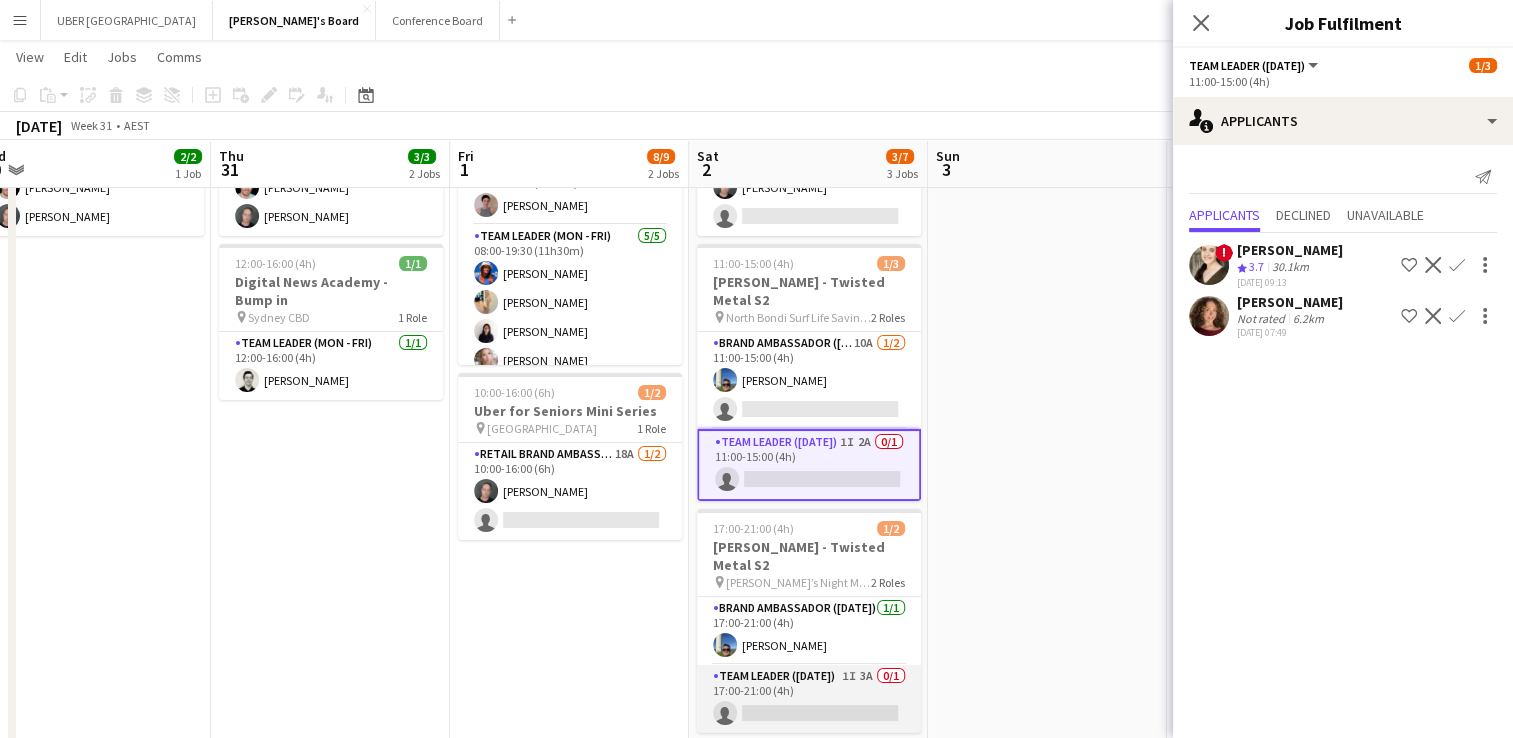 click on "Team Leader ([DATE])   1I   3A   0/1   17:00-21:00 (4h)
single-neutral-actions" at bounding box center (809, 699) 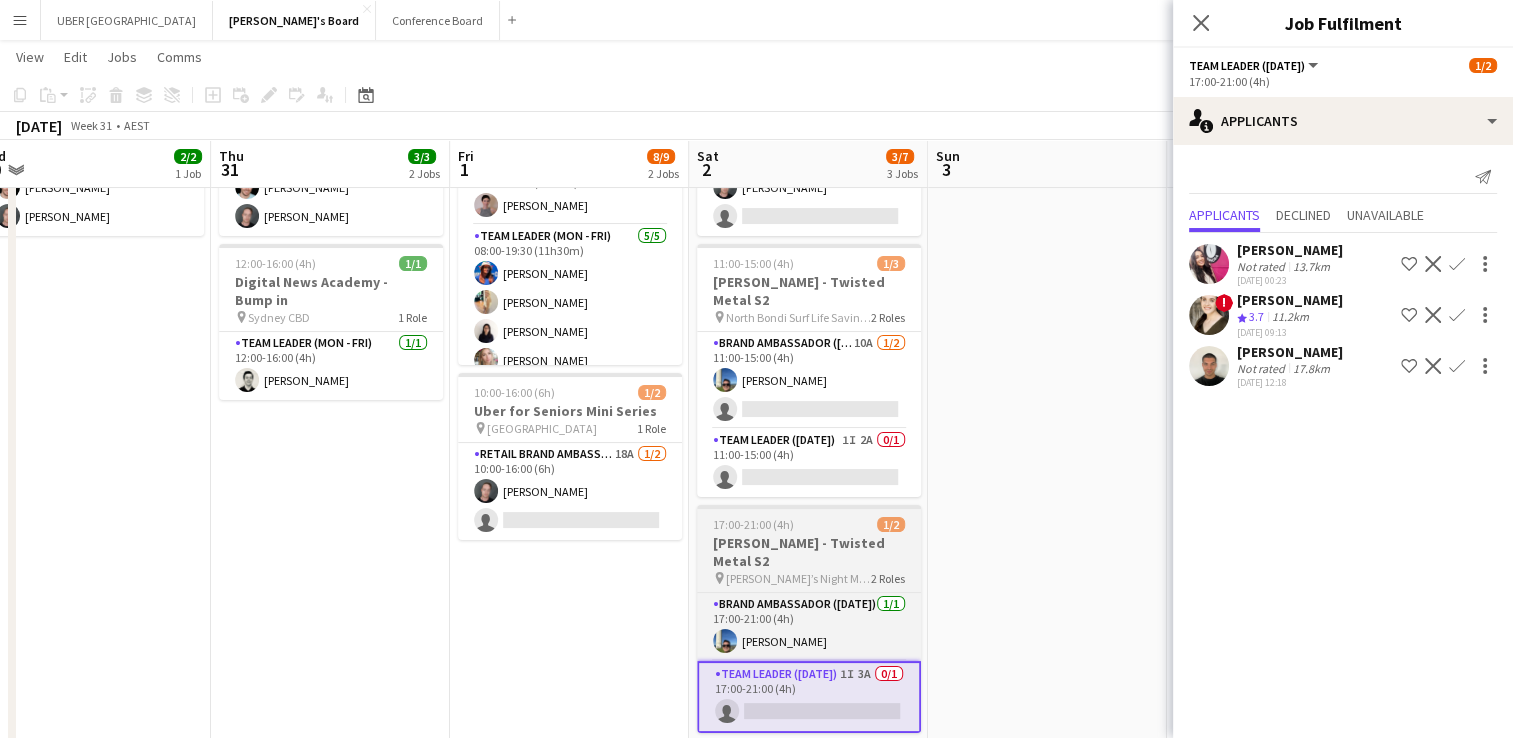 click on "[PERSON_NAME] - Twisted Metal S2" at bounding box center [809, 552] 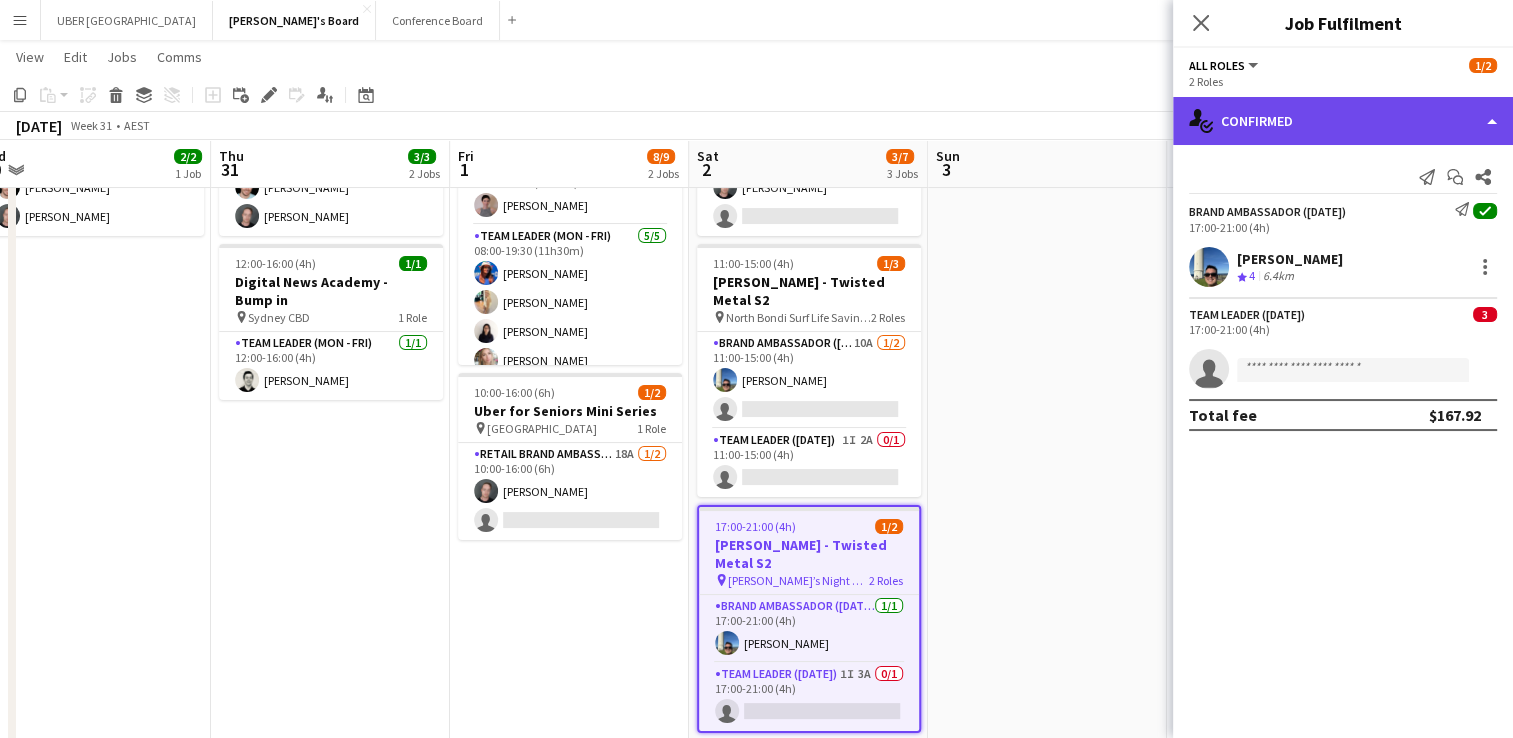 click on "single-neutral-actions-check-2
Confirmed" 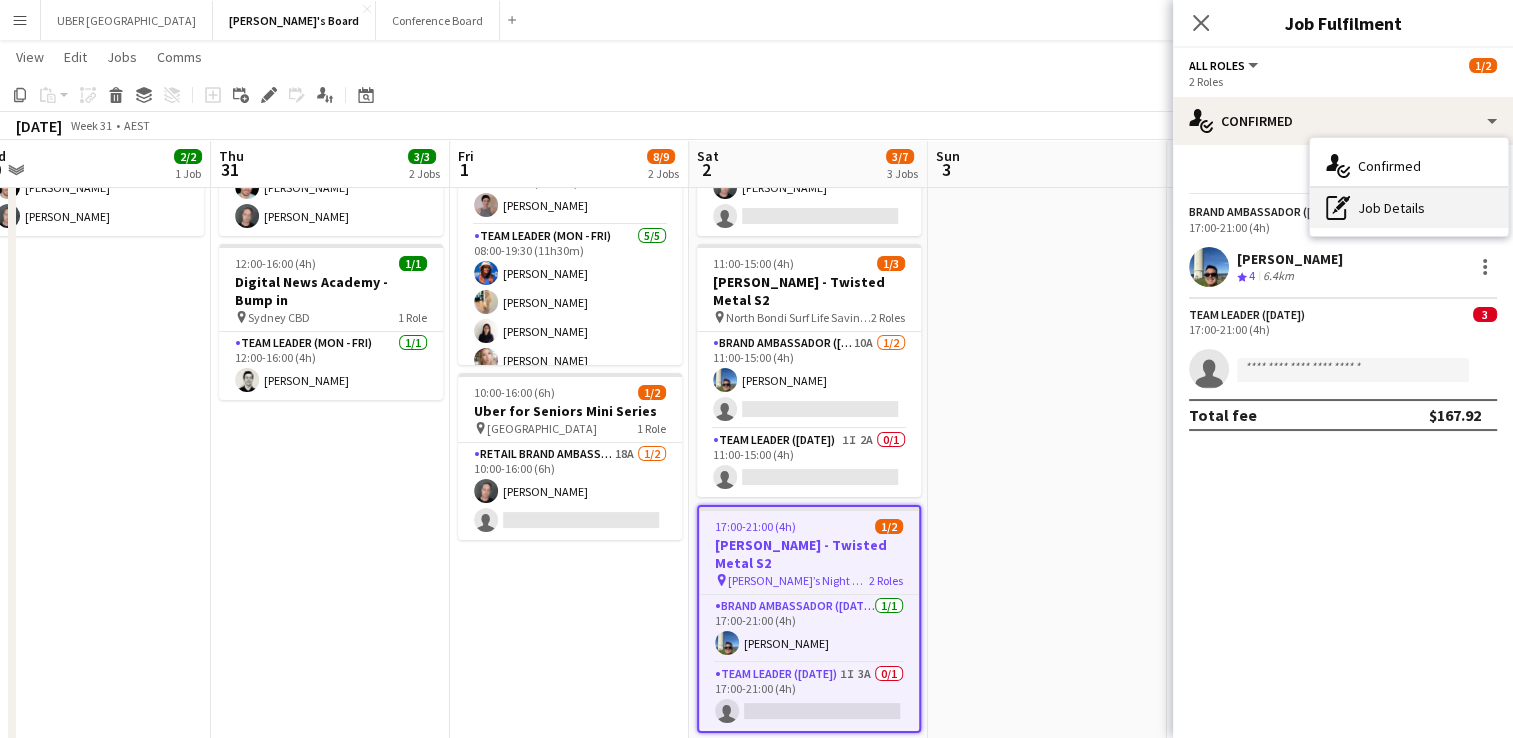 click on "pen-write
Job Details" at bounding box center [1409, 208] 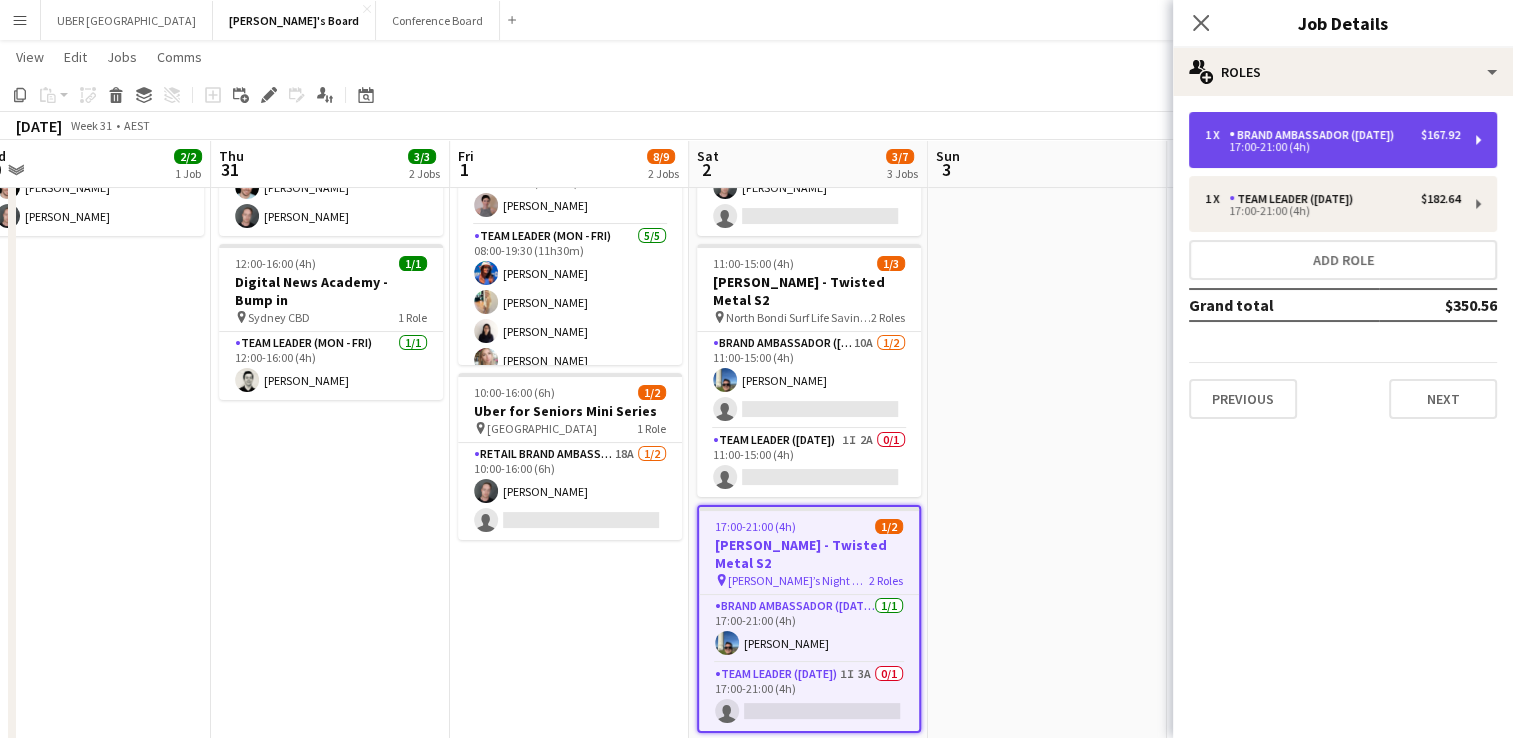 click on "Brand Ambassador ([DATE])" at bounding box center (1315, 135) 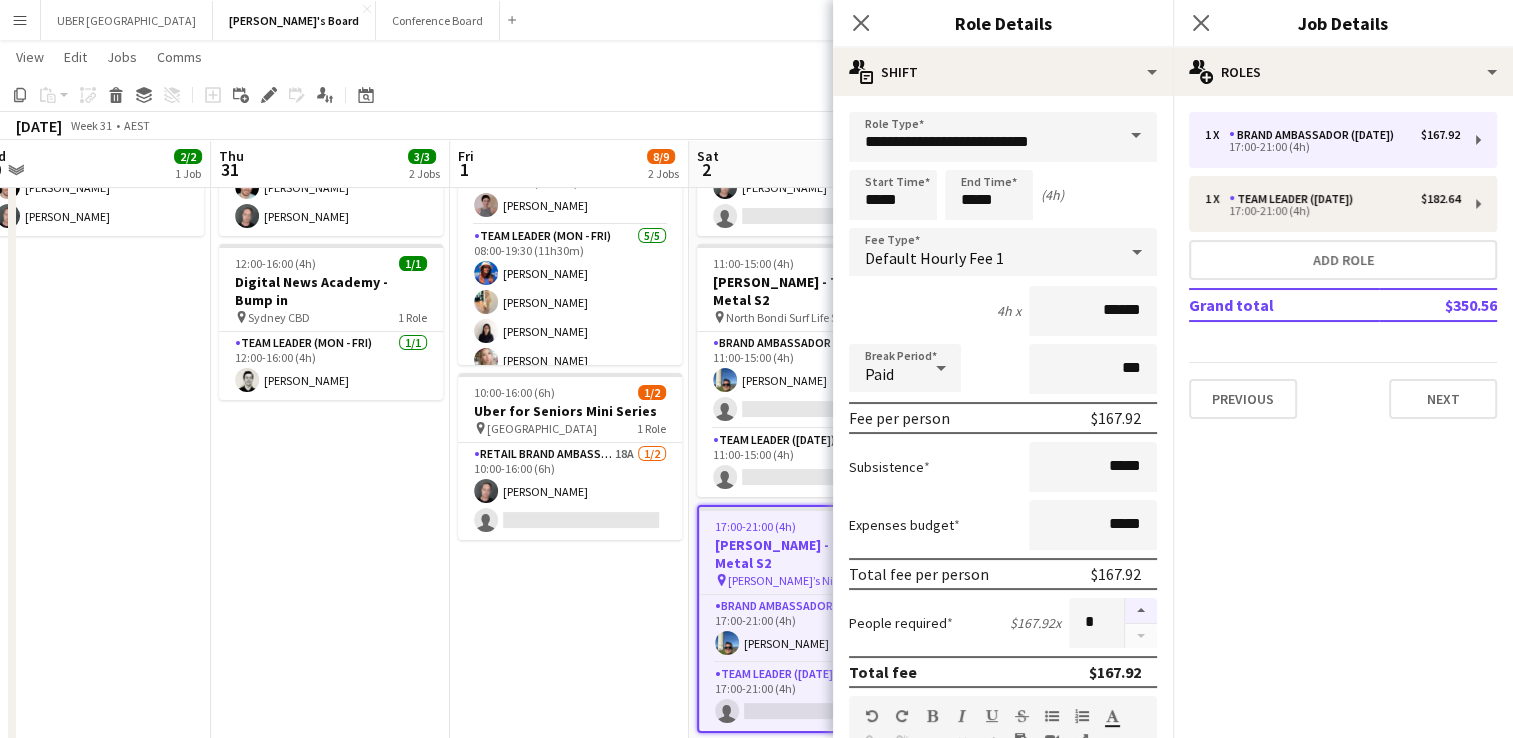 click at bounding box center [1141, 611] 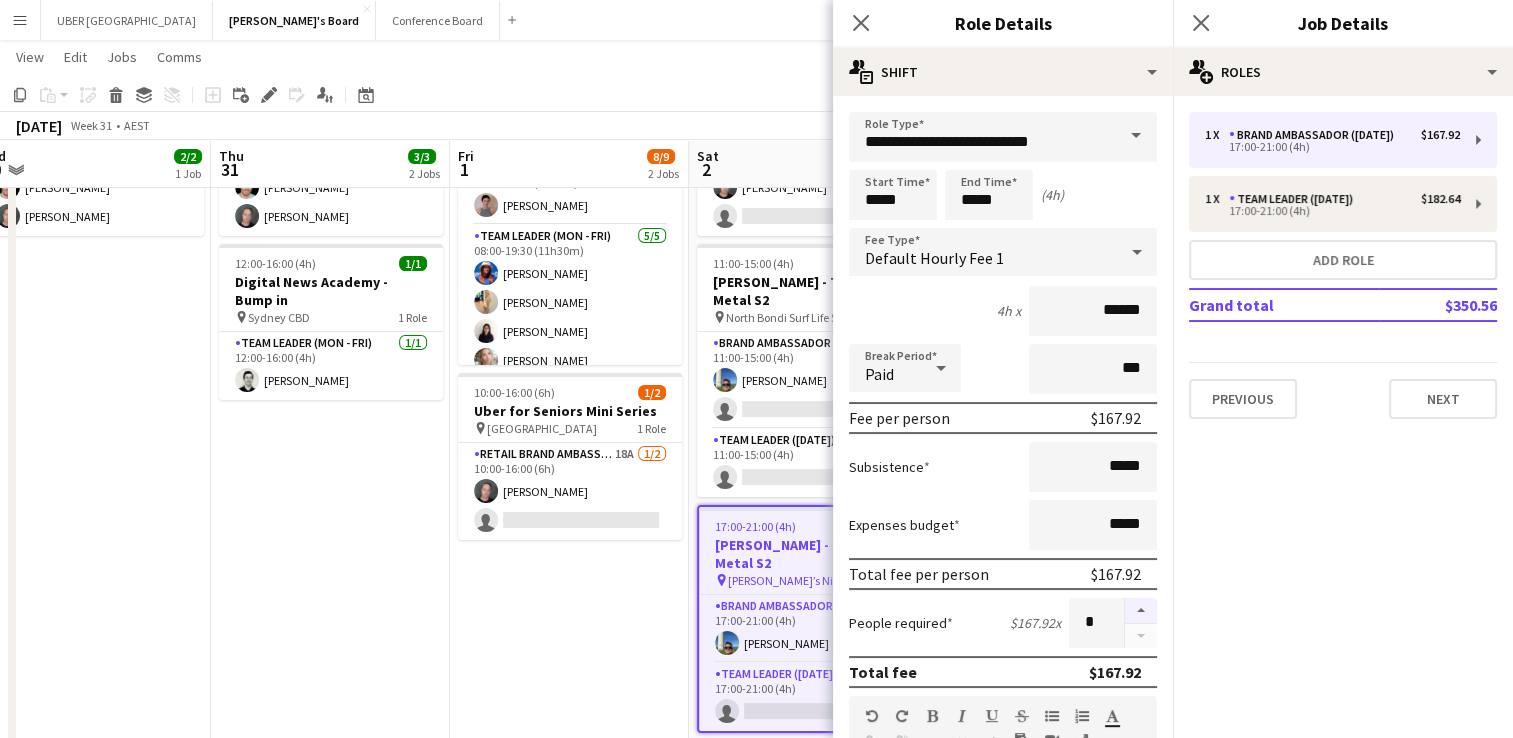 type on "*" 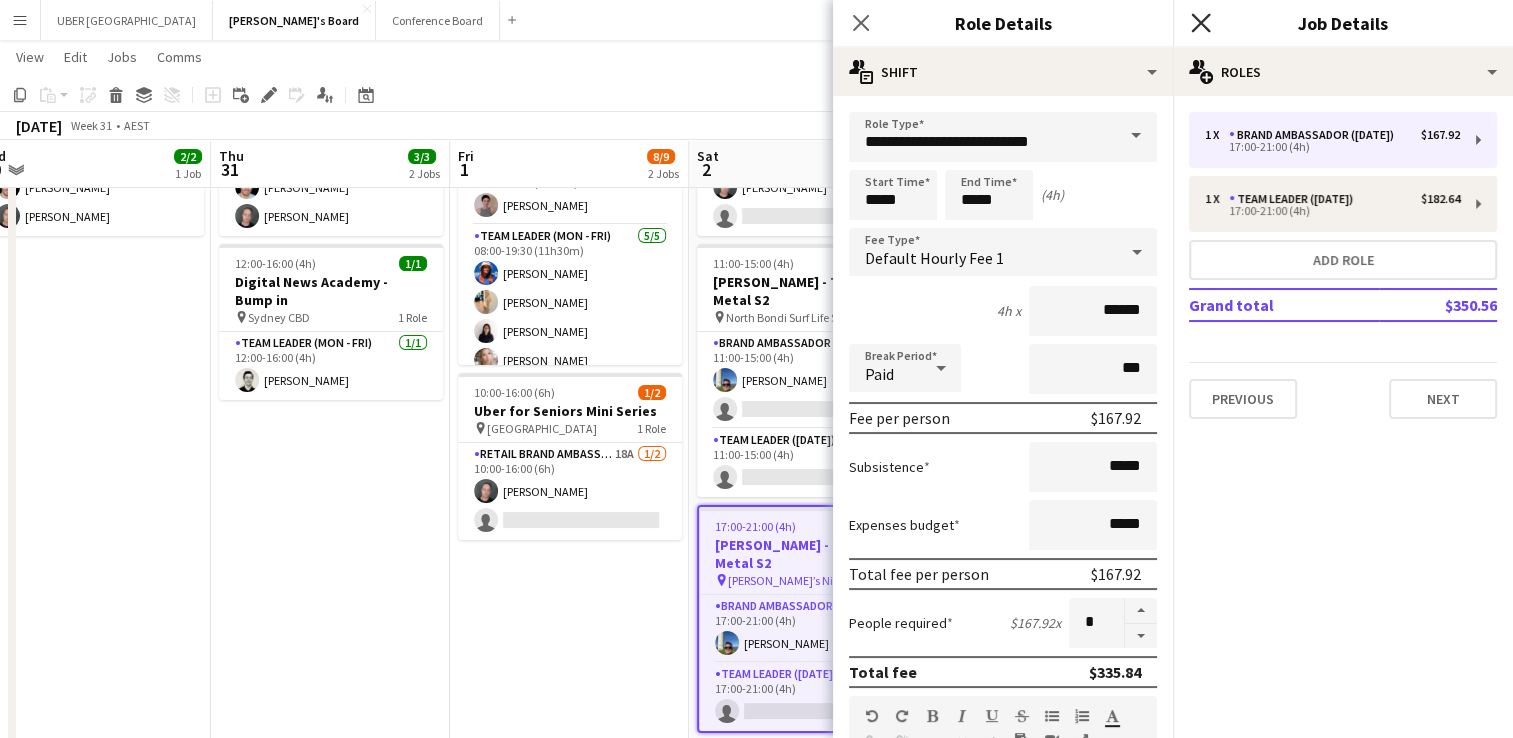 click 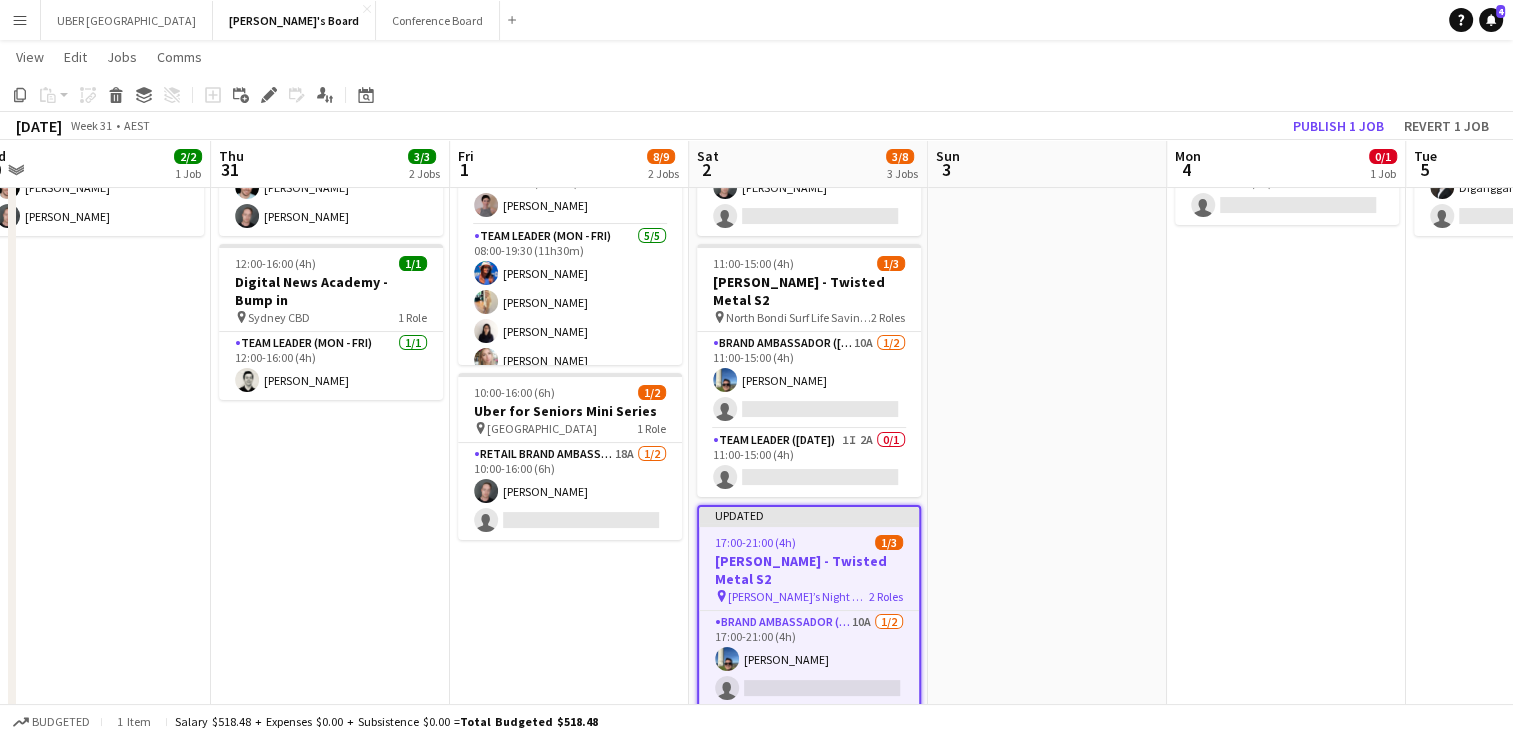 click on "17:00-21:00 (4h)    1/3" at bounding box center [809, 542] 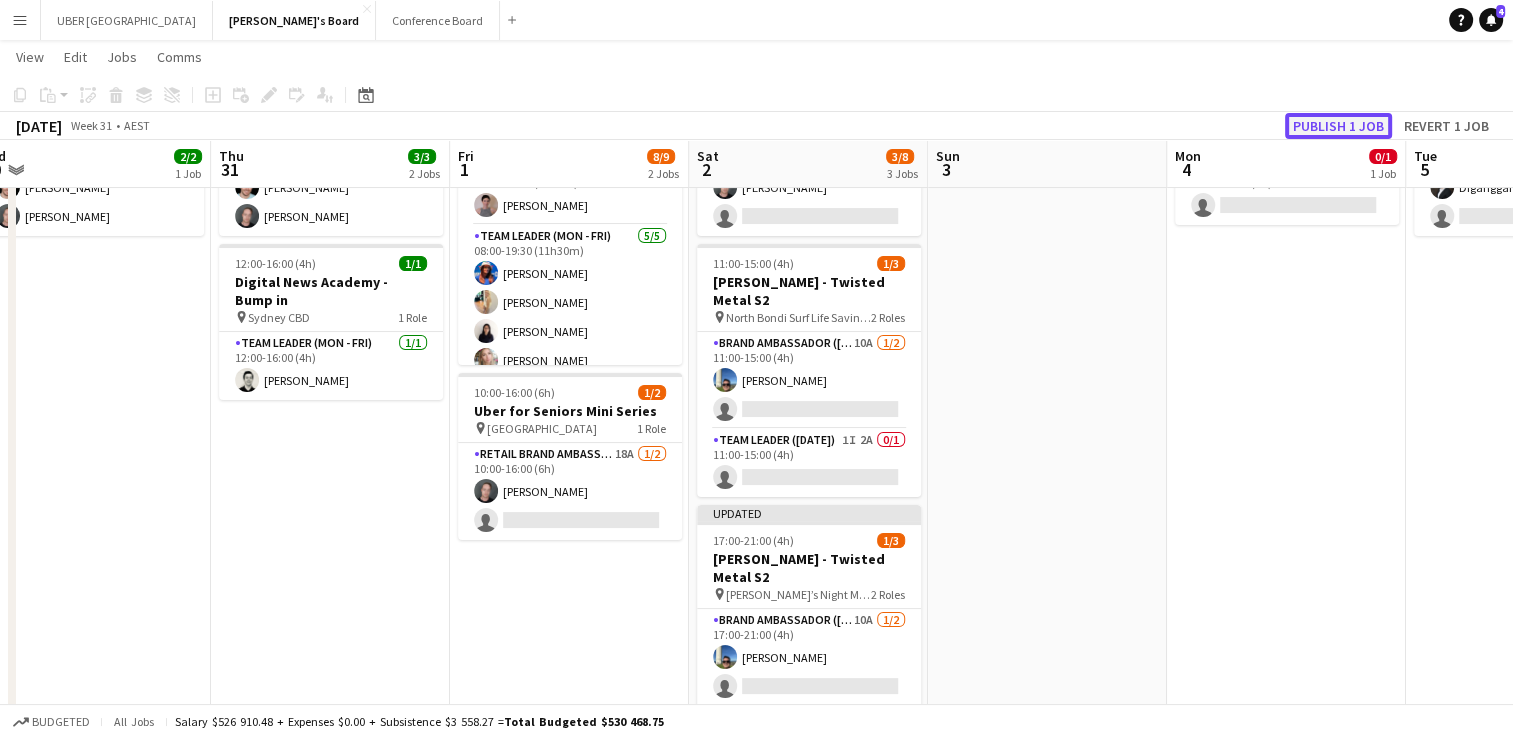 click on "Publish 1 job" 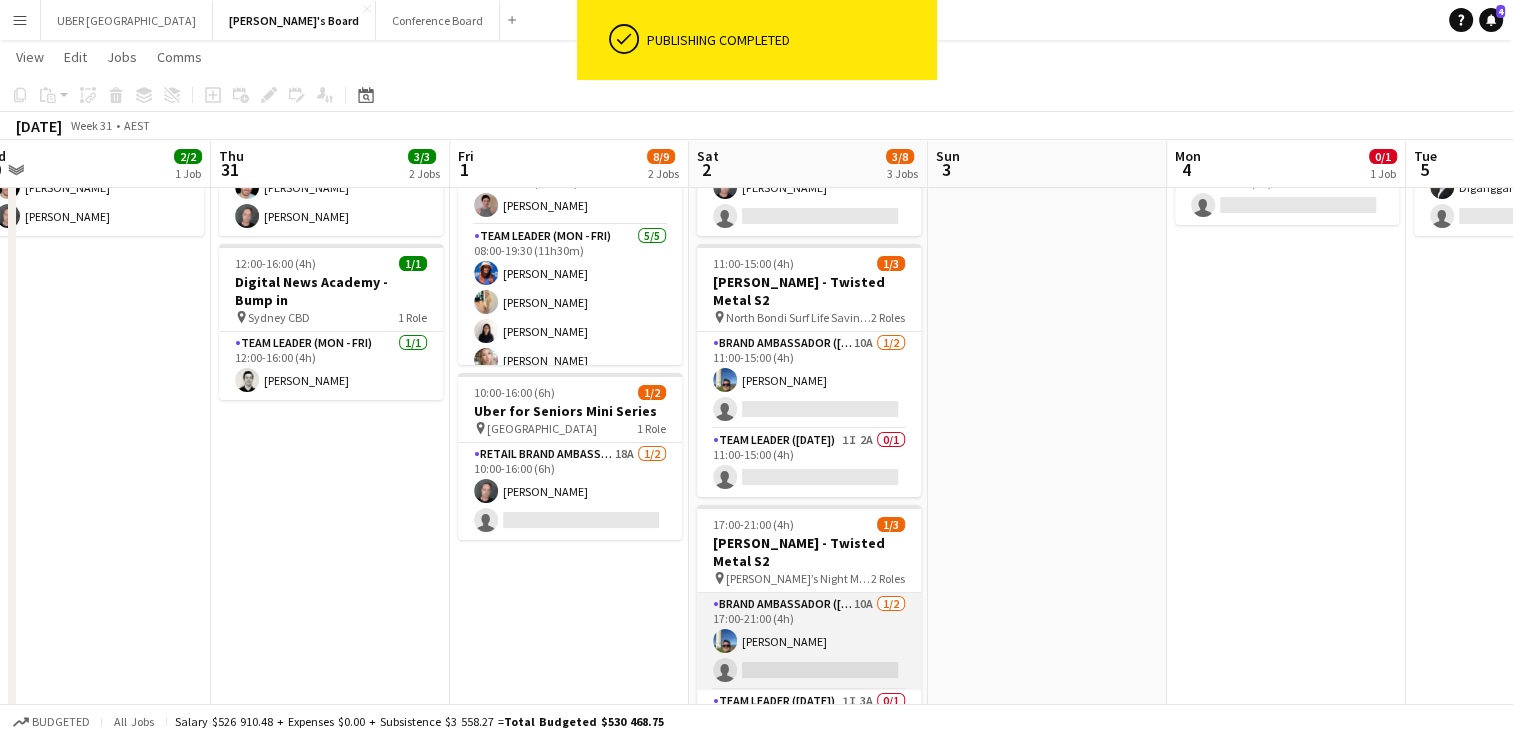 click on "Brand Ambassador ([DATE])   10A   [DATE]   17:00-21:00 (4h)
[PERSON_NAME]
single-neutral-actions" at bounding box center [809, 641] 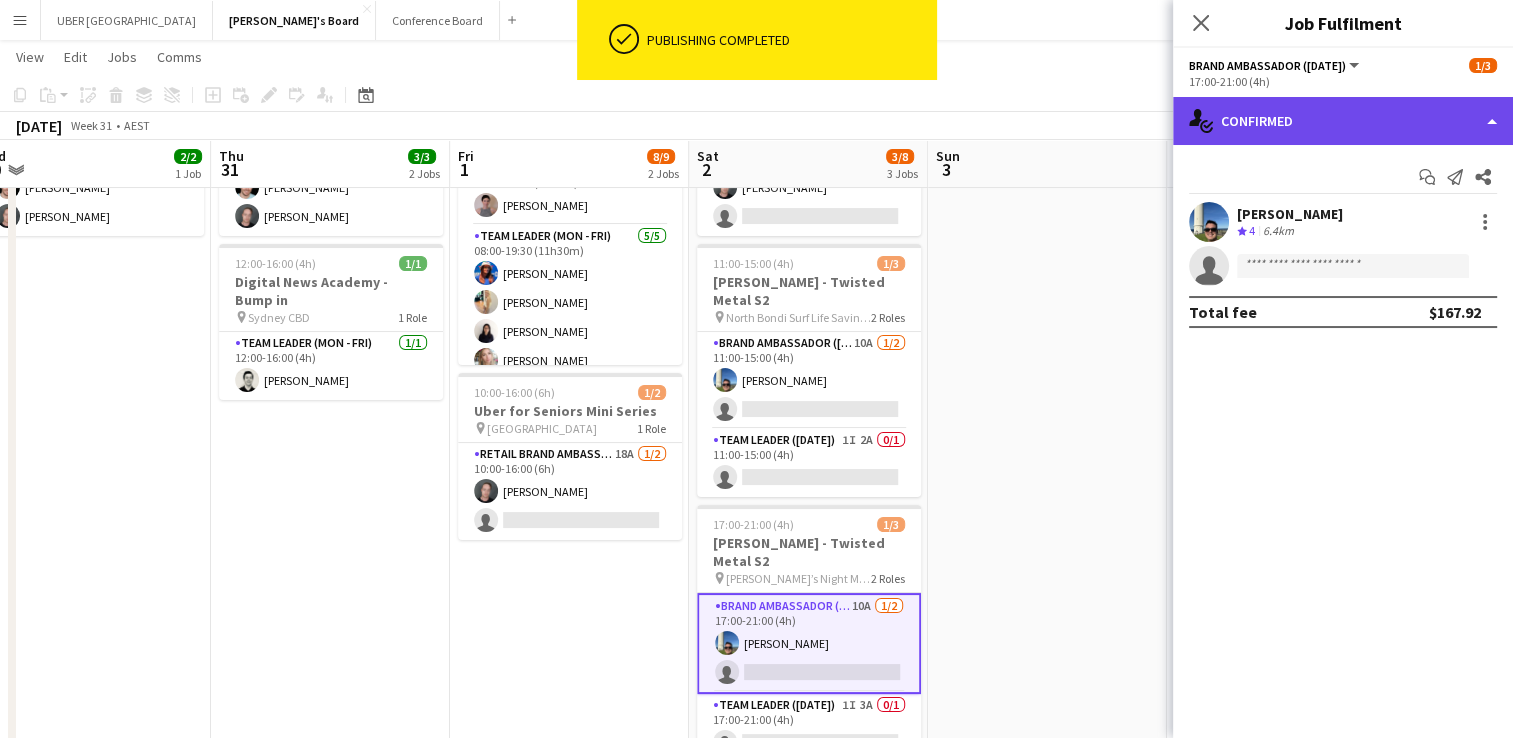 click on "single-neutral-actions-check-2
Confirmed" 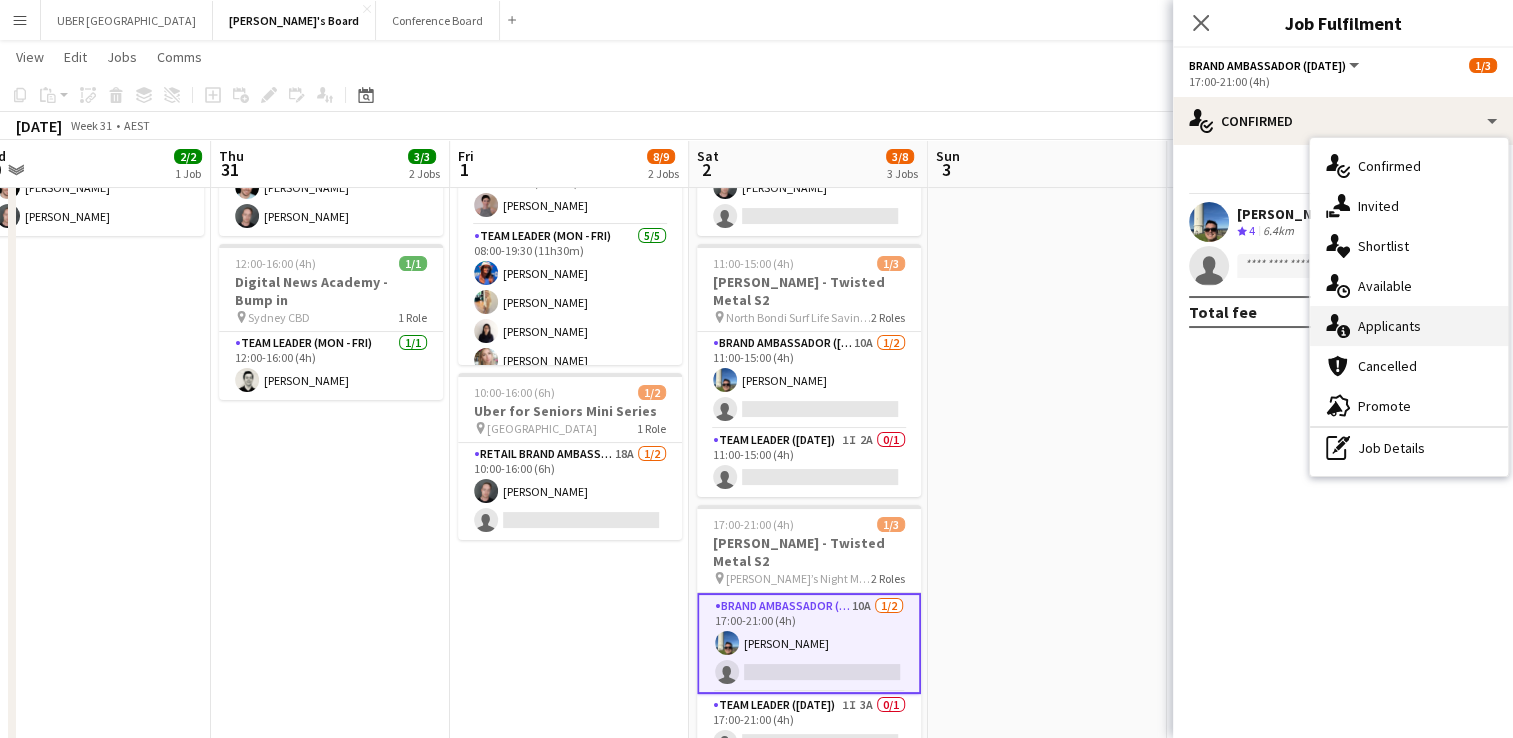 click on "single-neutral-actions-information
Applicants" at bounding box center (1409, 326) 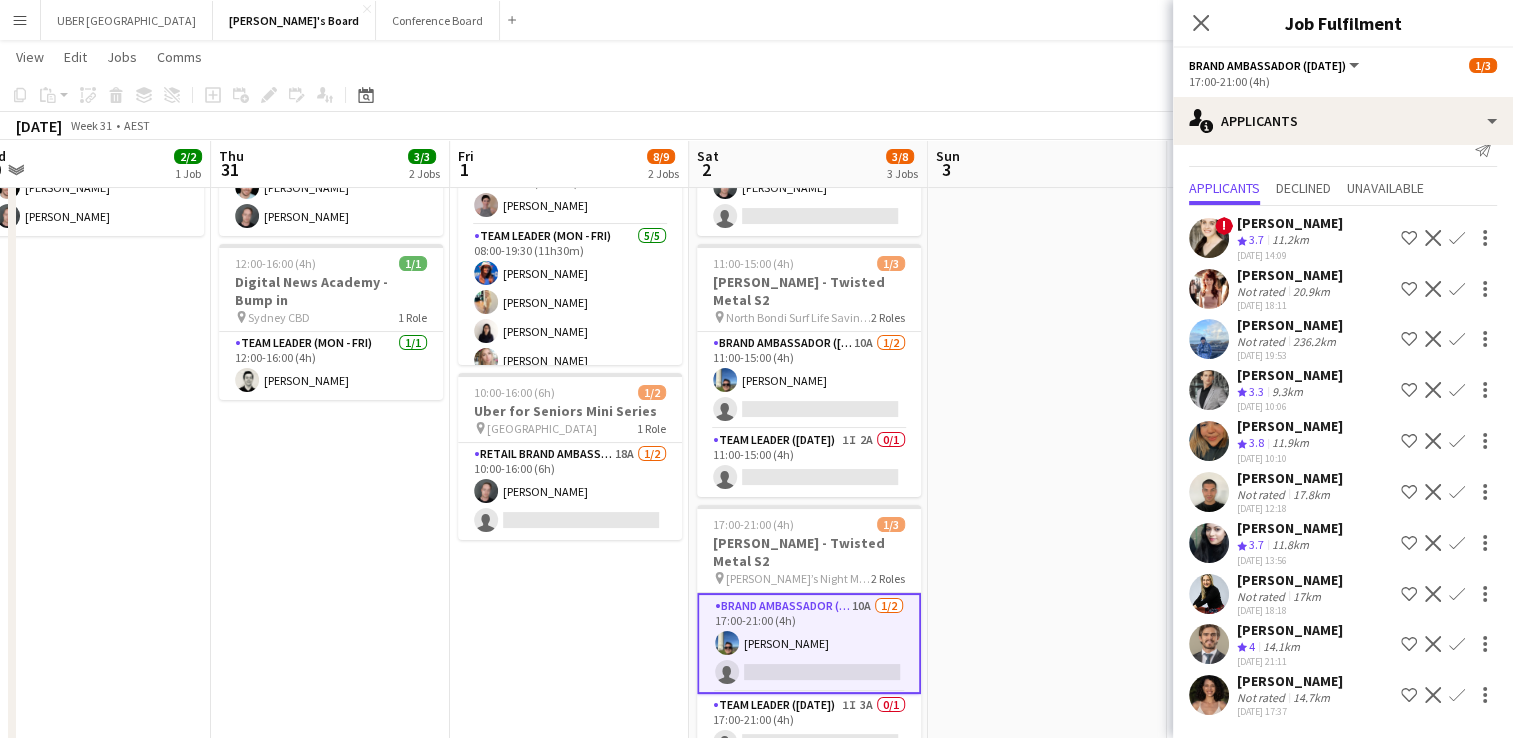scroll, scrollTop: 40, scrollLeft: 0, axis: vertical 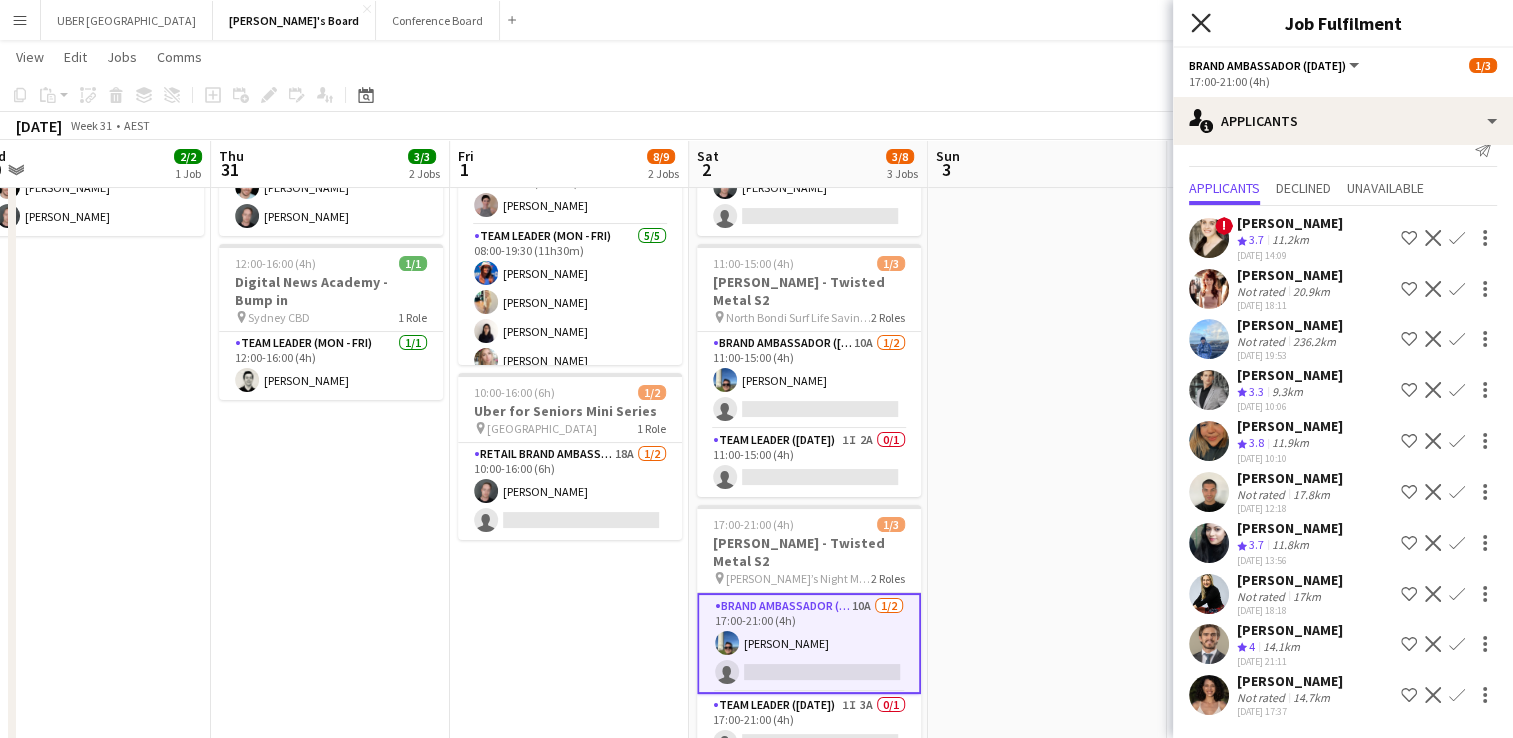 click on "Close pop-in" 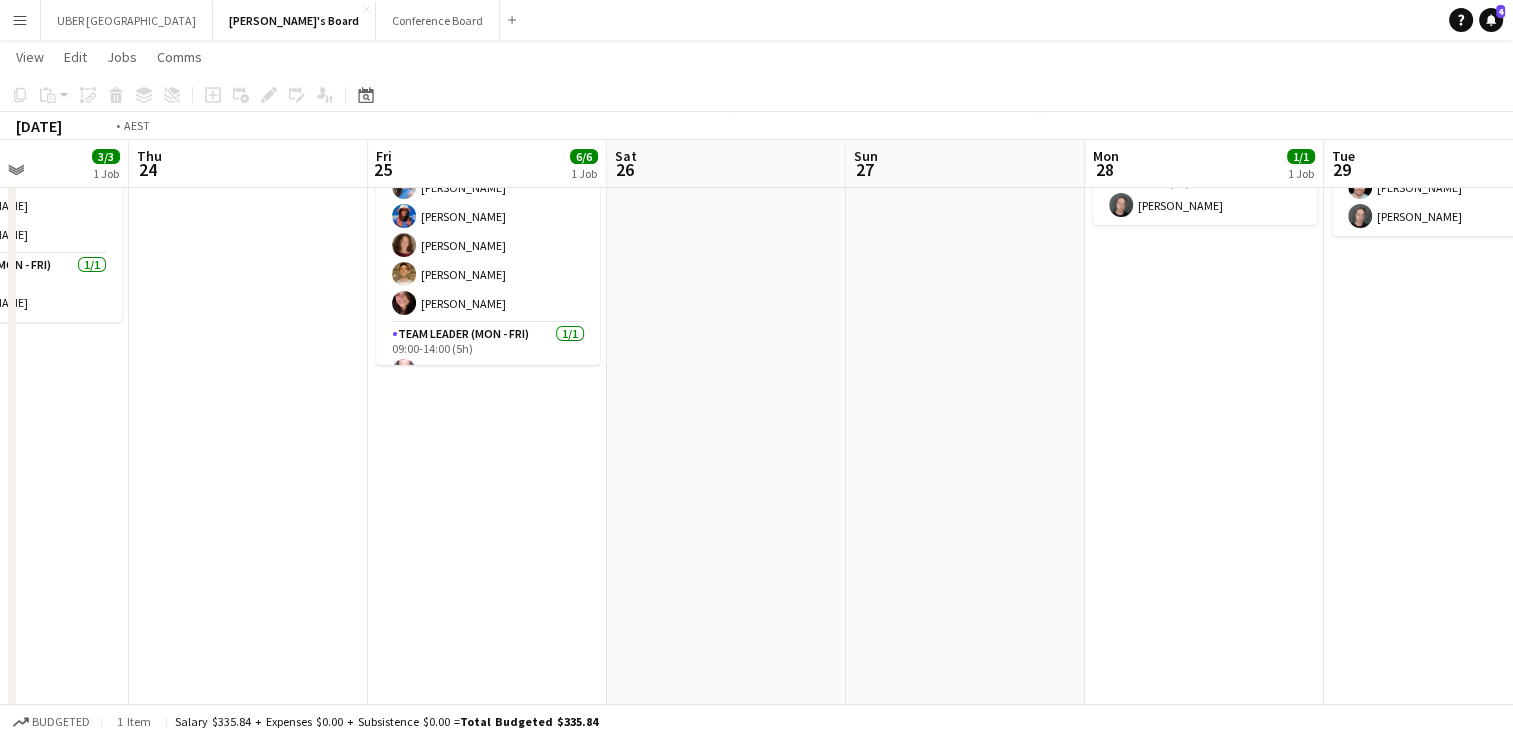 scroll, scrollTop: 0, scrollLeft: 446, axis: horizontal 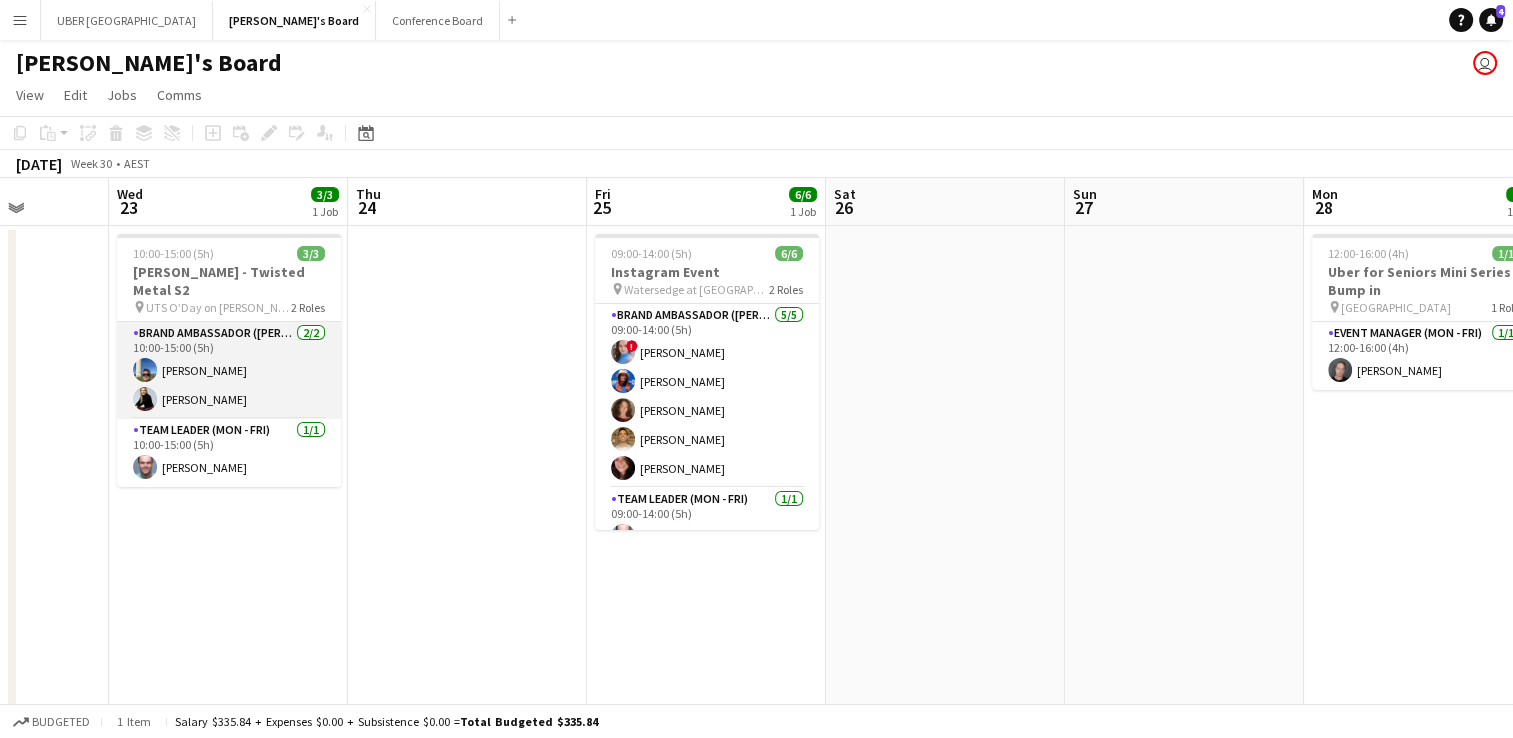 click on "Brand Ambassador (Mon - Fri)   [DATE]   10:00-15:00 (5h)
[PERSON_NAME] [PERSON_NAME]" at bounding box center (229, 370) 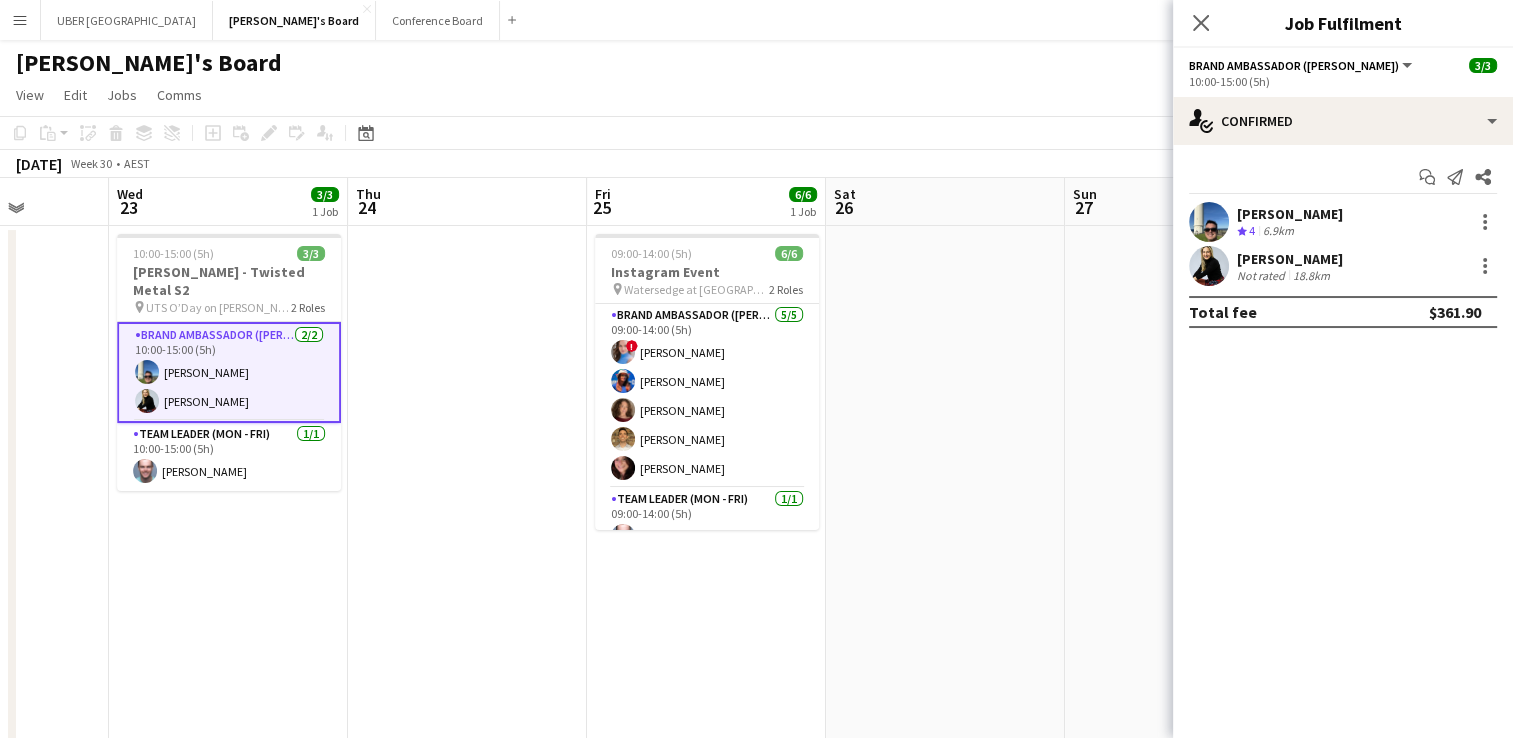 click on "[PERSON_NAME]" at bounding box center [1290, 214] 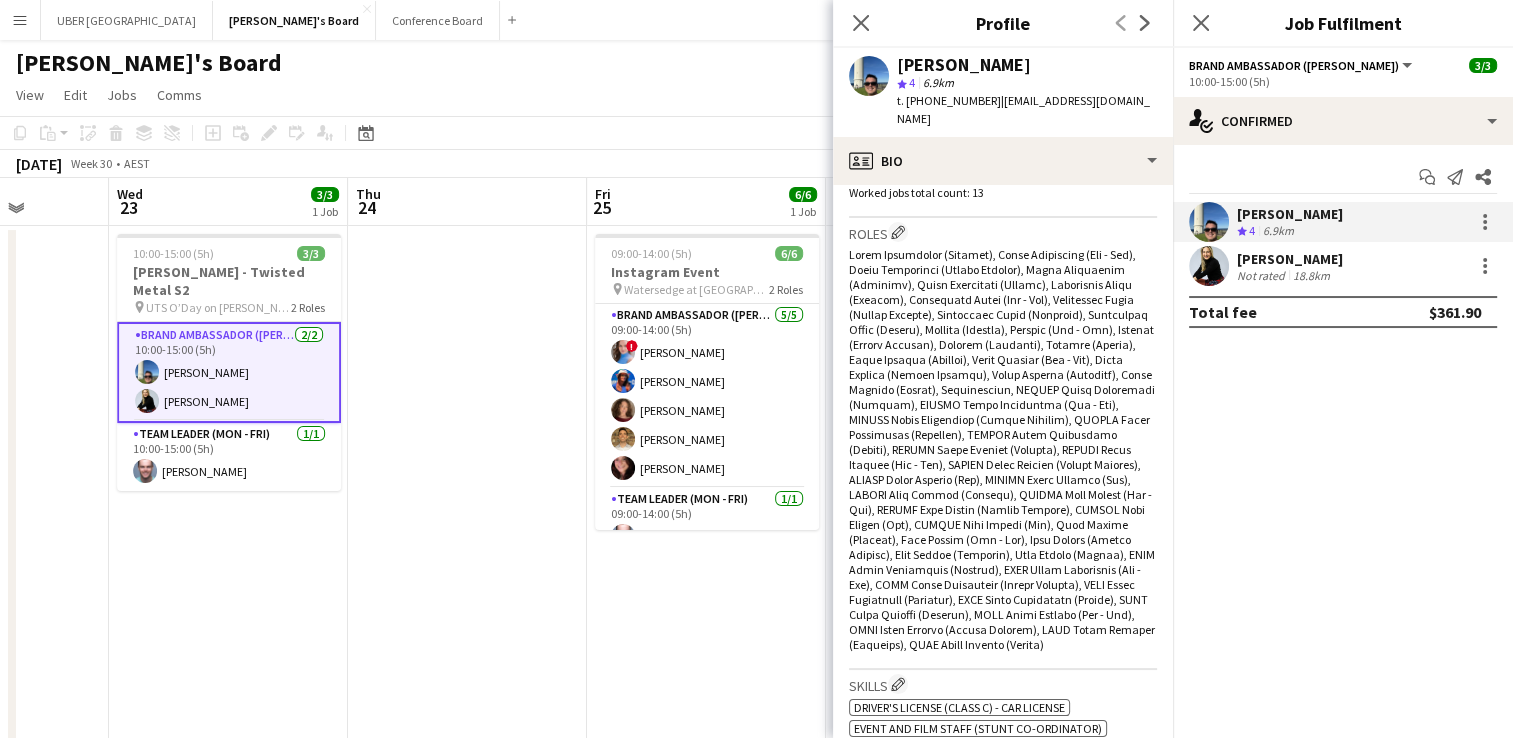 scroll, scrollTop: 623, scrollLeft: 0, axis: vertical 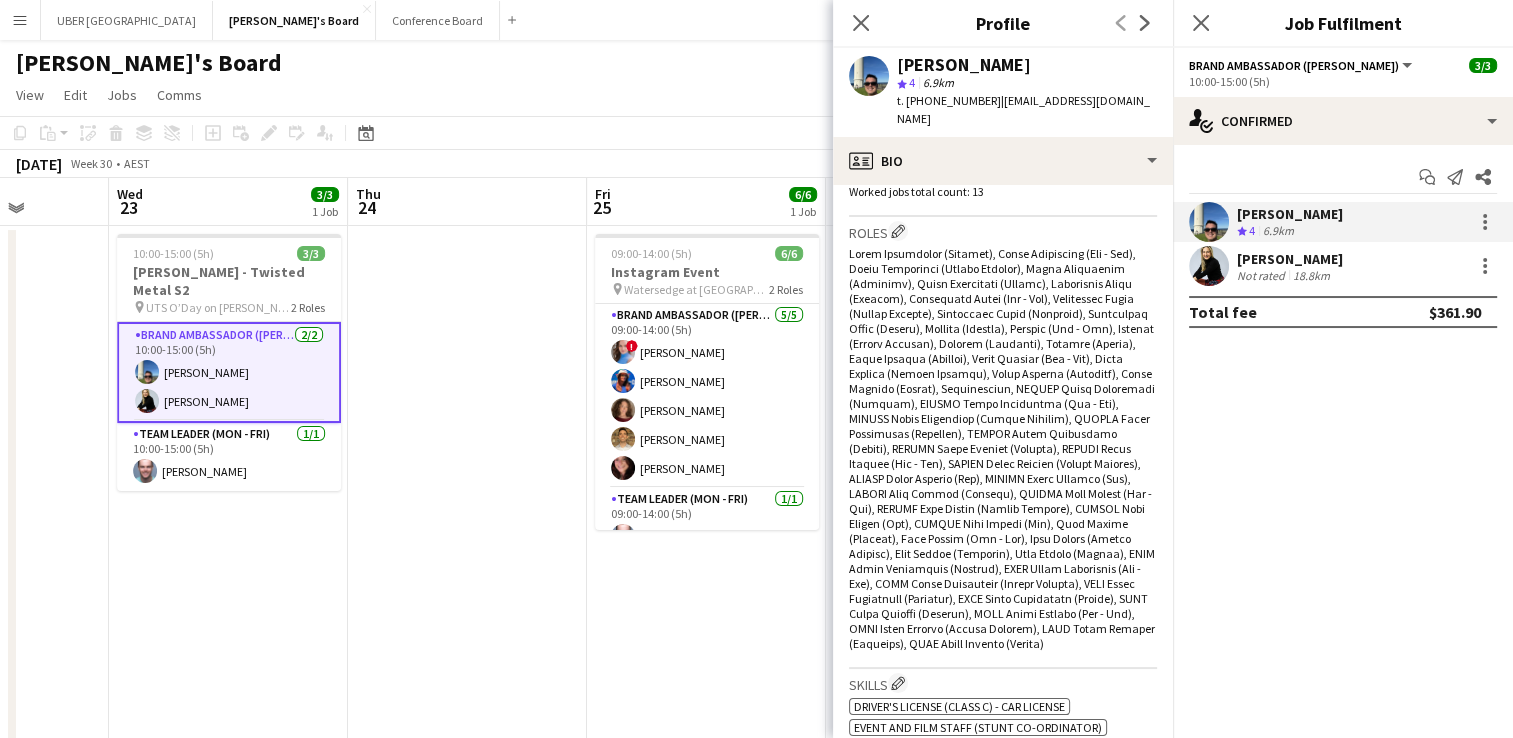 click on "[PERSON_NAME]" at bounding box center (1290, 259) 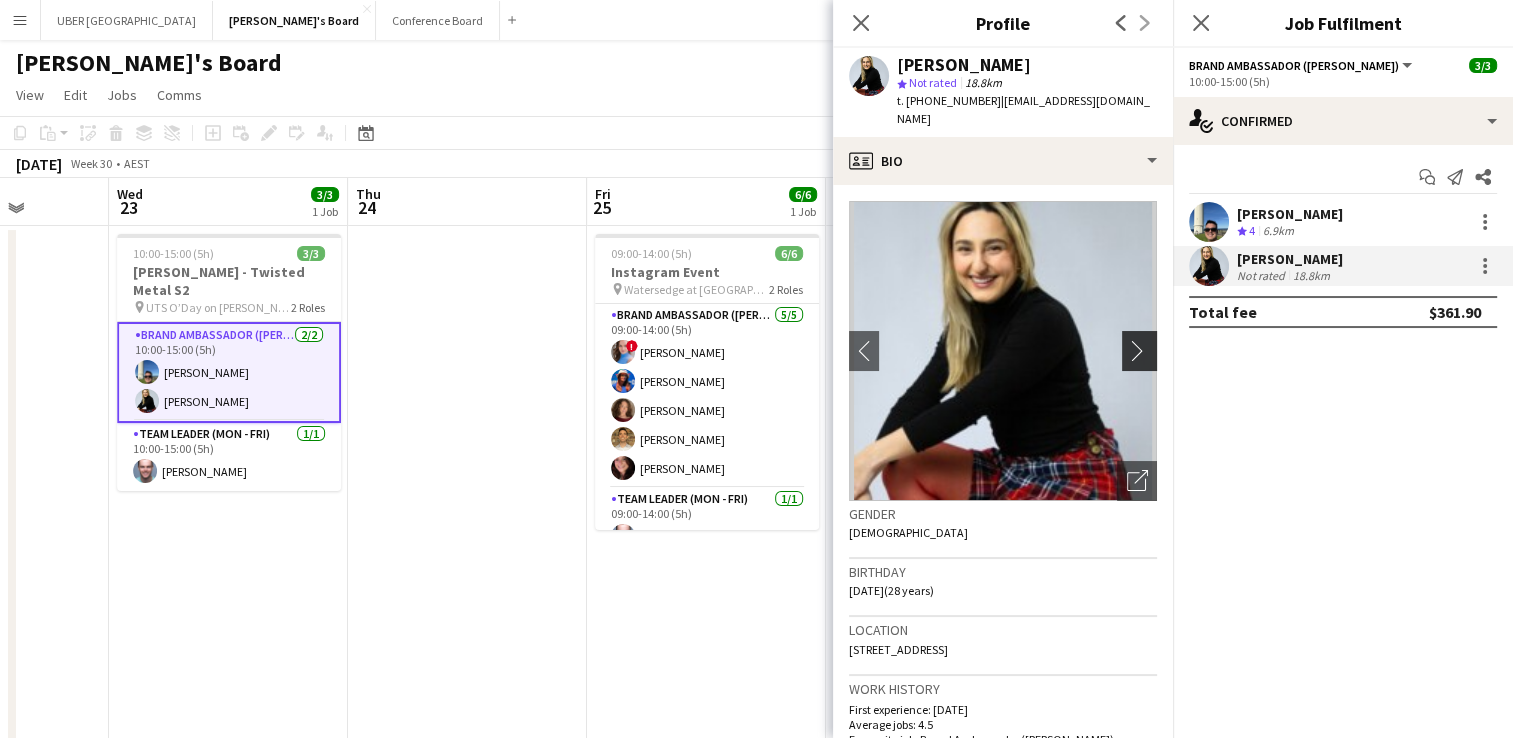 click on "chevron-right" 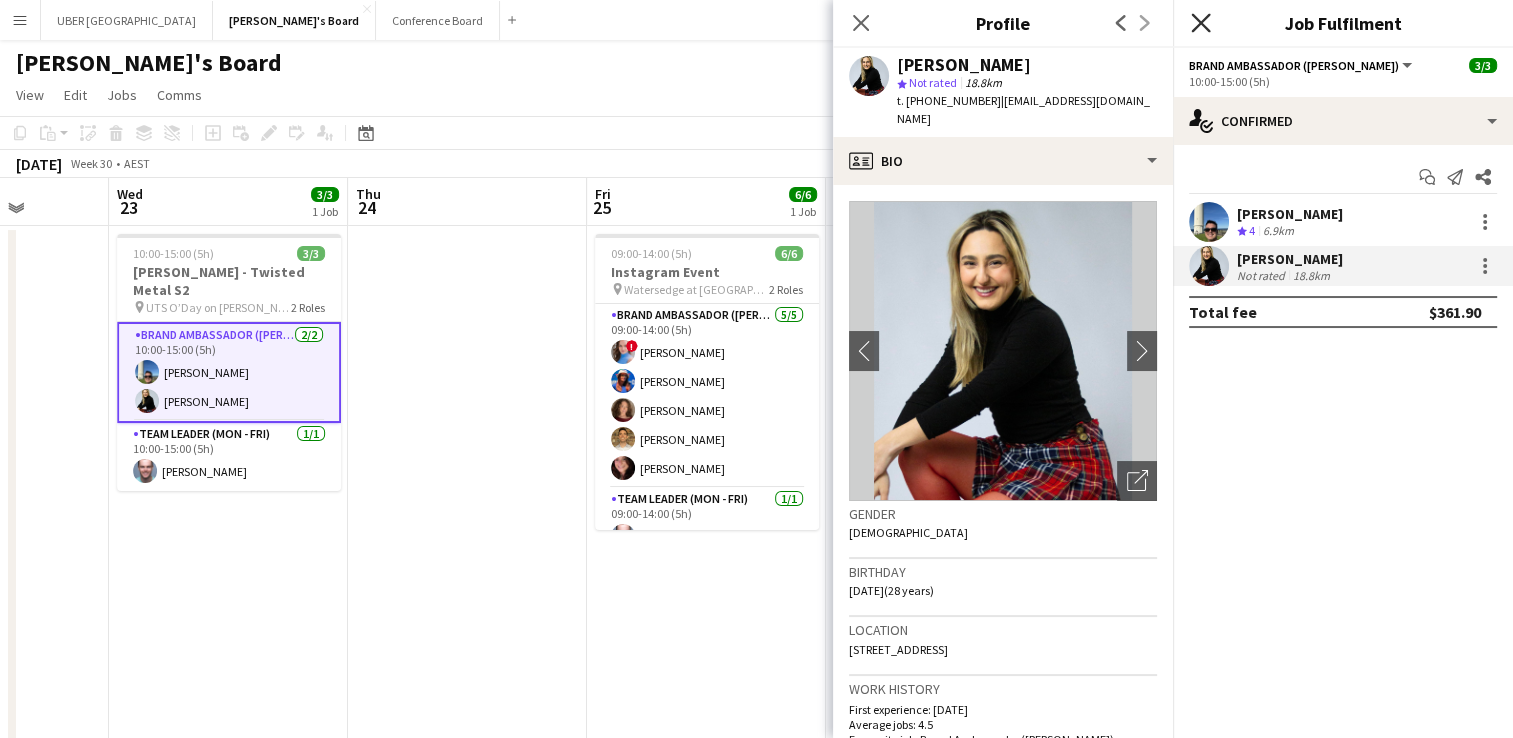 click 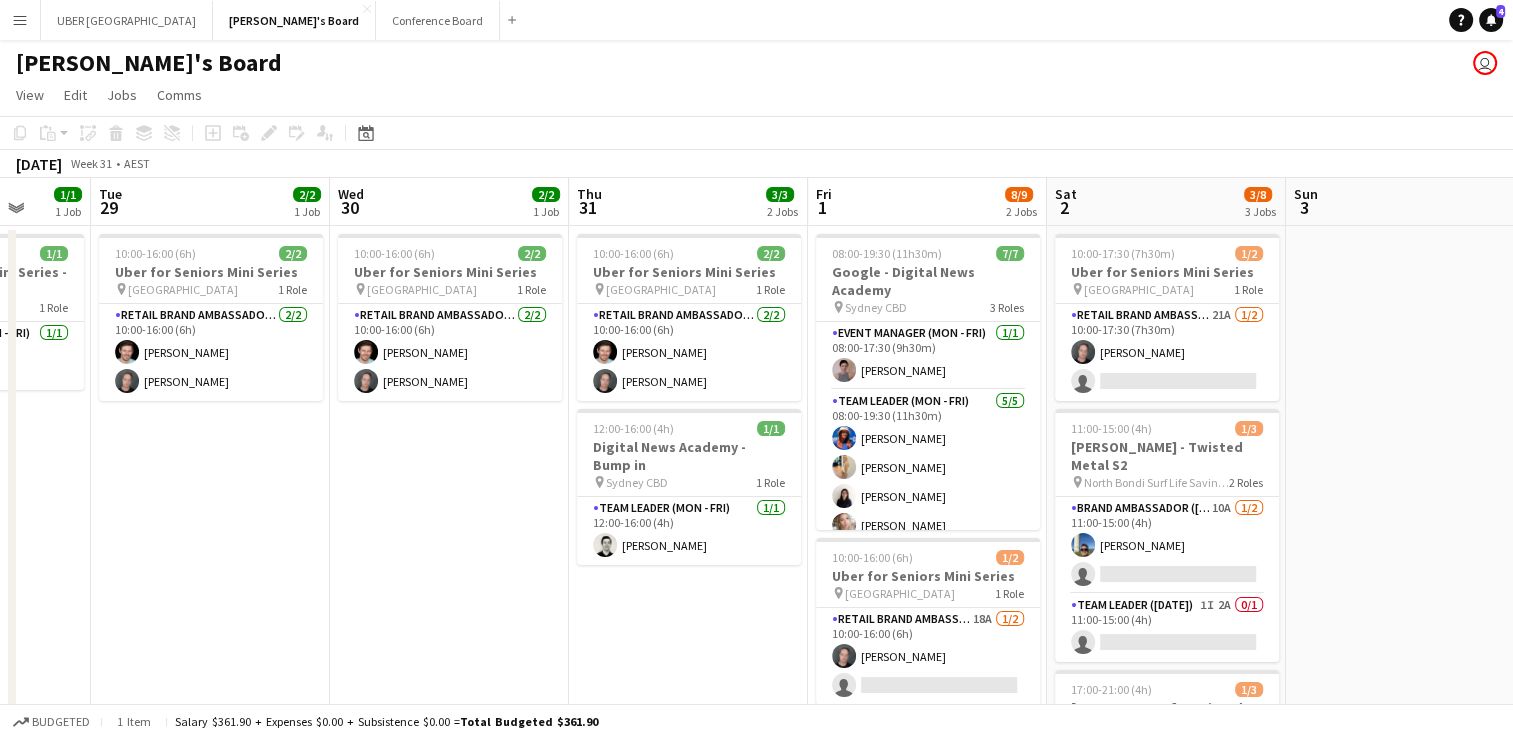 scroll, scrollTop: 0, scrollLeft: 916, axis: horizontal 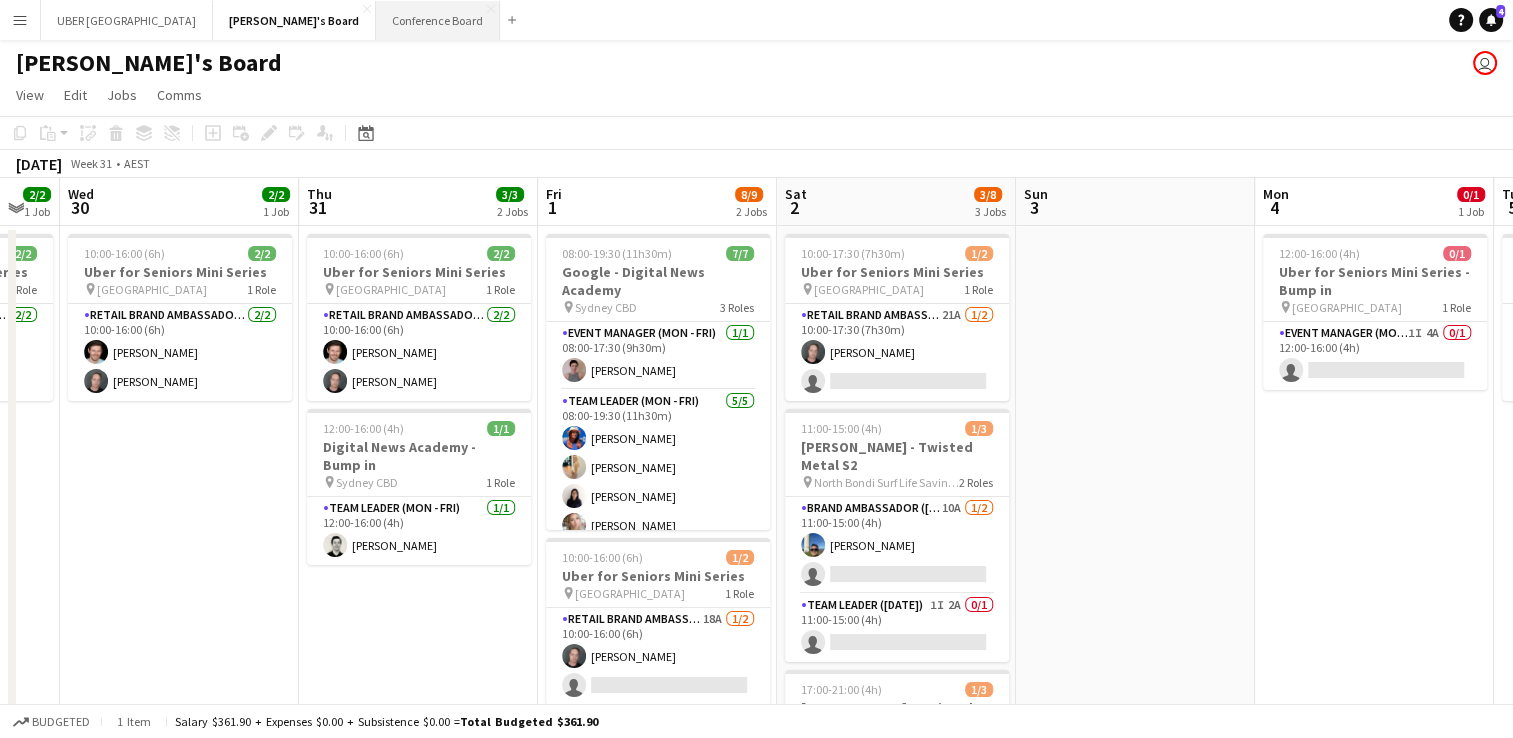 click on "Conference Board
Close" at bounding box center [438, 20] 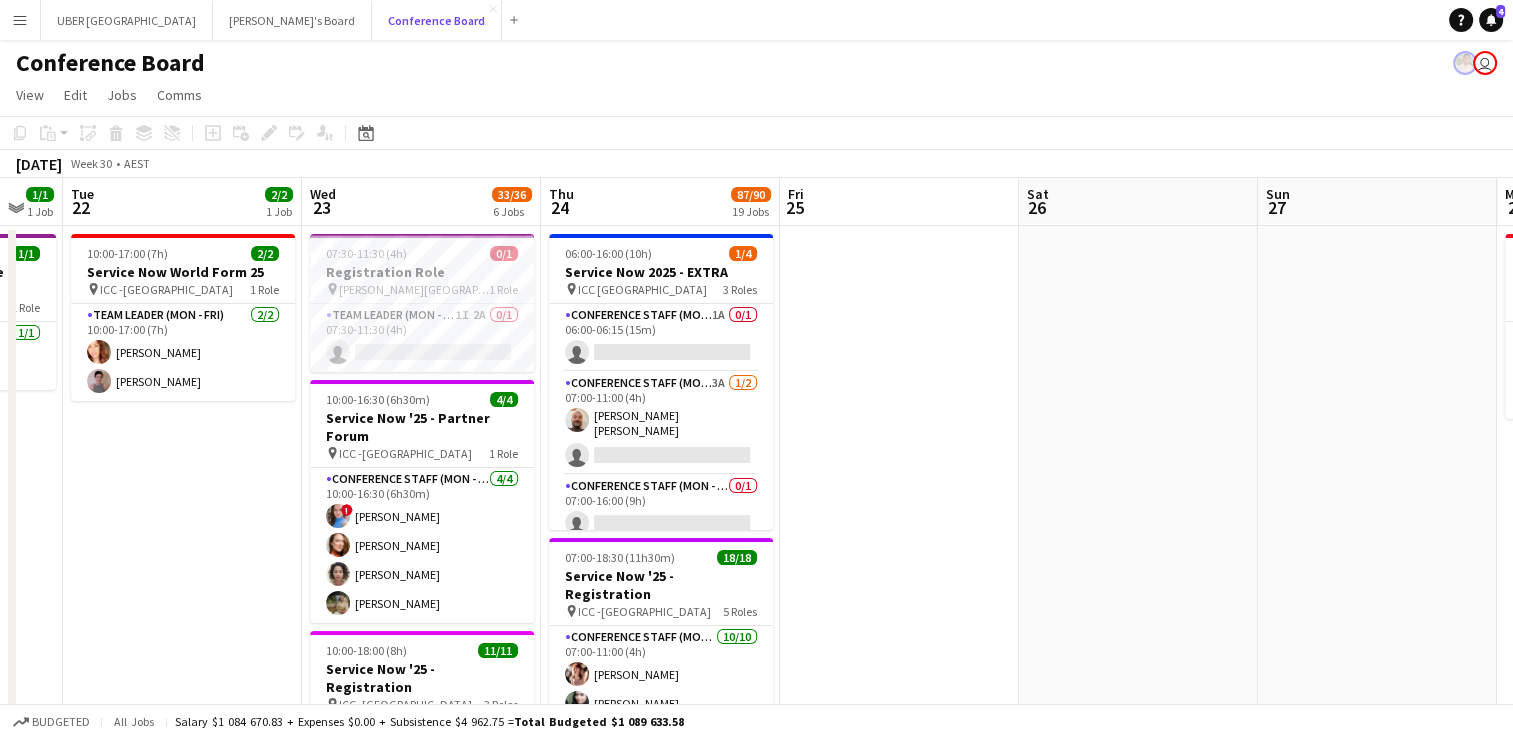 scroll, scrollTop: 0, scrollLeft: 686, axis: horizontal 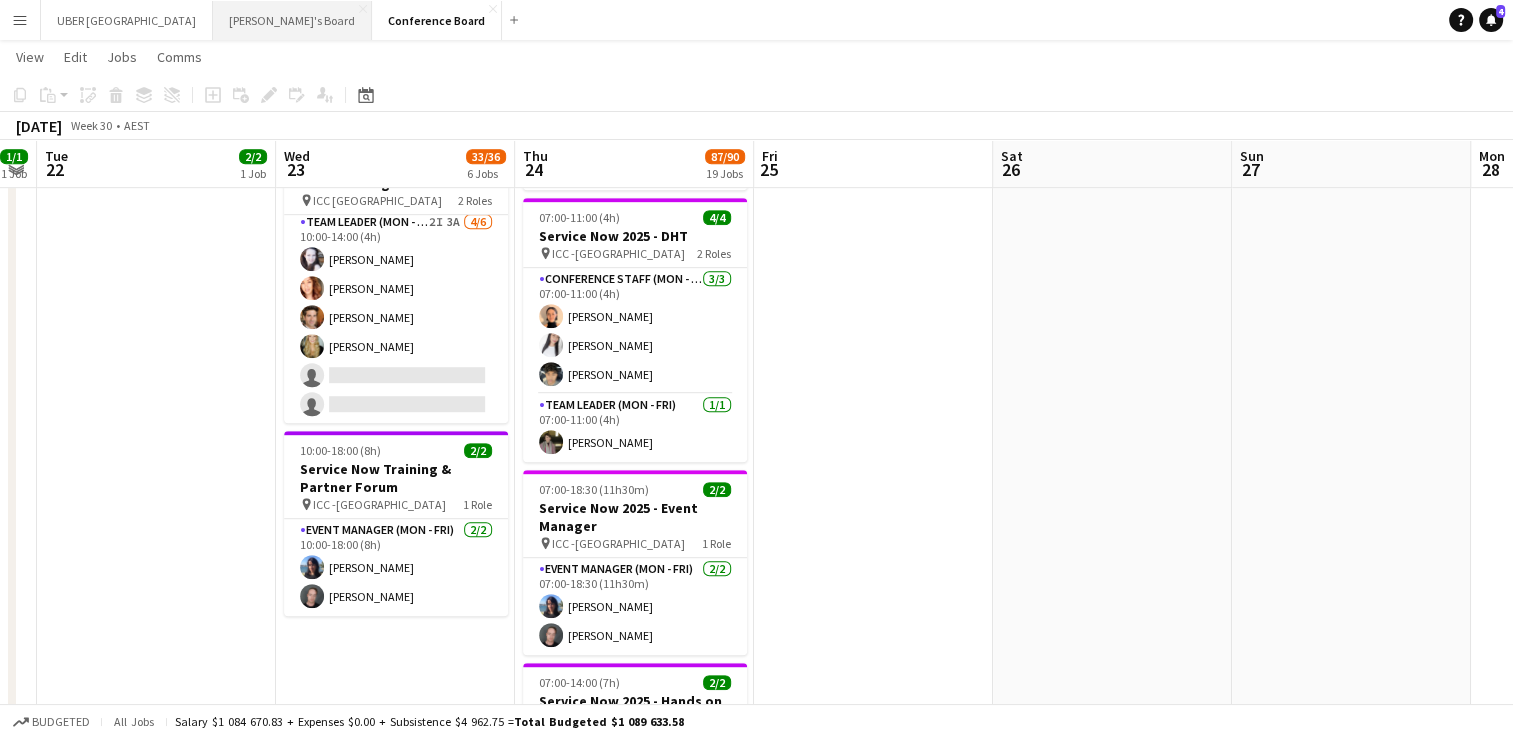 click on "Tennille's Board
Close" at bounding box center [292, 20] 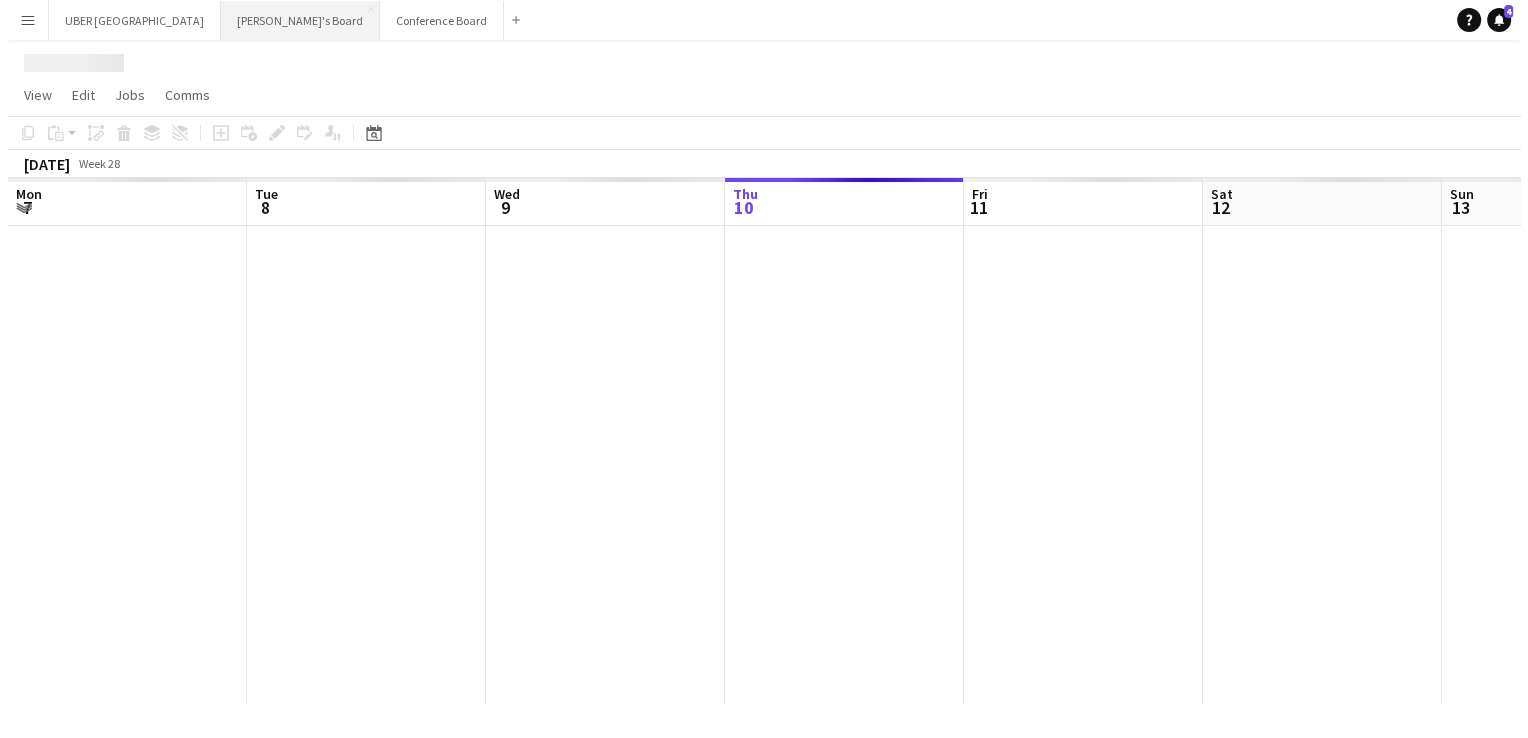 scroll, scrollTop: 0, scrollLeft: 0, axis: both 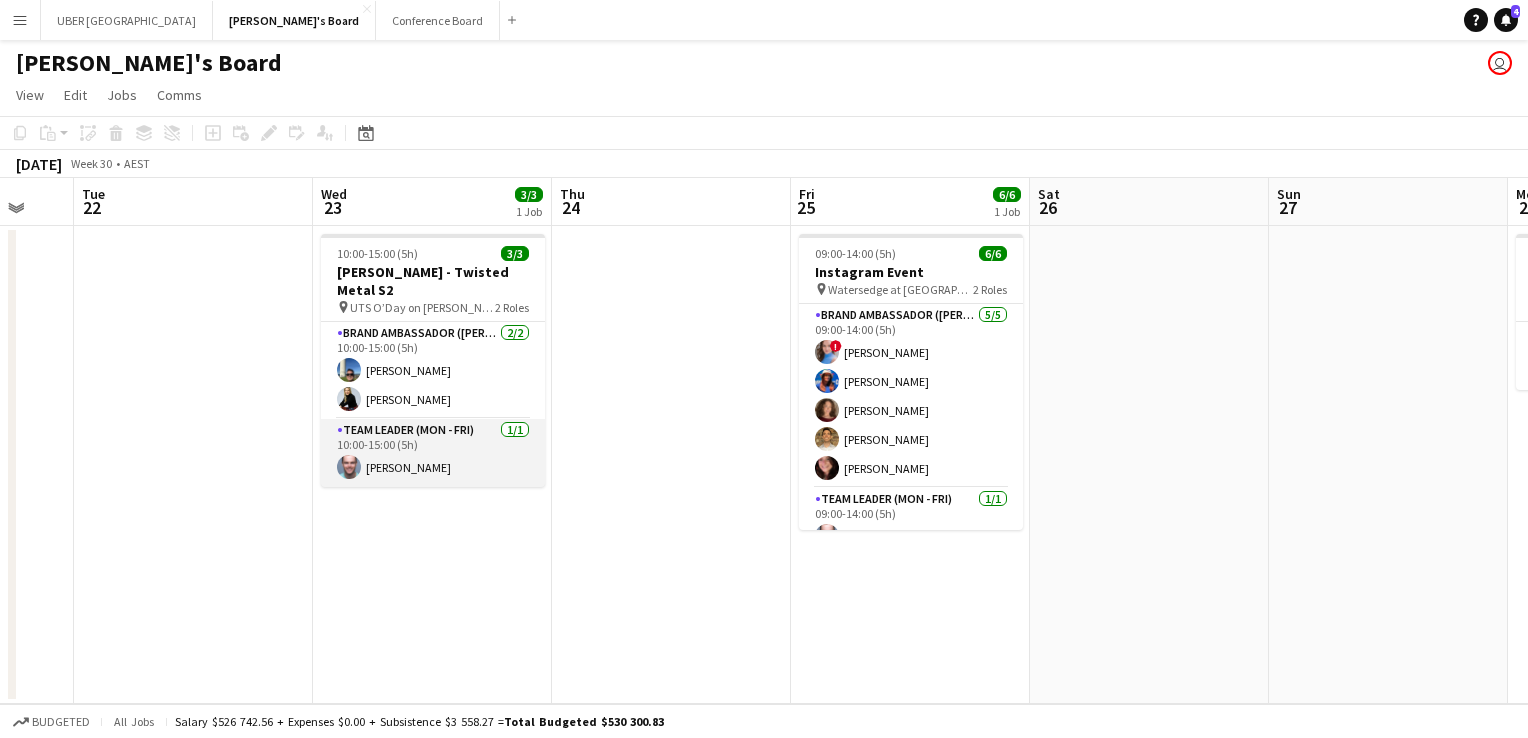 click on "Team Leader (Mon - Fri)   [DATE]   10:00-15:00 (5h)
[PERSON_NAME]" at bounding box center (433, 453) 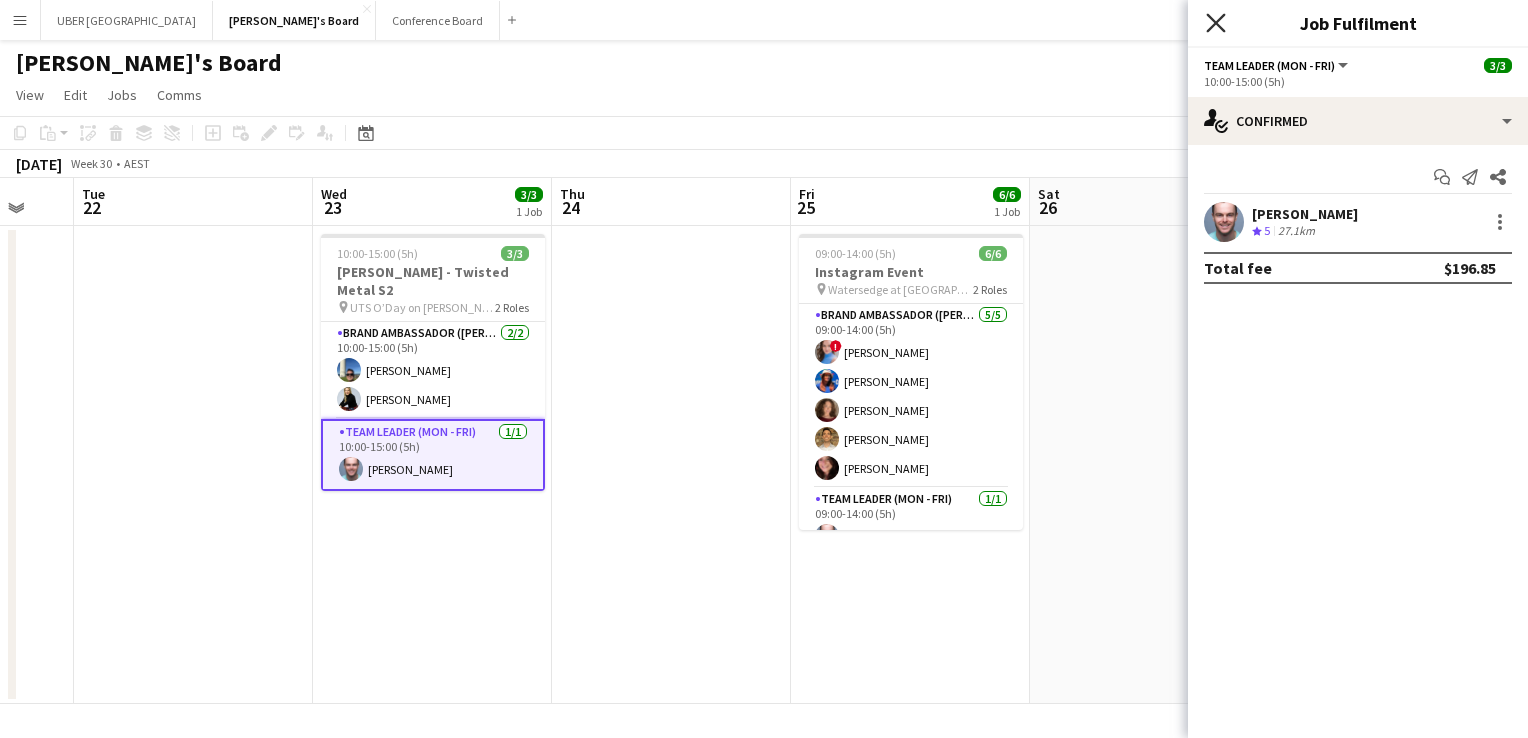 click on "Close pop-in" 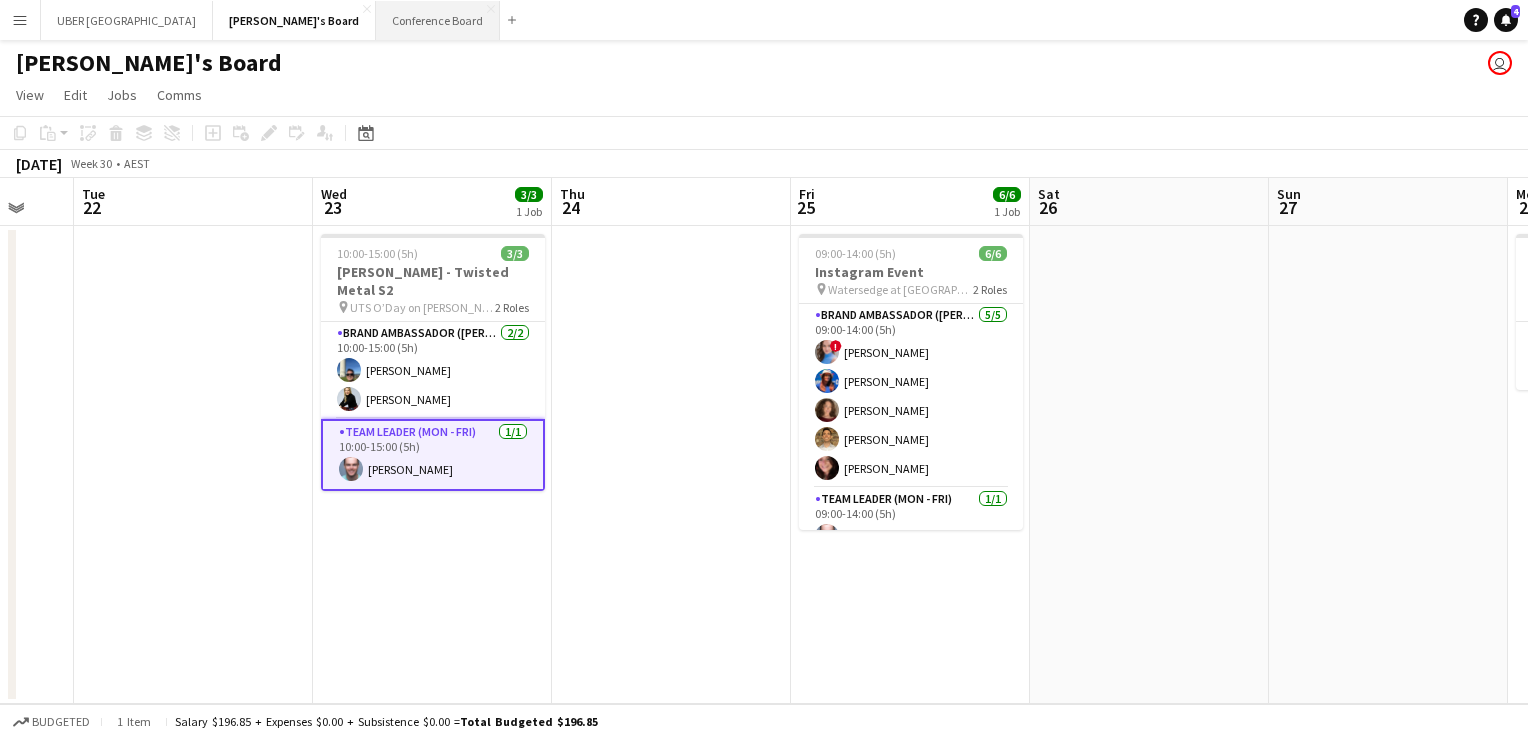 click on "Conference Board
Close" at bounding box center [438, 20] 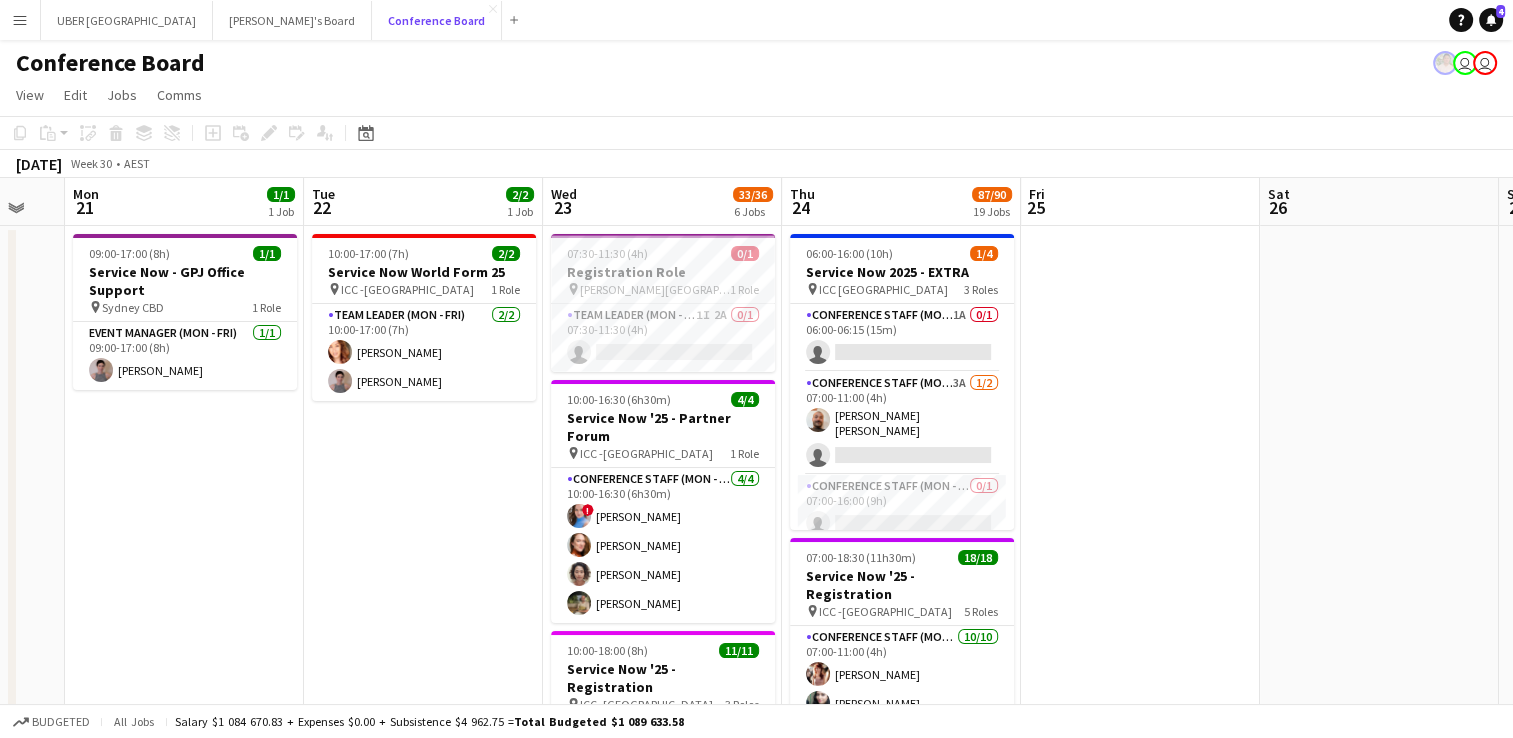 scroll, scrollTop: 0, scrollLeft: 608, axis: horizontal 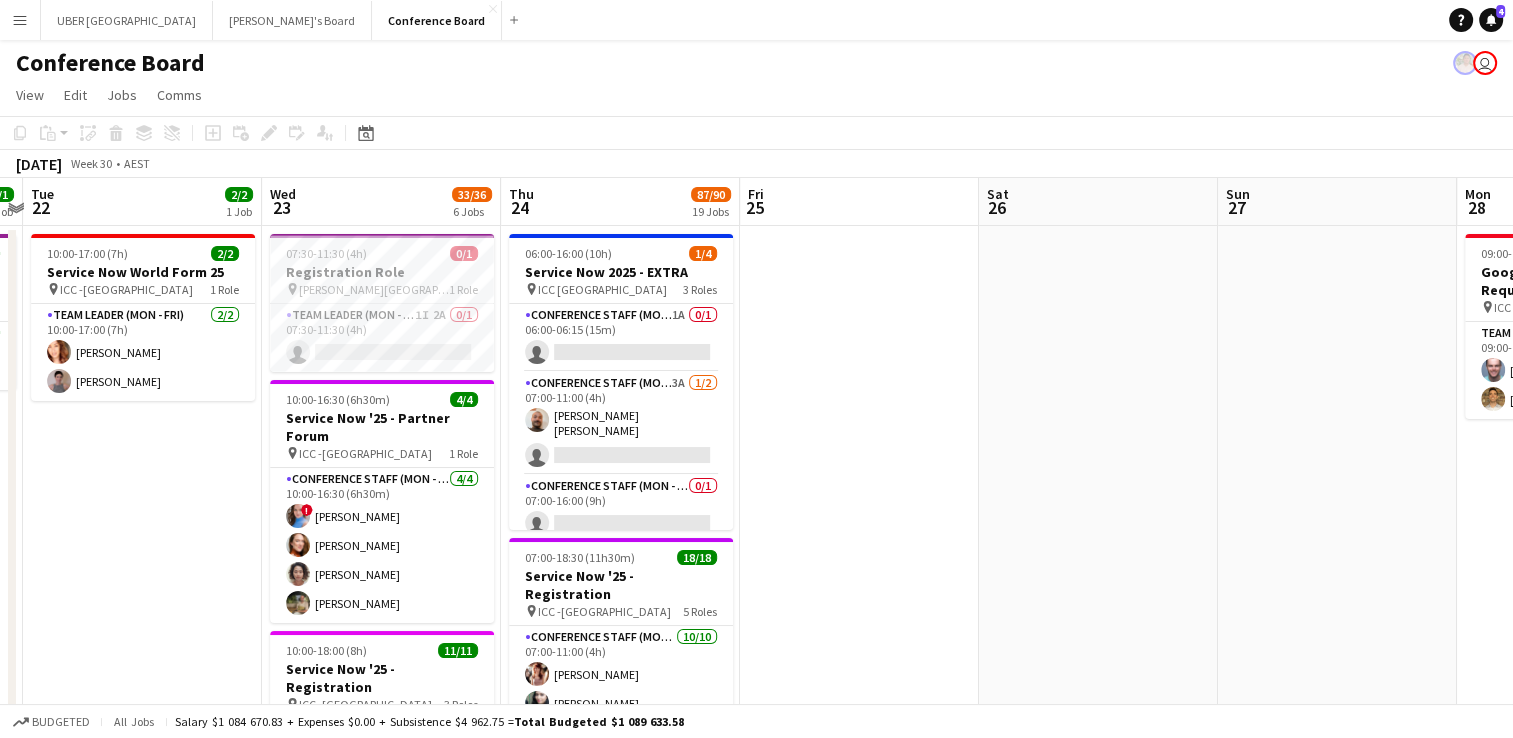 click at bounding box center (859, 4490) 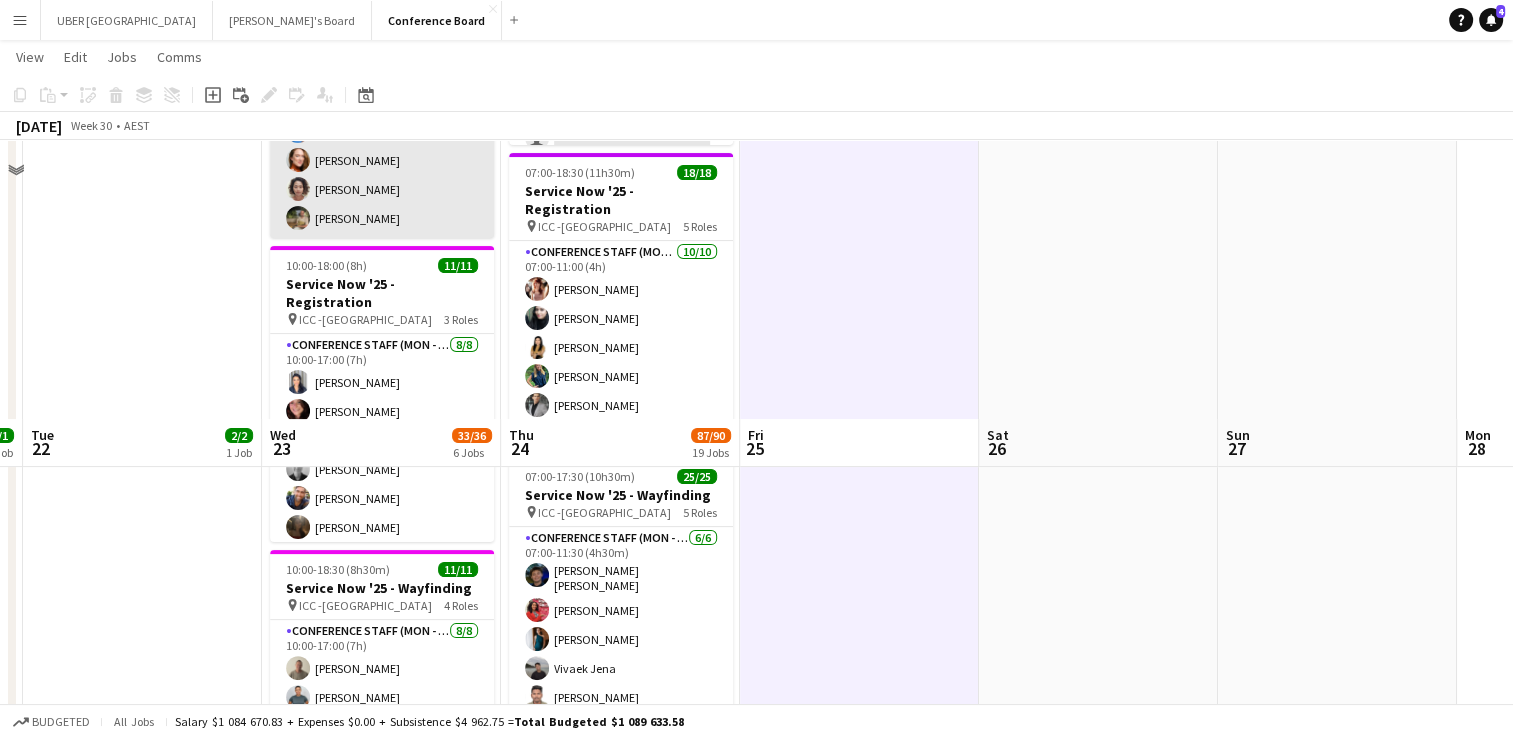scroll, scrollTop: 768, scrollLeft: 0, axis: vertical 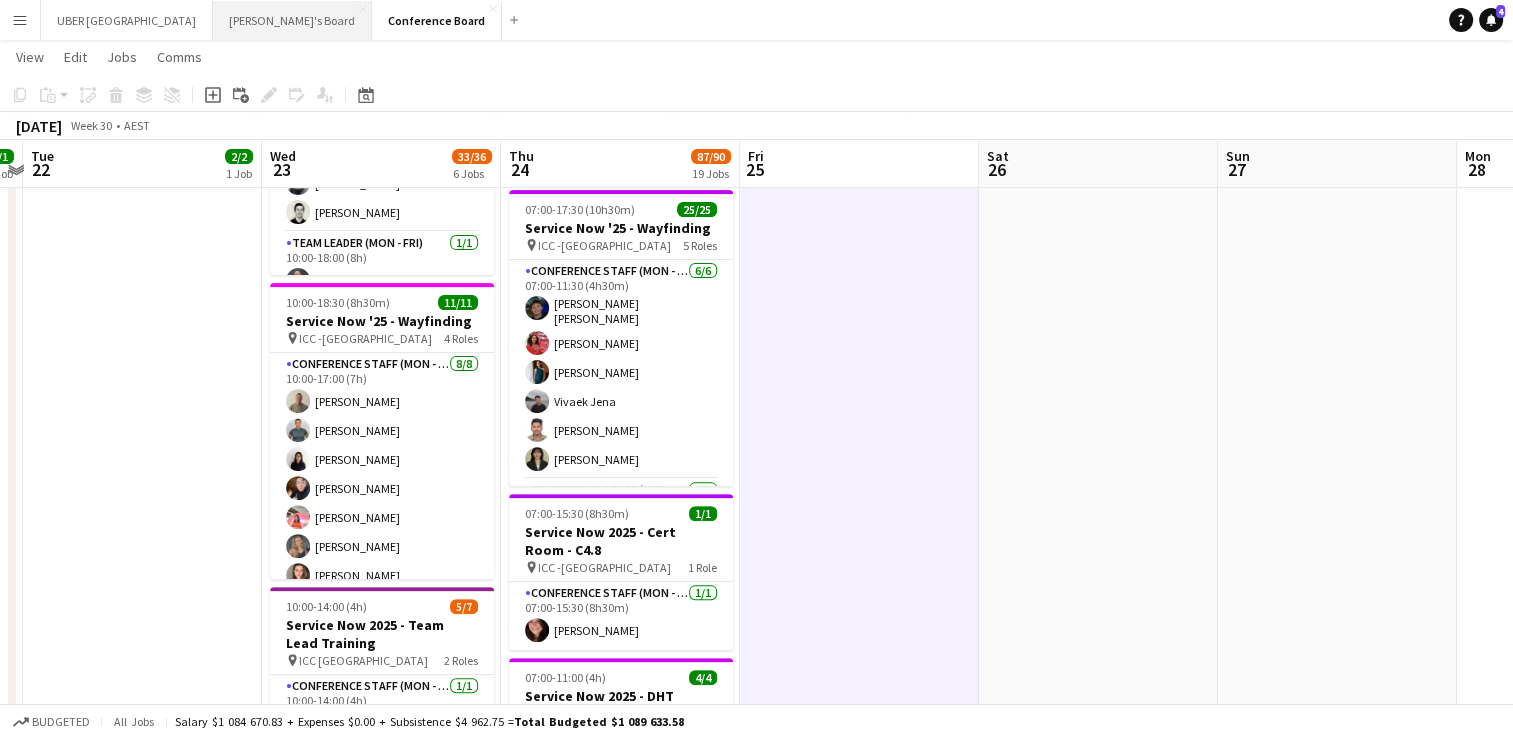 click on "Tennille's Board
Close" at bounding box center [292, 20] 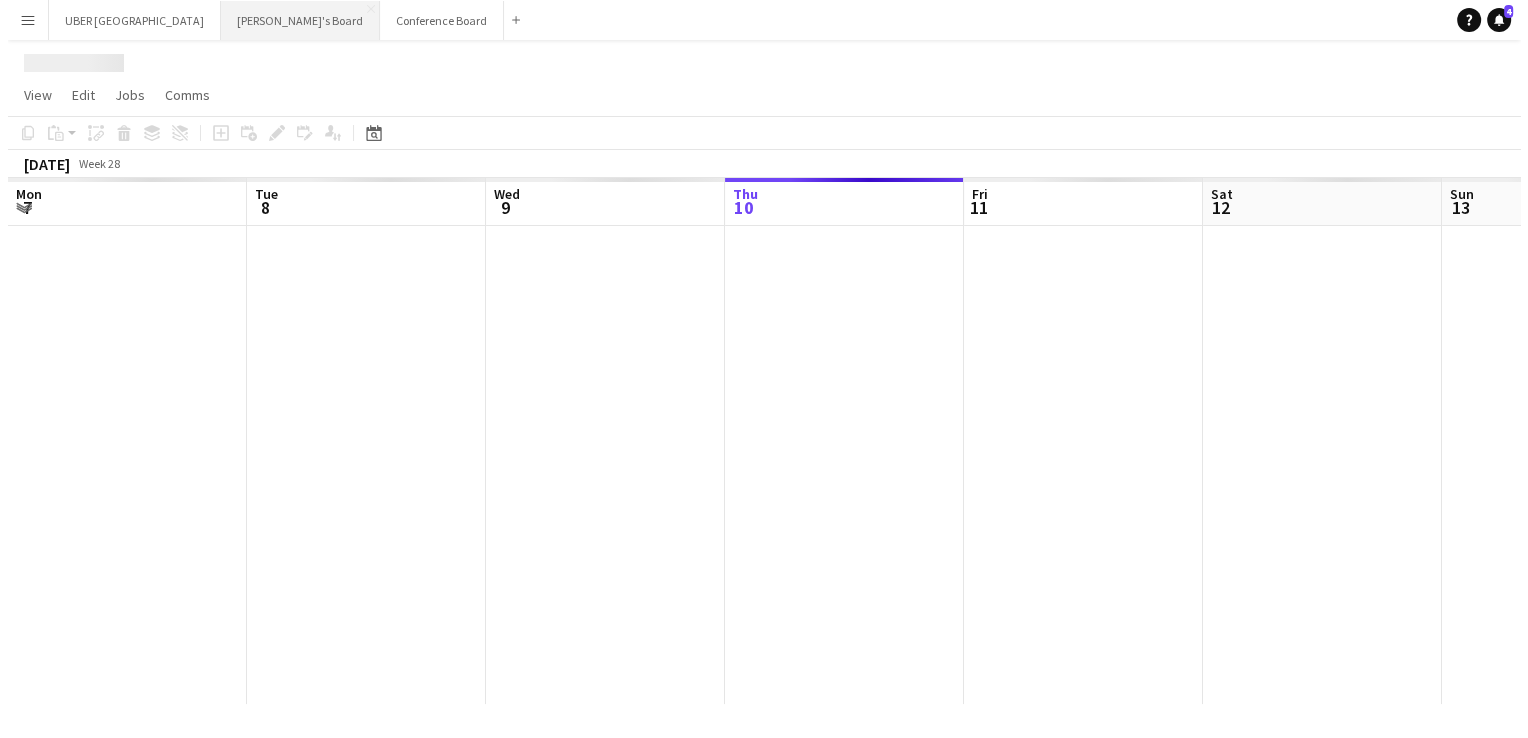 scroll, scrollTop: 0, scrollLeft: 0, axis: both 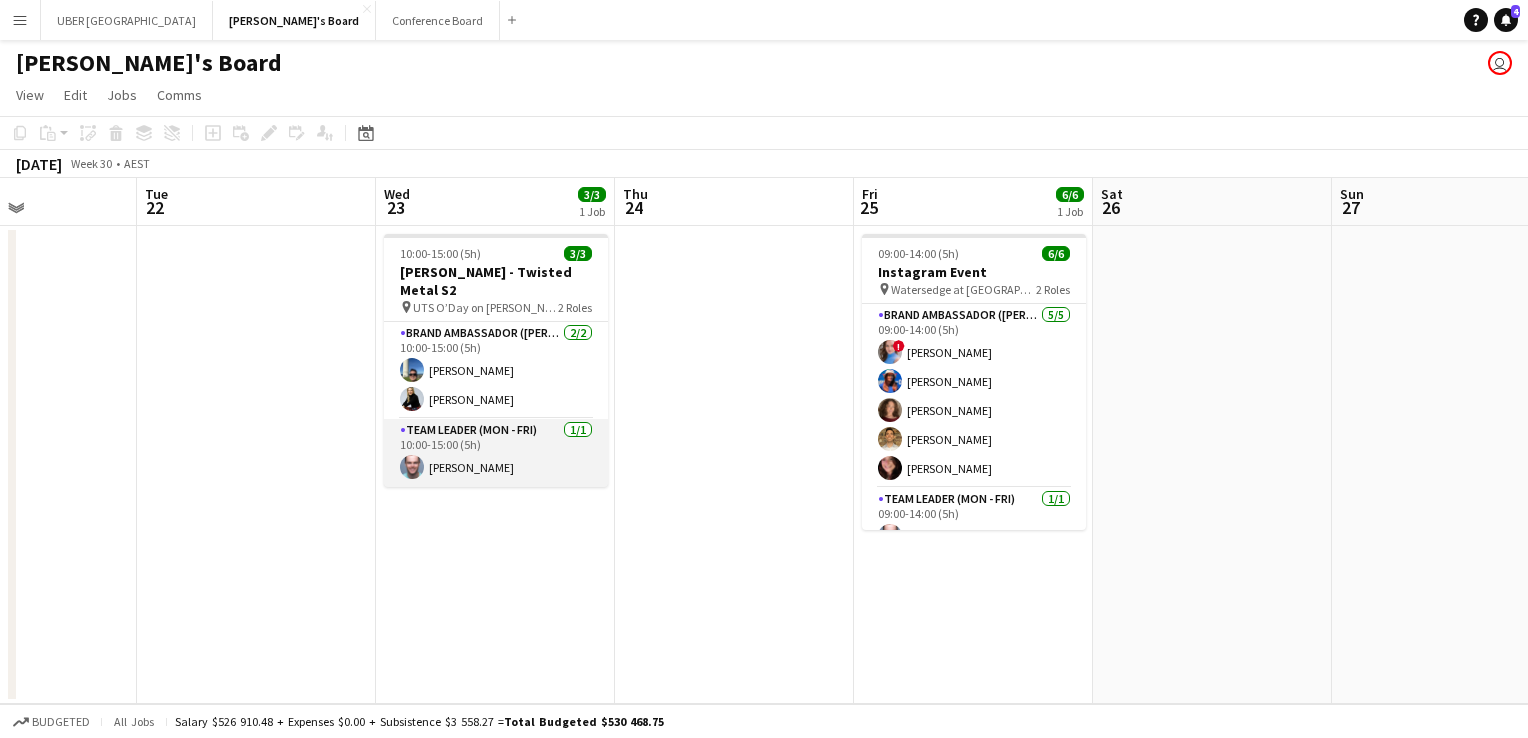 click on "Team Leader (Mon - Fri)   [DATE]   10:00-15:00 (5h)
[PERSON_NAME]" at bounding box center [496, 453] 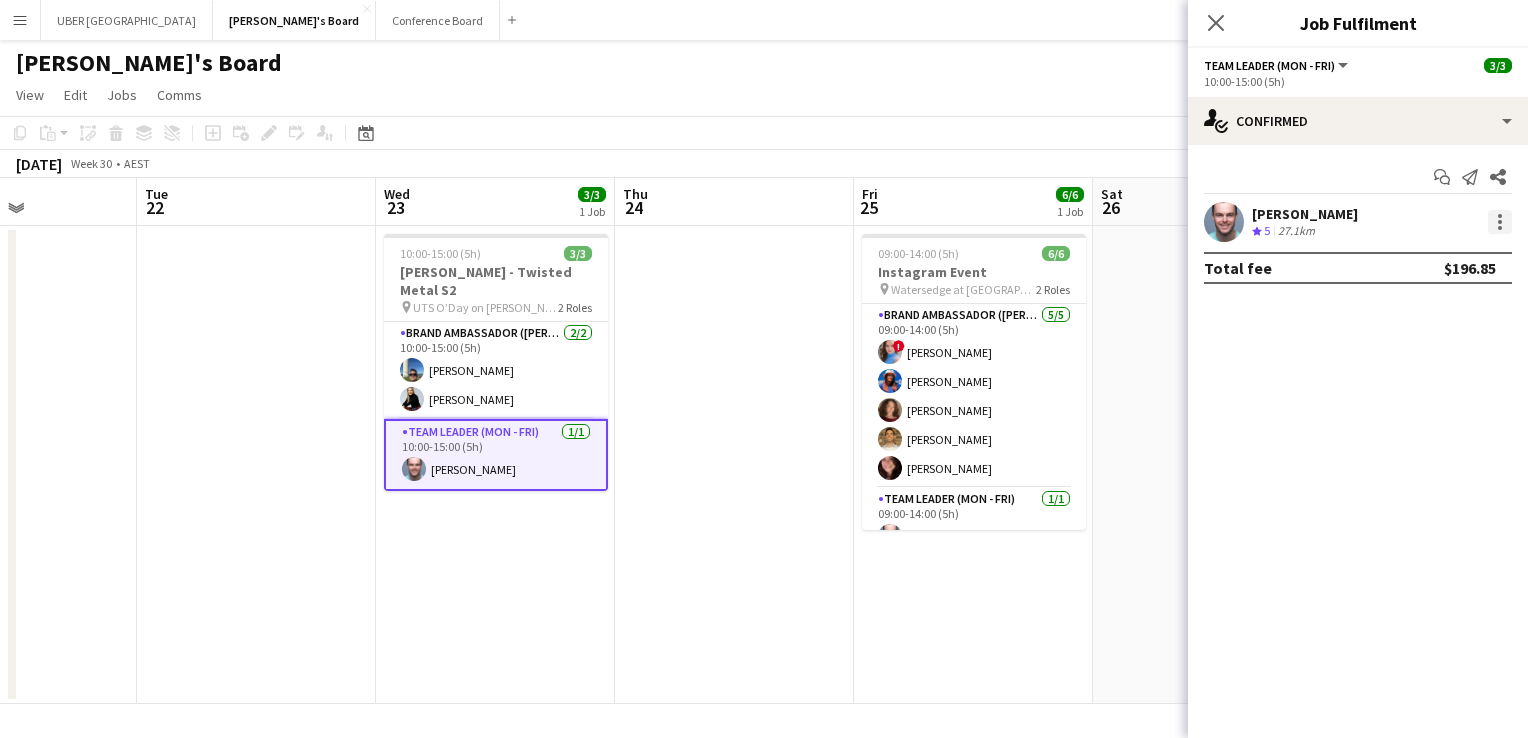 click at bounding box center [1500, 222] 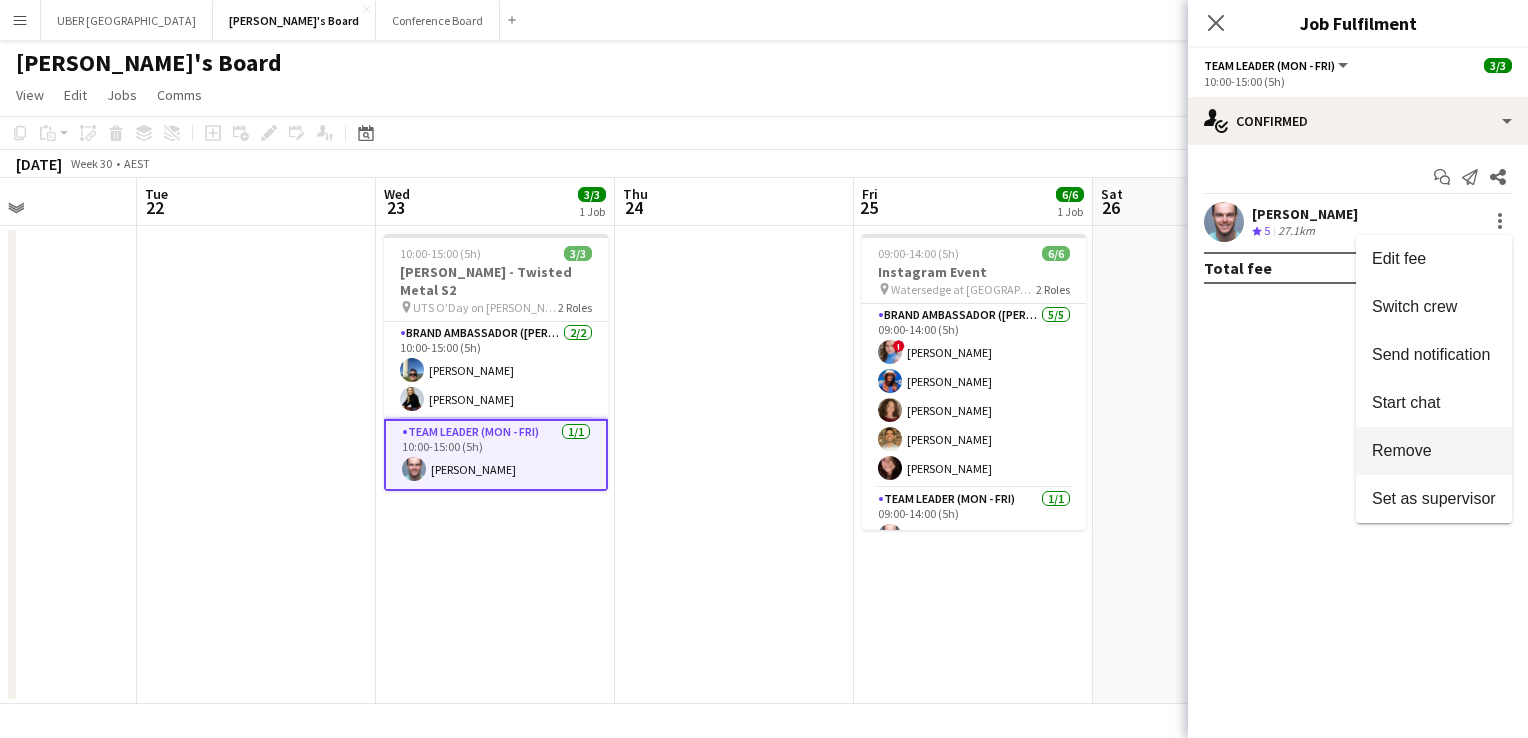 click on "Remove" at bounding box center (1402, 450) 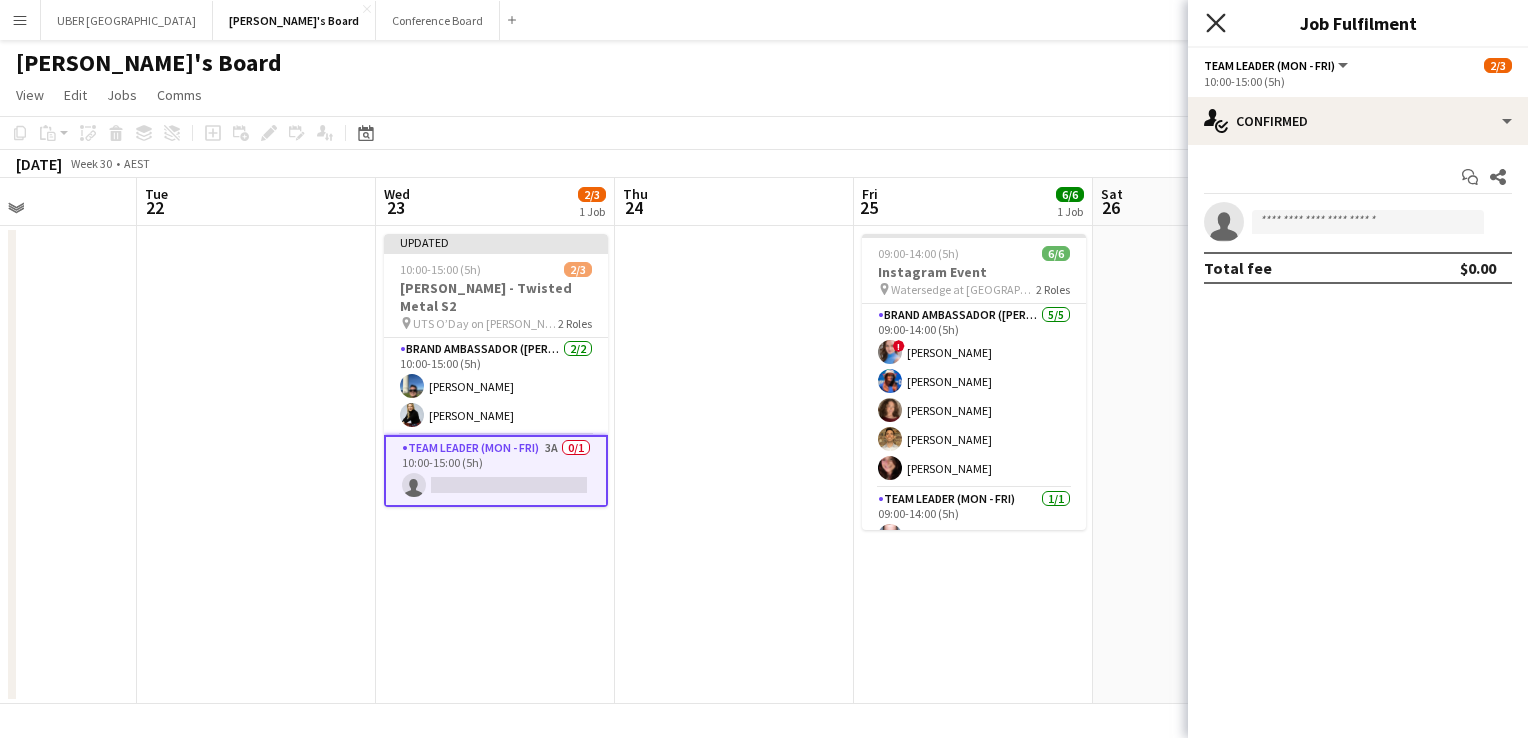click 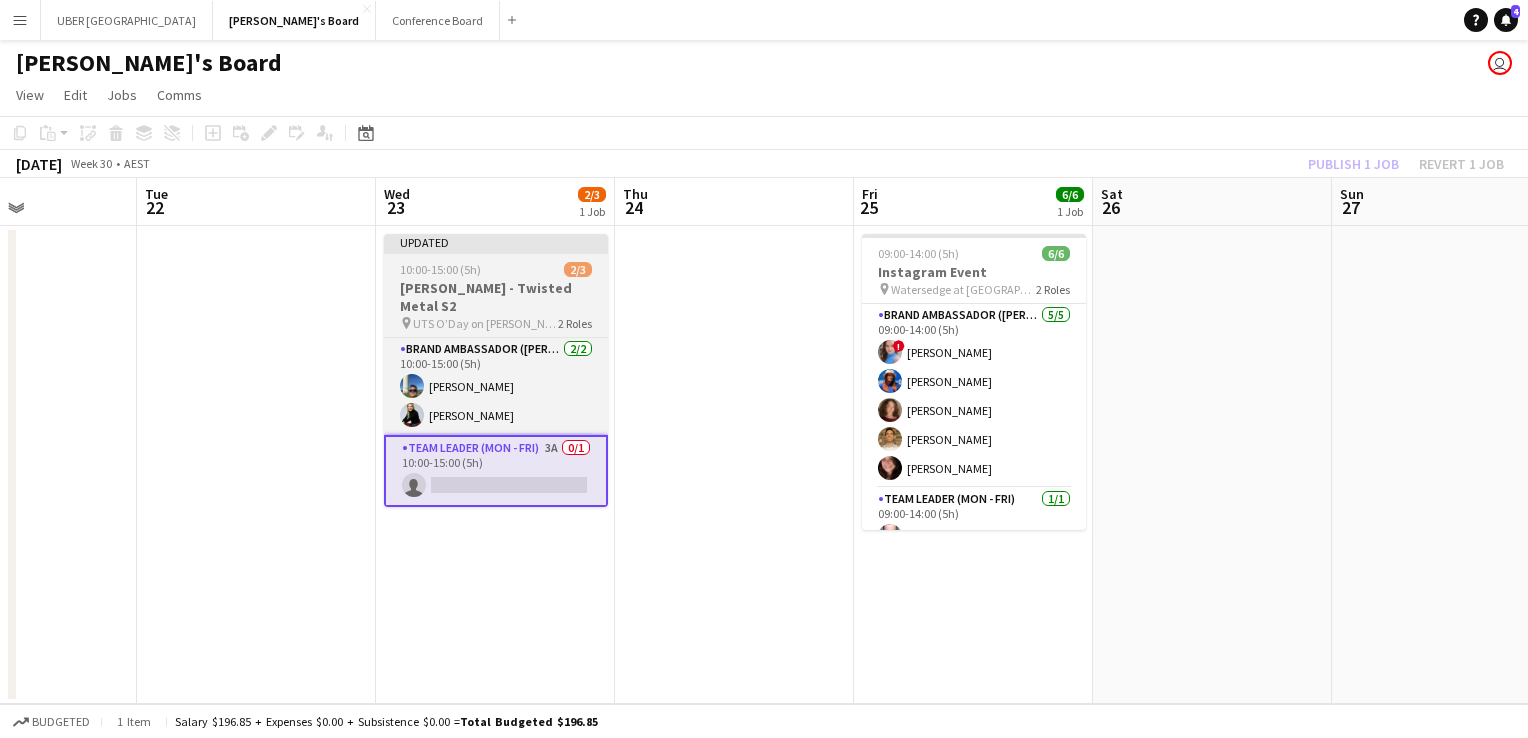 click on "10:00-15:00 (5h)    2/3" at bounding box center (496, 269) 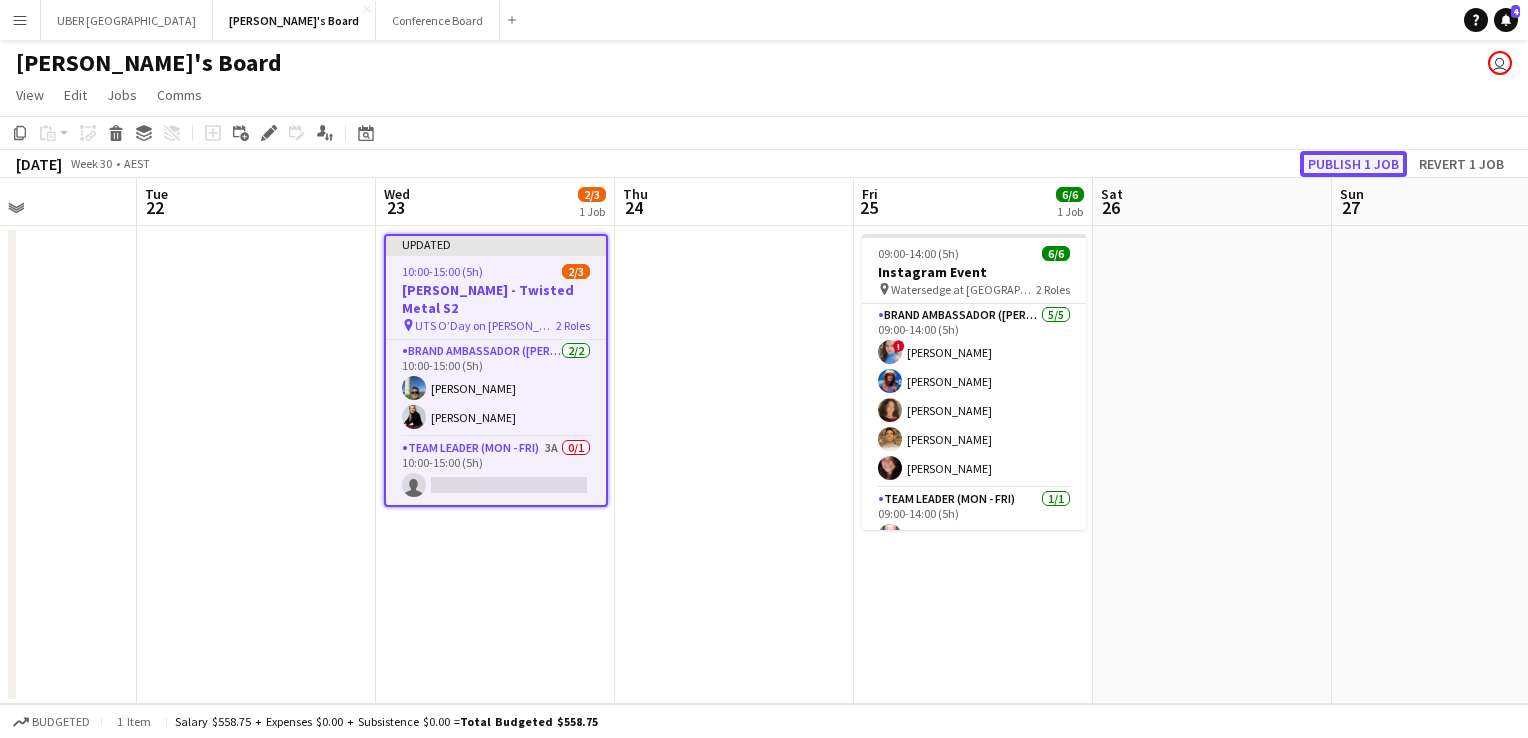 click on "Publish 1 job" 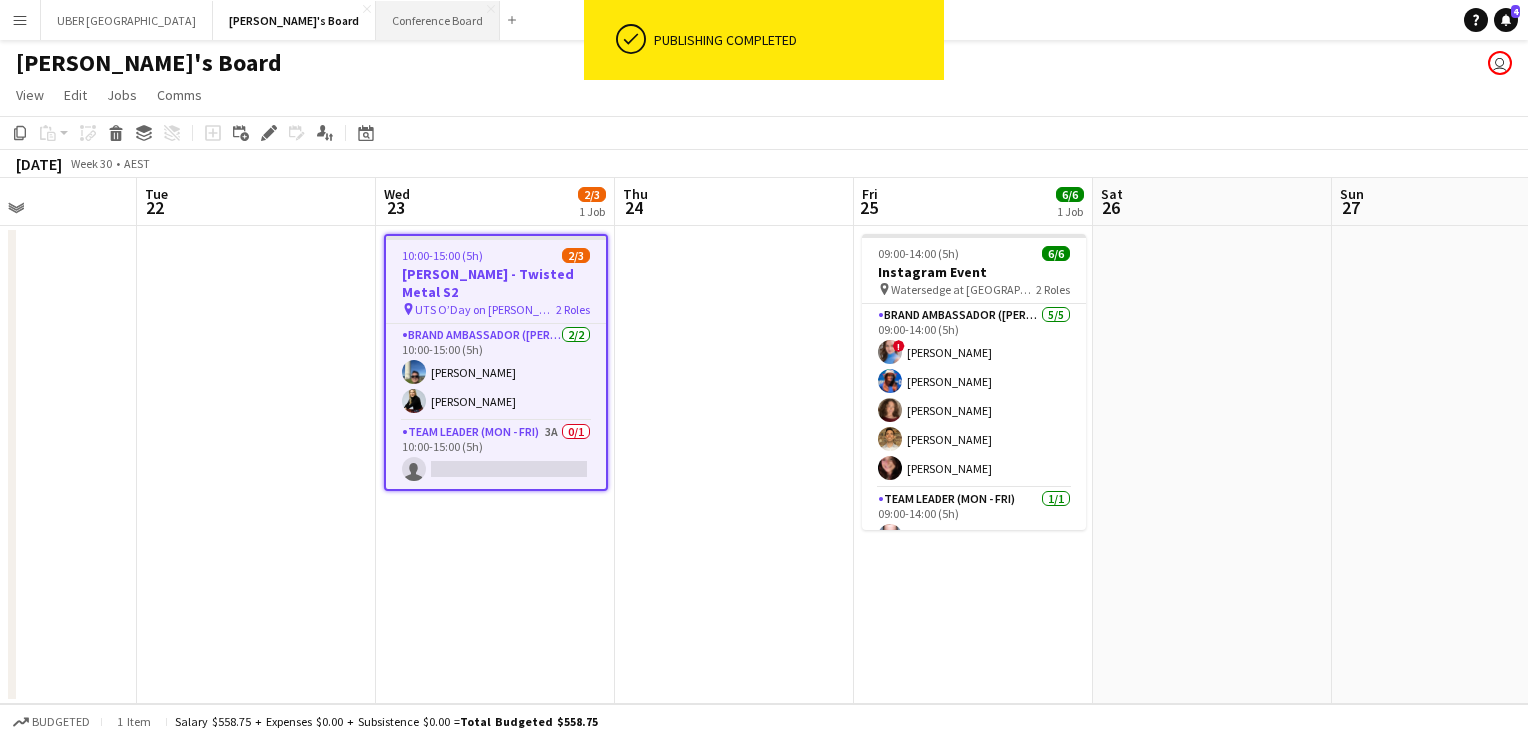 click on "Conference Board
Close" at bounding box center (438, 20) 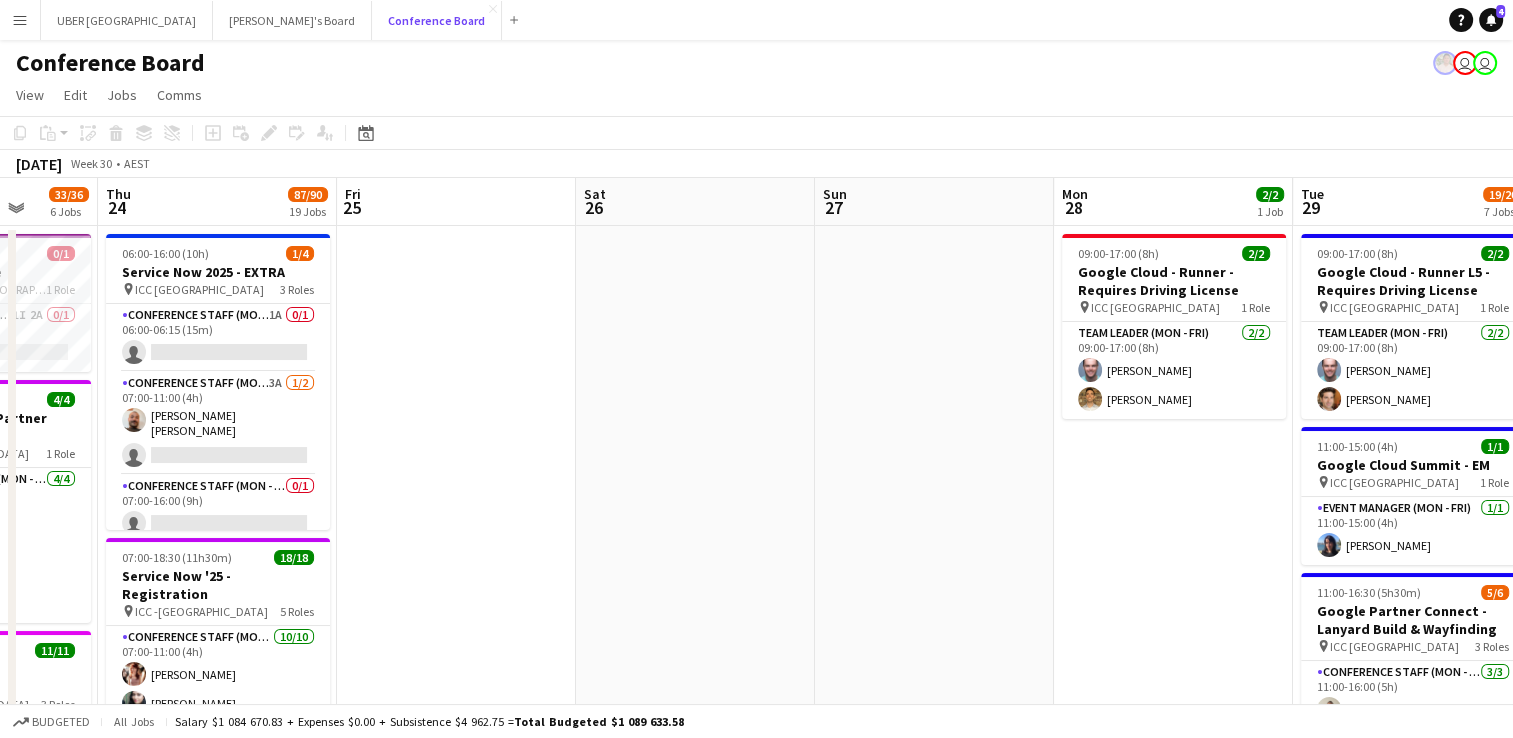 scroll, scrollTop: 0, scrollLeft: 524, axis: horizontal 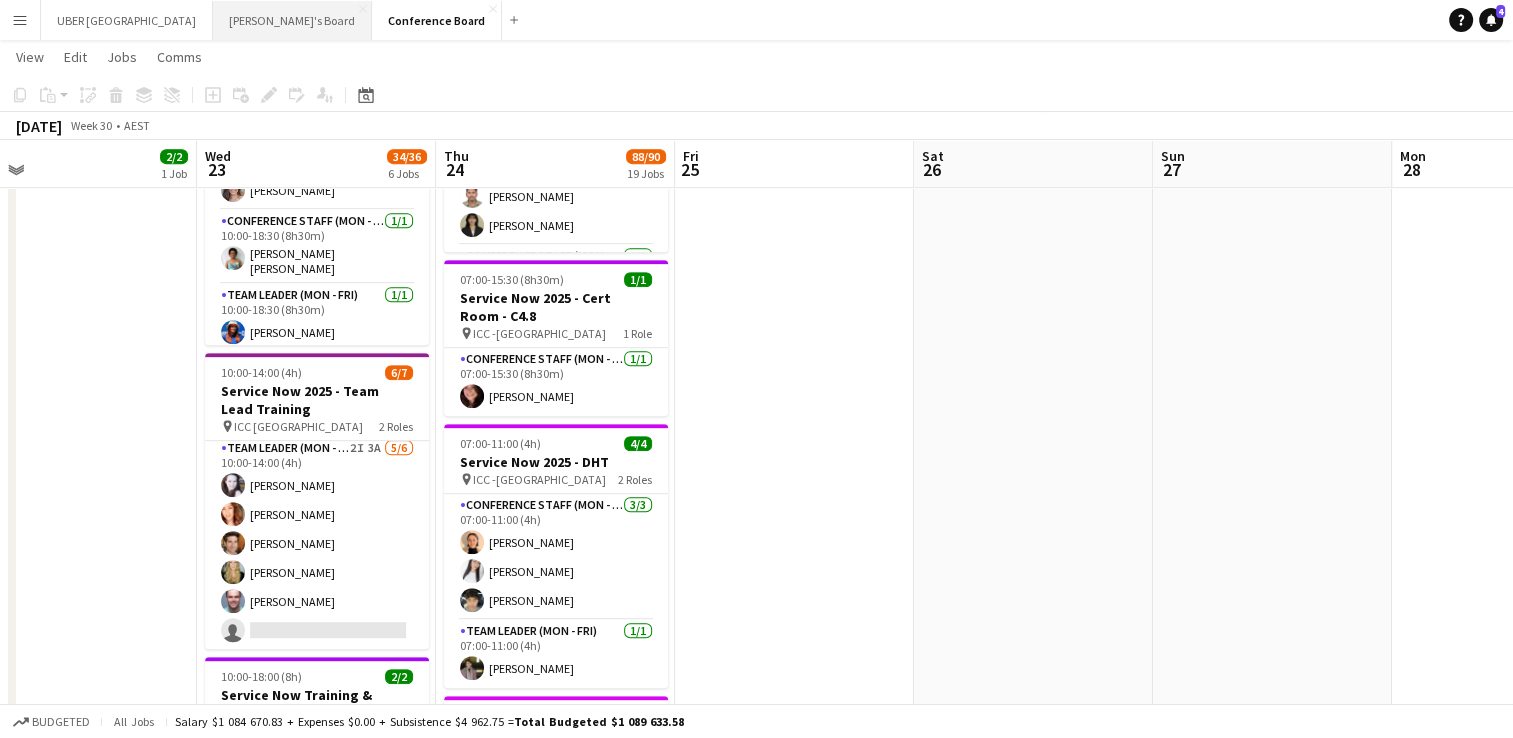 click on "Tennille's Board
Close" at bounding box center (292, 20) 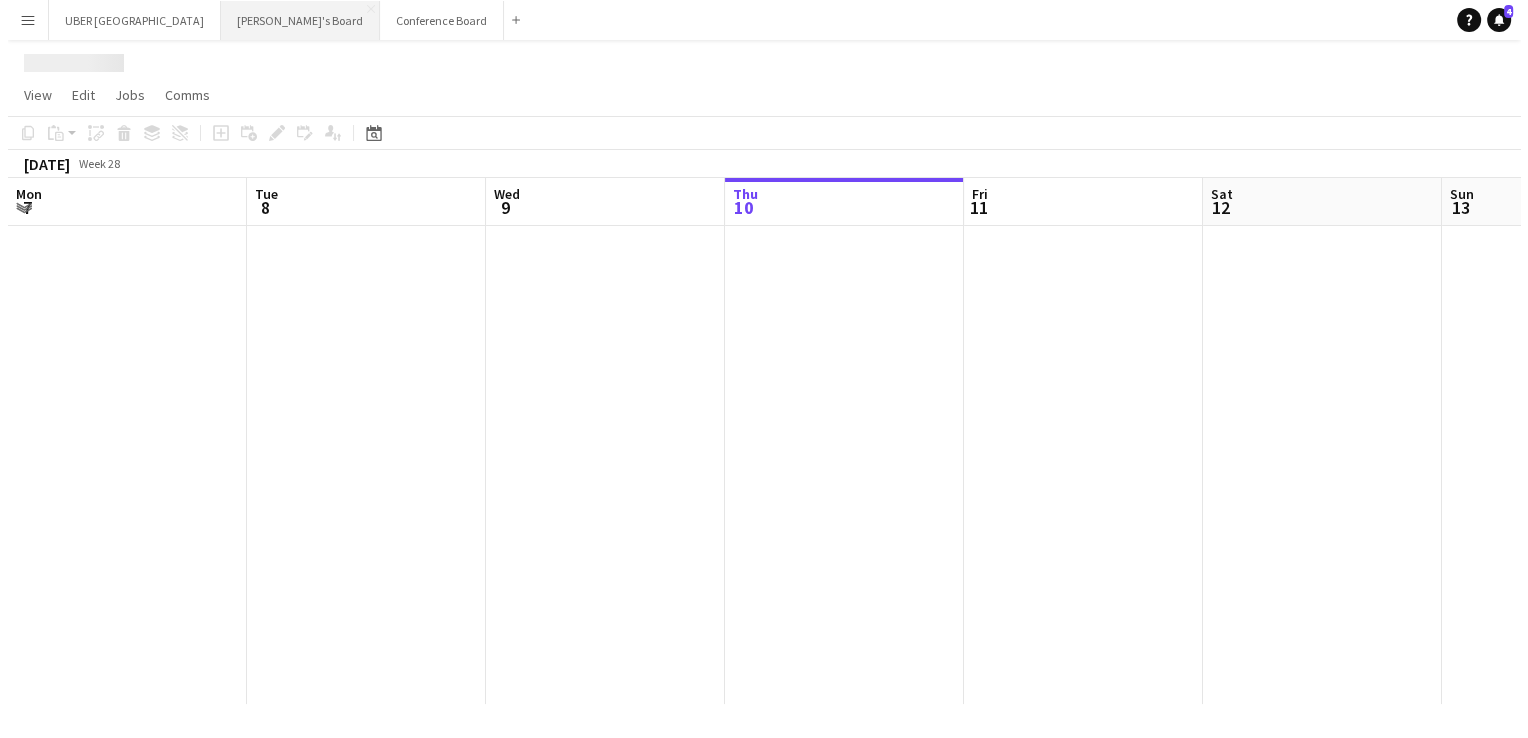 scroll, scrollTop: 0, scrollLeft: 0, axis: both 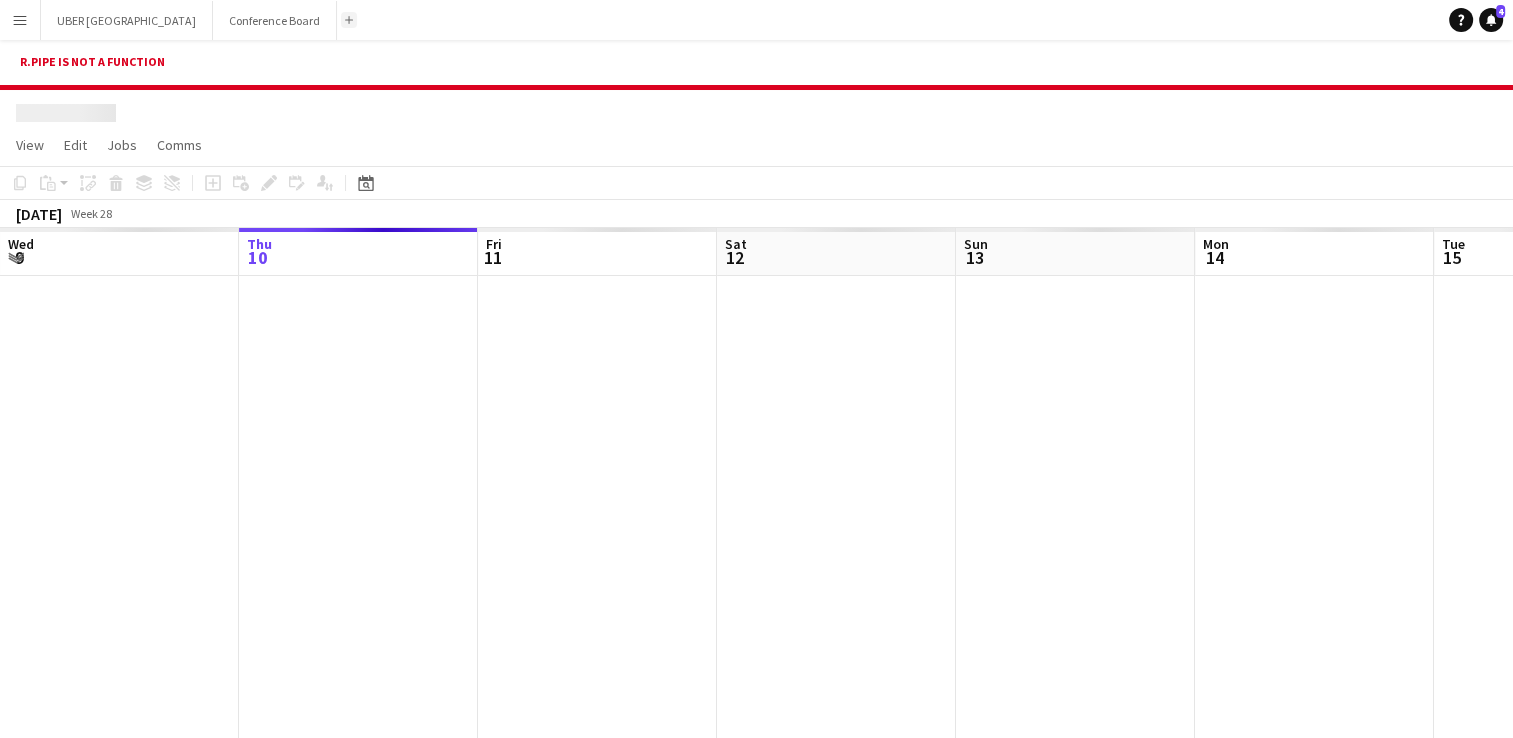 click on "Add" at bounding box center (349, 20) 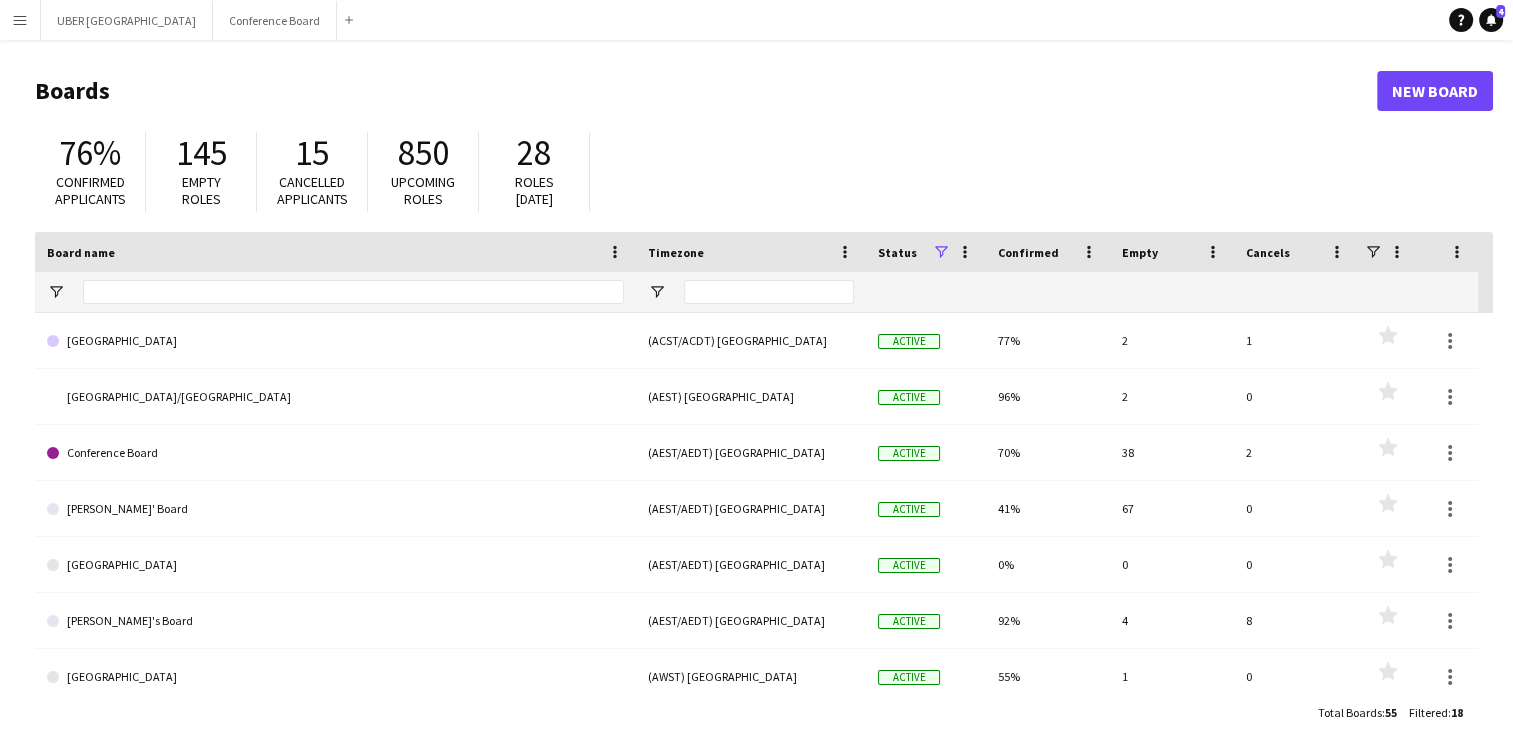 scroll, scrollTop: 260, scrollLeft: 0, axis: vertical 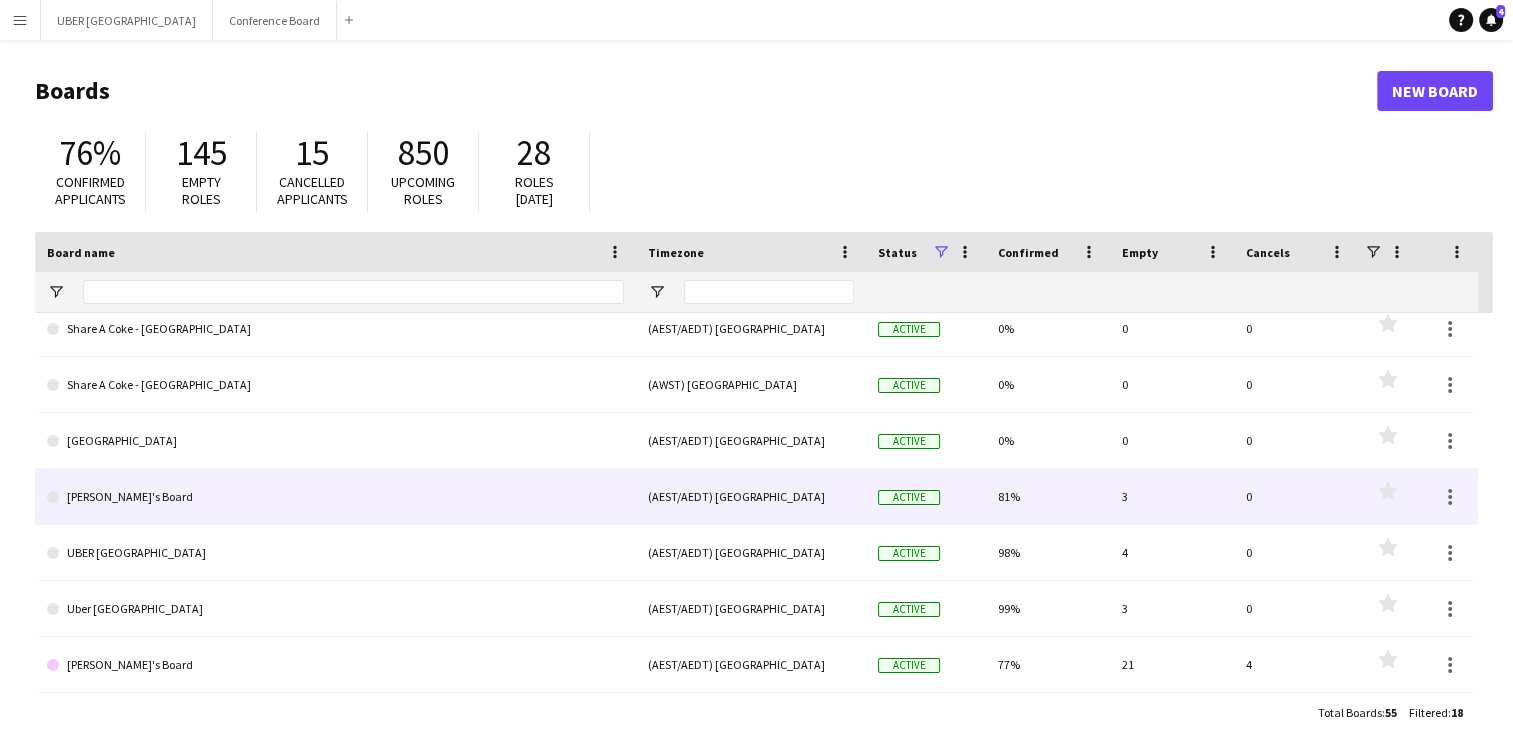 click on "[PERSON_NAME]'s Board" 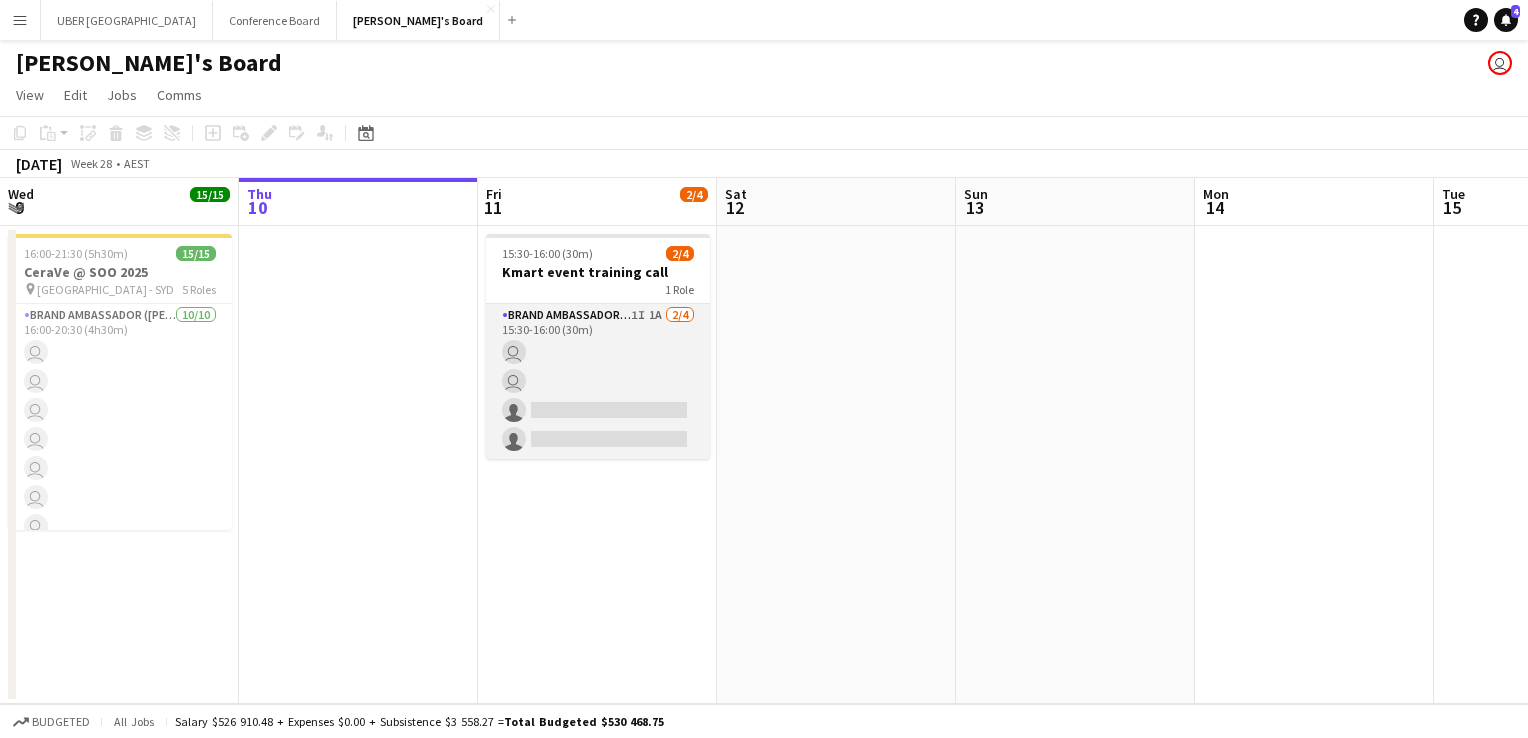 scroll, scrollTop: 0, scrollLeft: 623, axis: horizontal 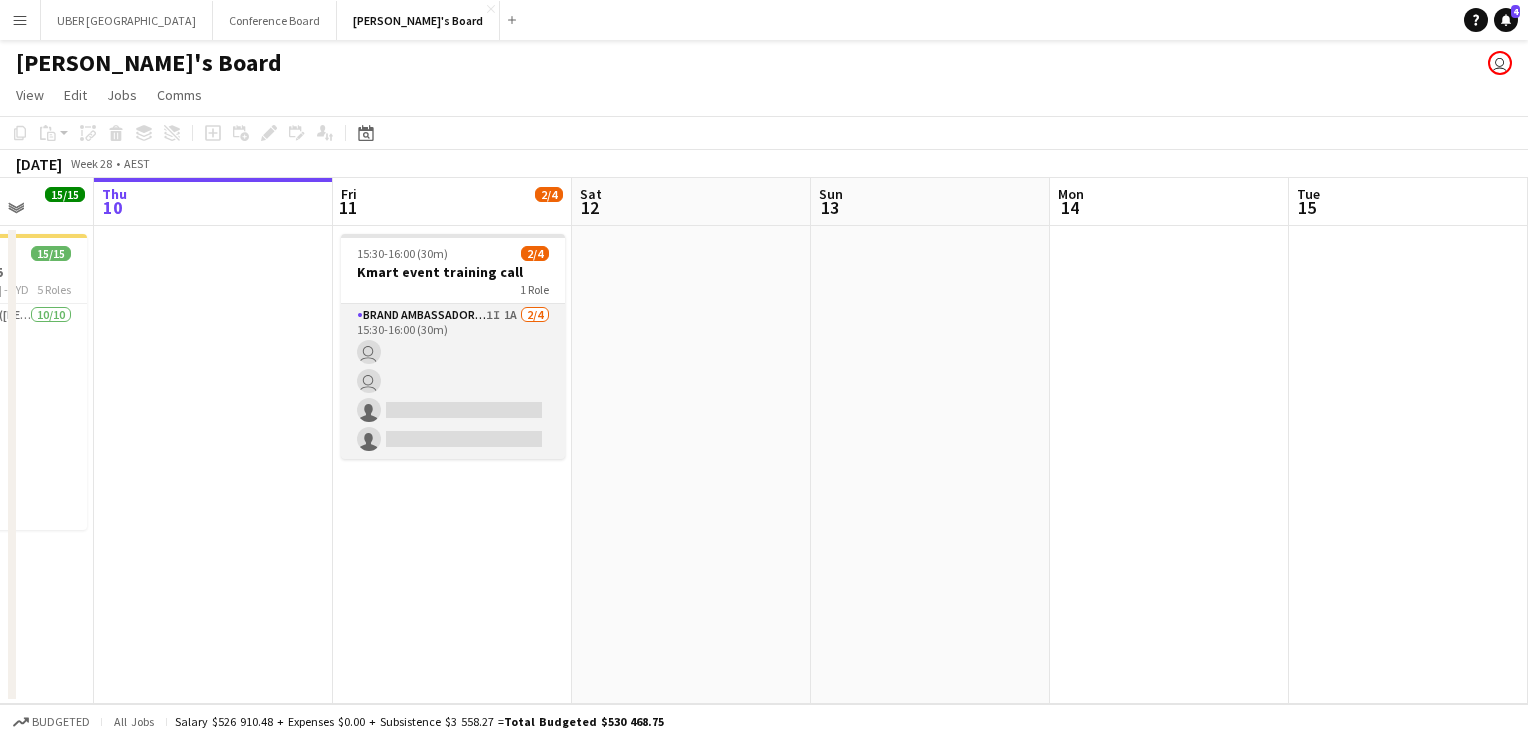 click on "Brand Ambassador (Mon - Fri)   1I   1A   [DATE]   15:30-16:00 (30m)
user
user
single-neutral-actions
single-neutral-actions" at bounding box center (453, 381) 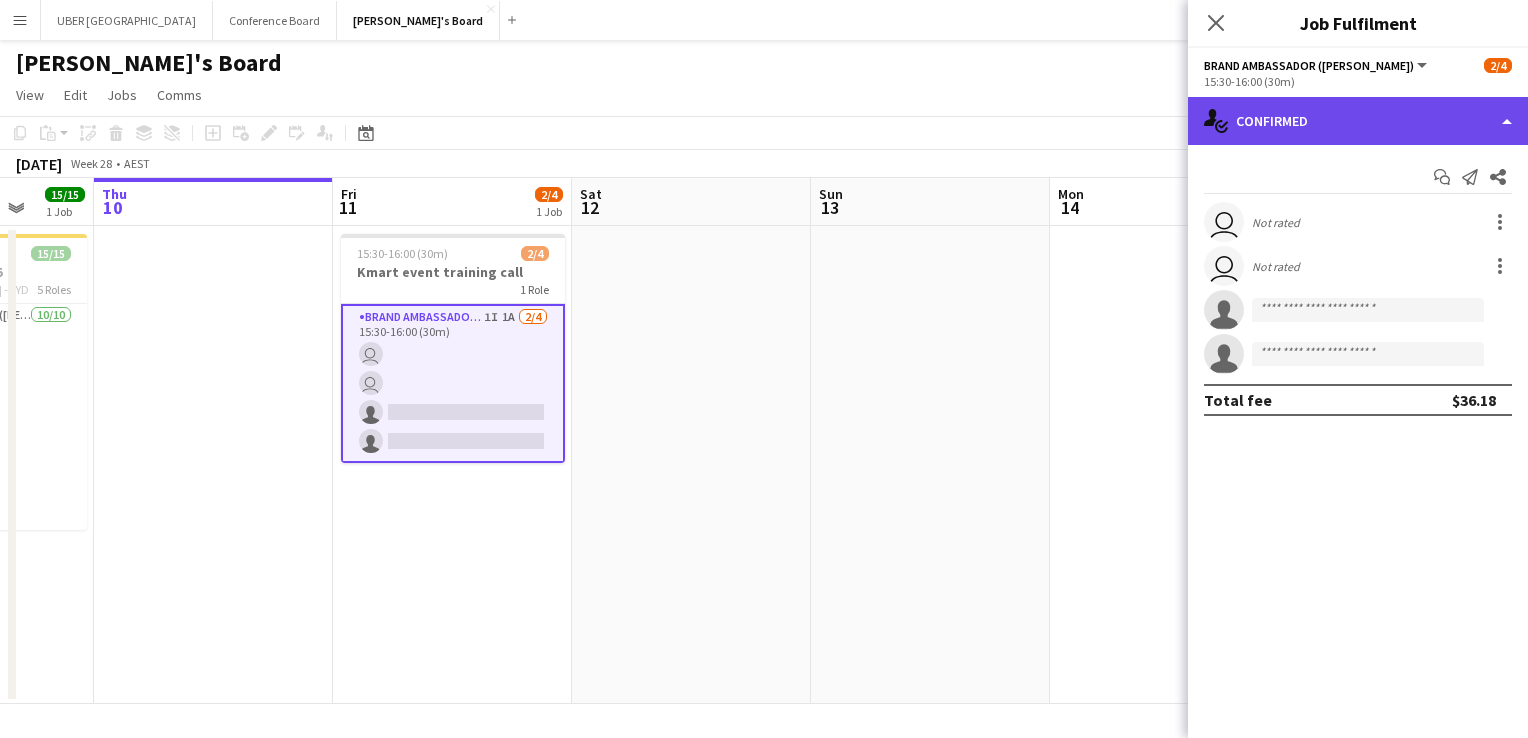 click on "single-neutral-actions-check-2
Confirmed" 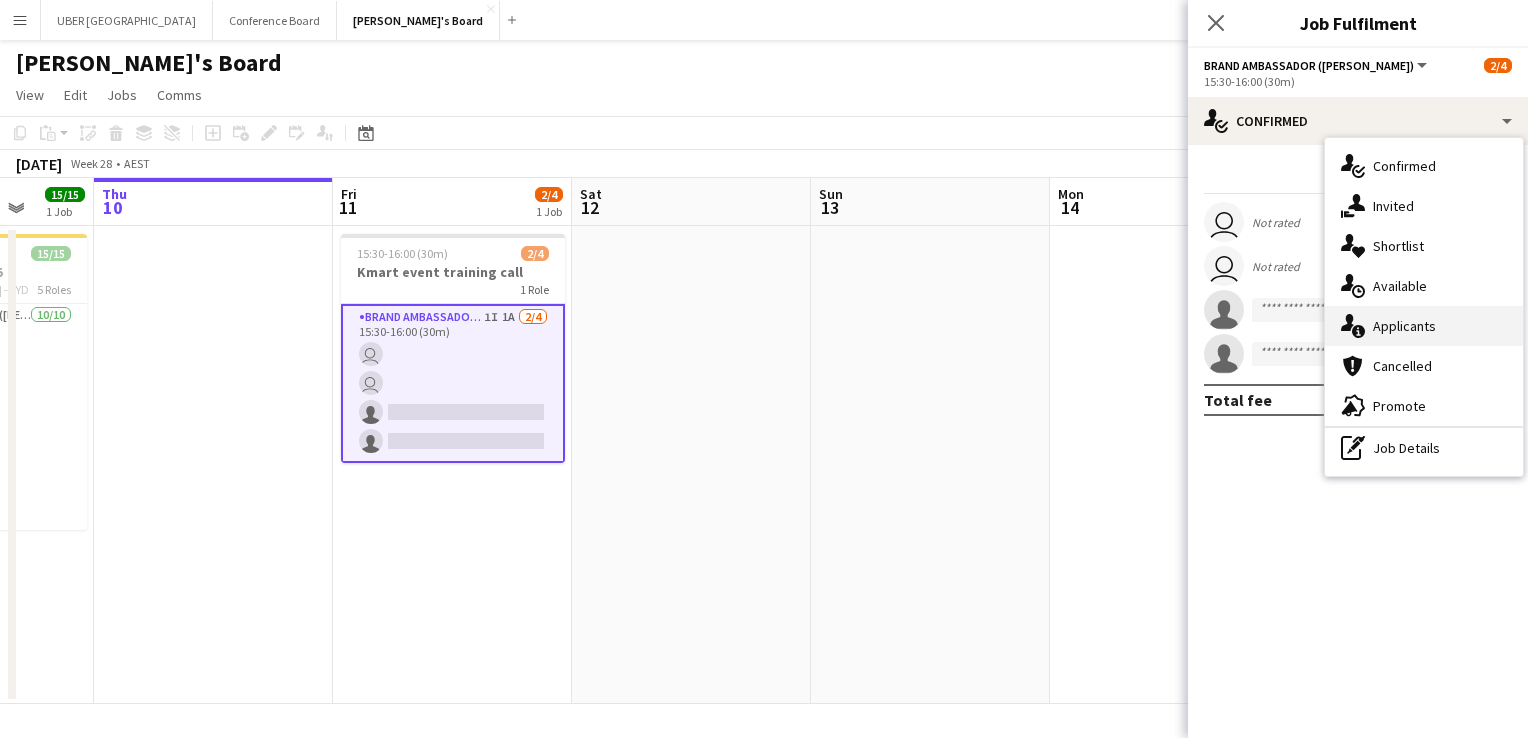 click on "single-neutral-actions-information
Applicants" at bounding box center [1424, 326] 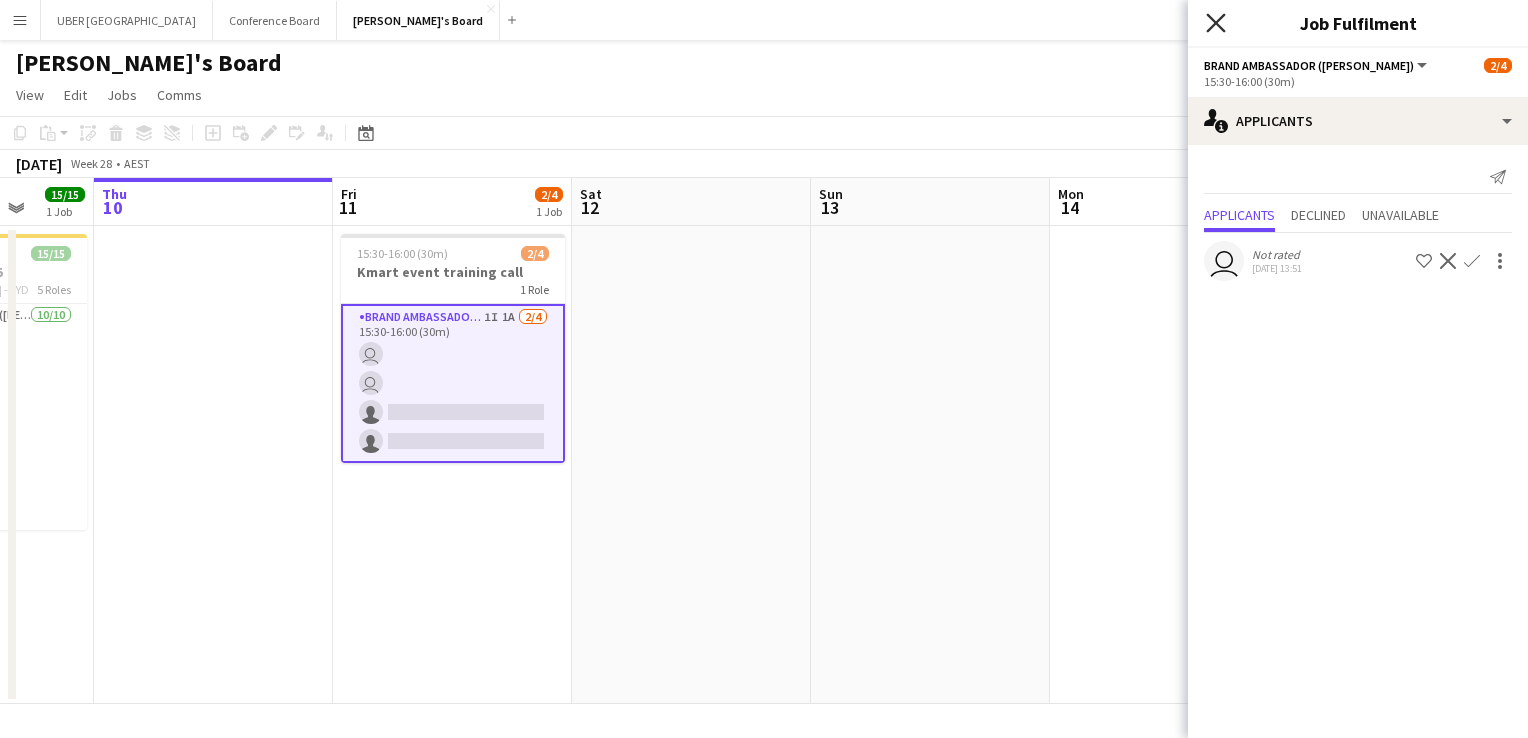 click on "Close pop-in" 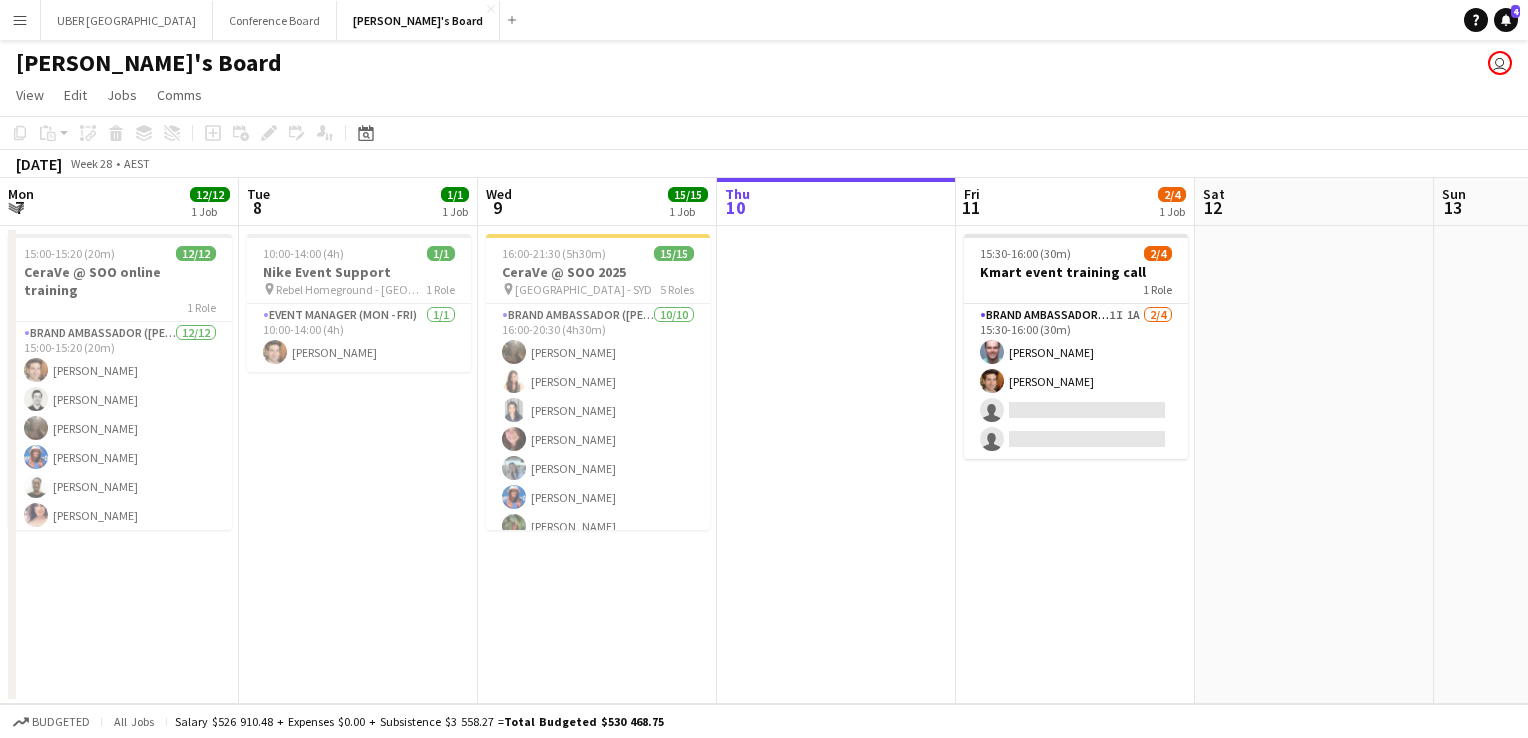 scroll, scrollTop: 0, scrollLeft: 0, axis: both 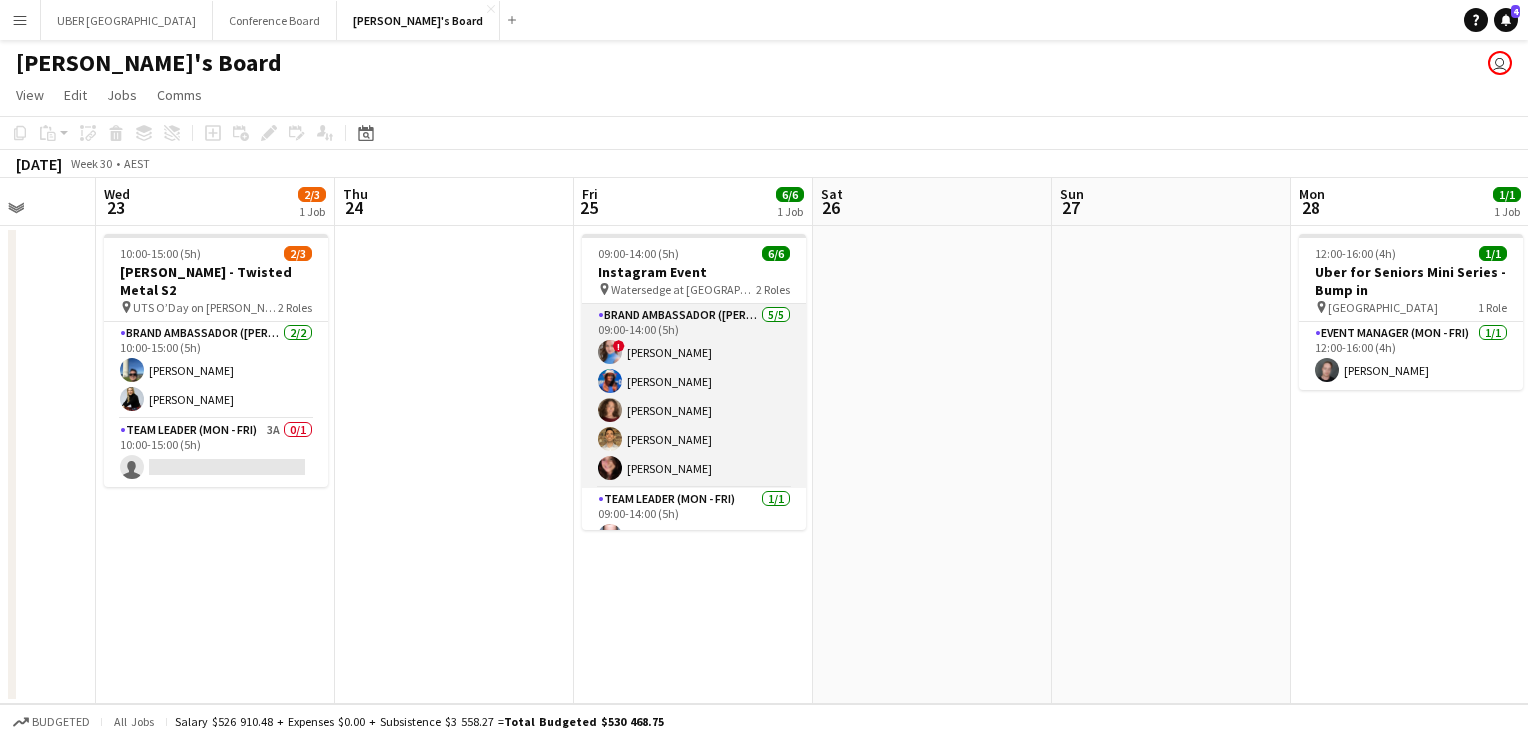 click on "Brand Ambassador (Mon - Fri)   5/5   09:00-14:00 (5h)
! Kim Clifton Sharna O’Toole Bronagh McCollum Tim Jarzynski Adele Young" at bounding box center (694, 396) 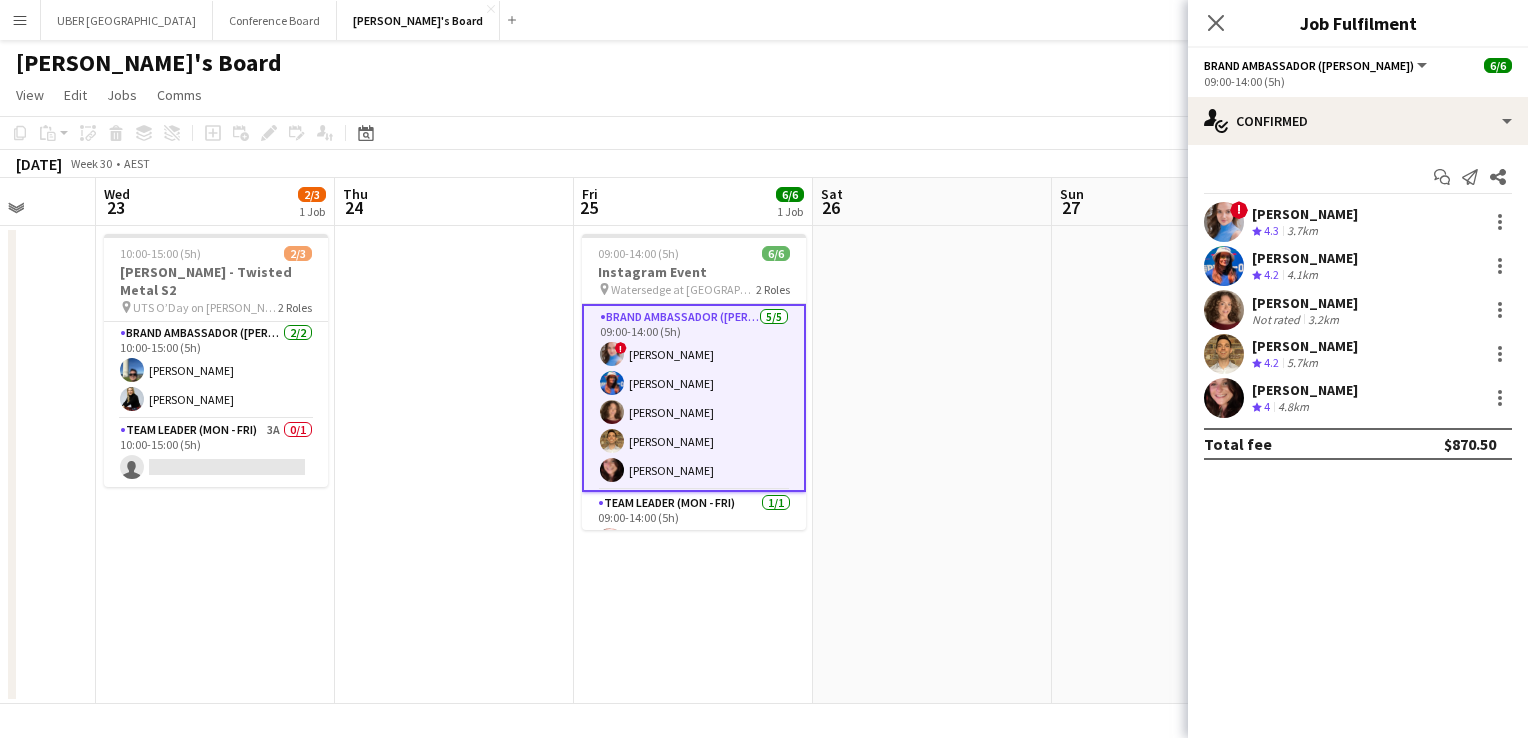 click on "[PERSON_NAME]" at bounding box center (1305, 303) 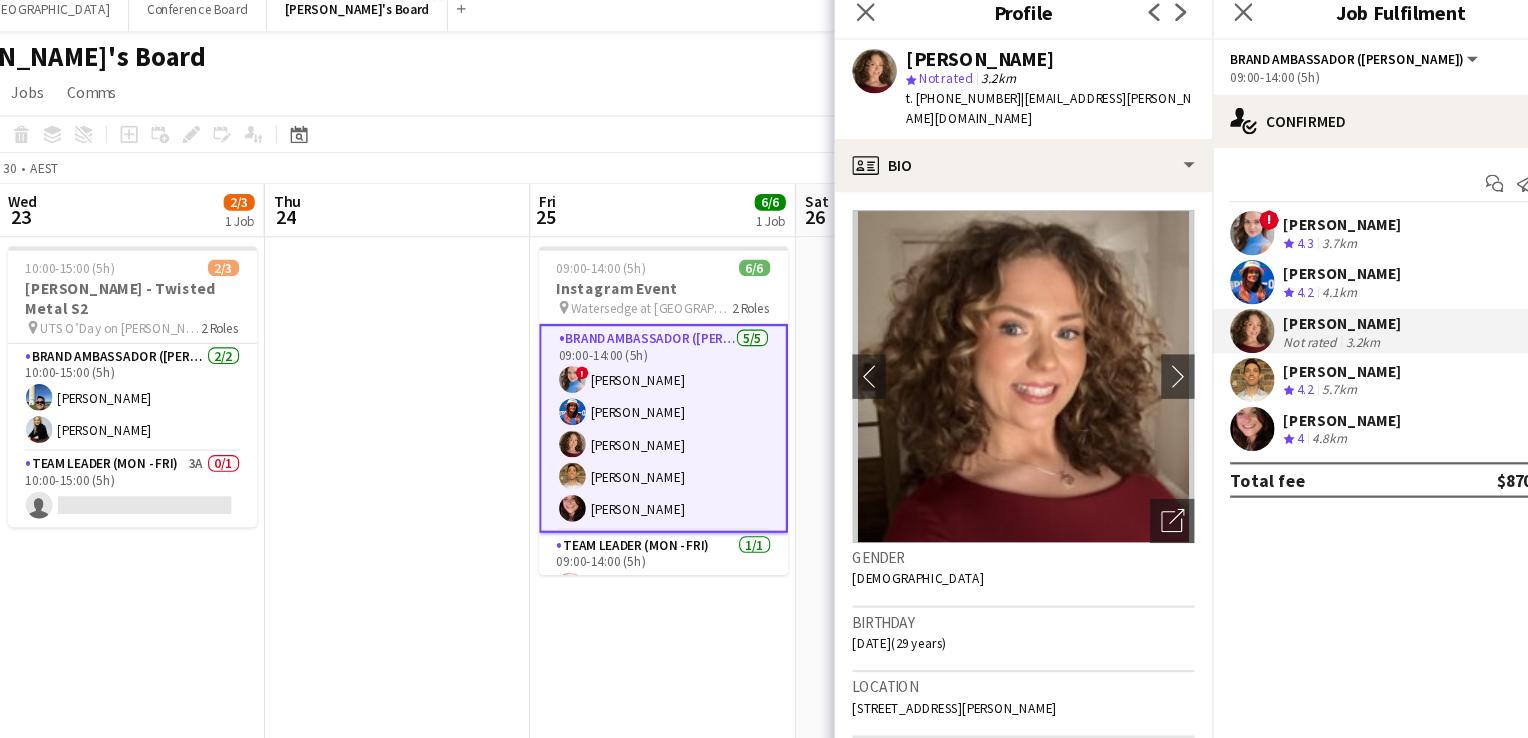 scroll, scrollTop: 0, scrollLeft: 0, axis: both 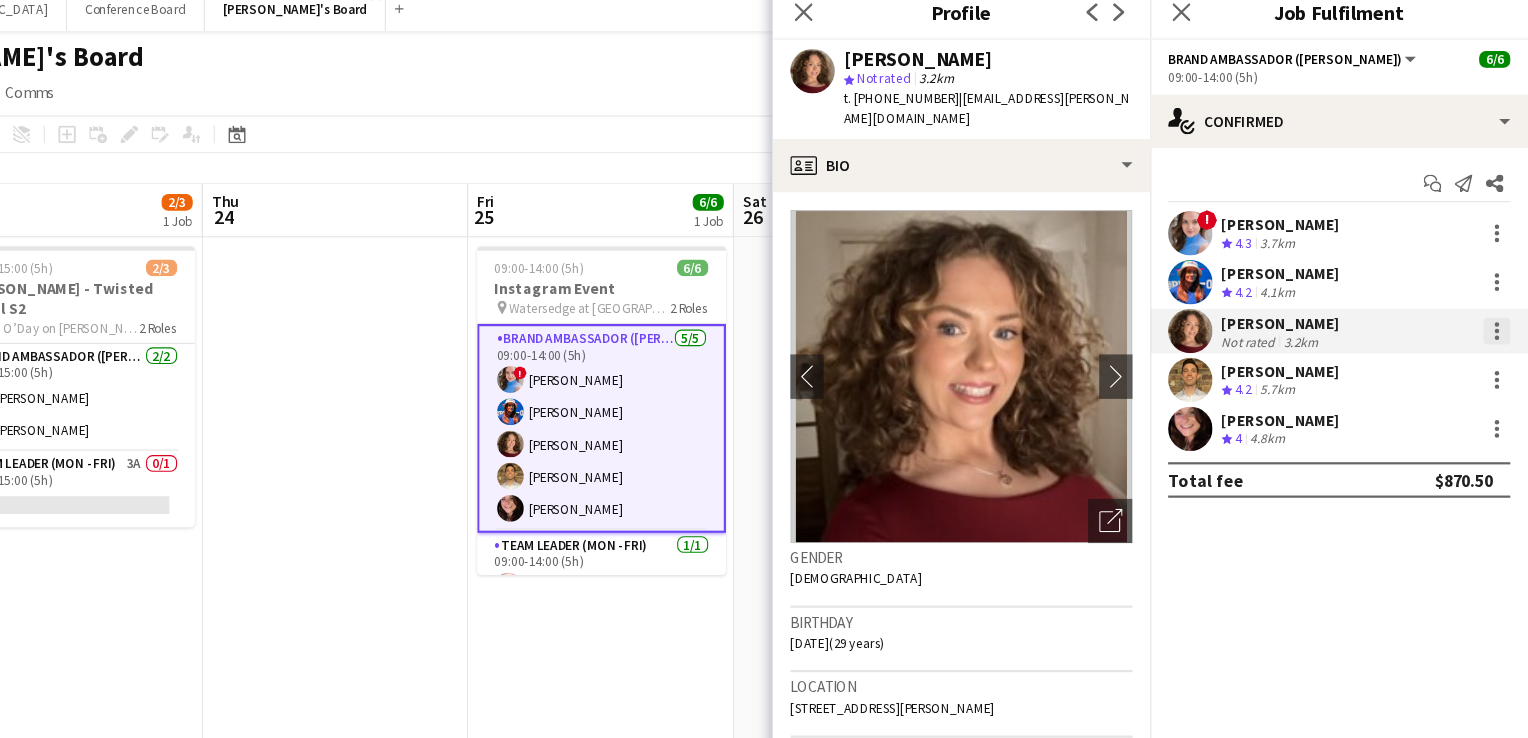 click at bounding box center [1500, 310] 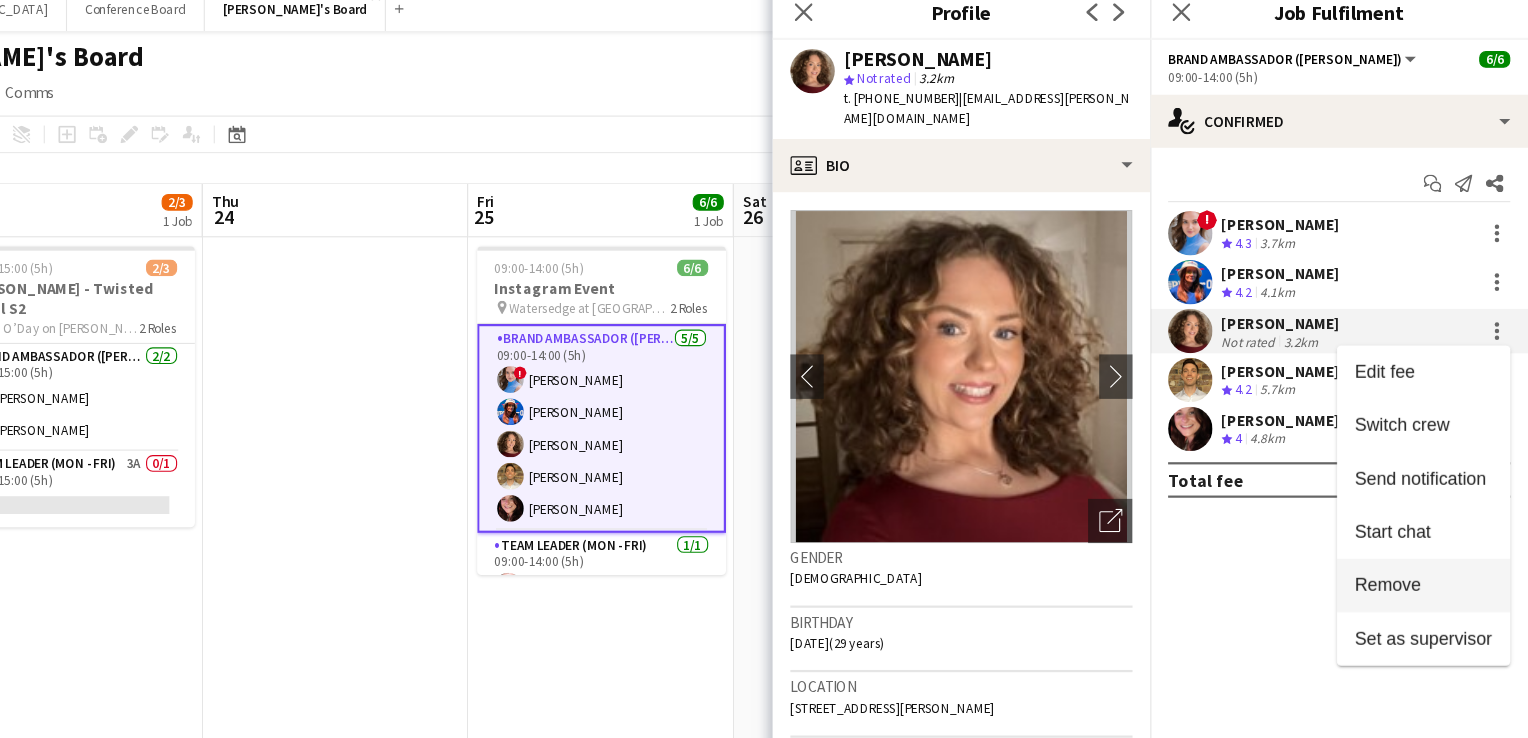 click on "Remove" at bounding box center (1402, 538) 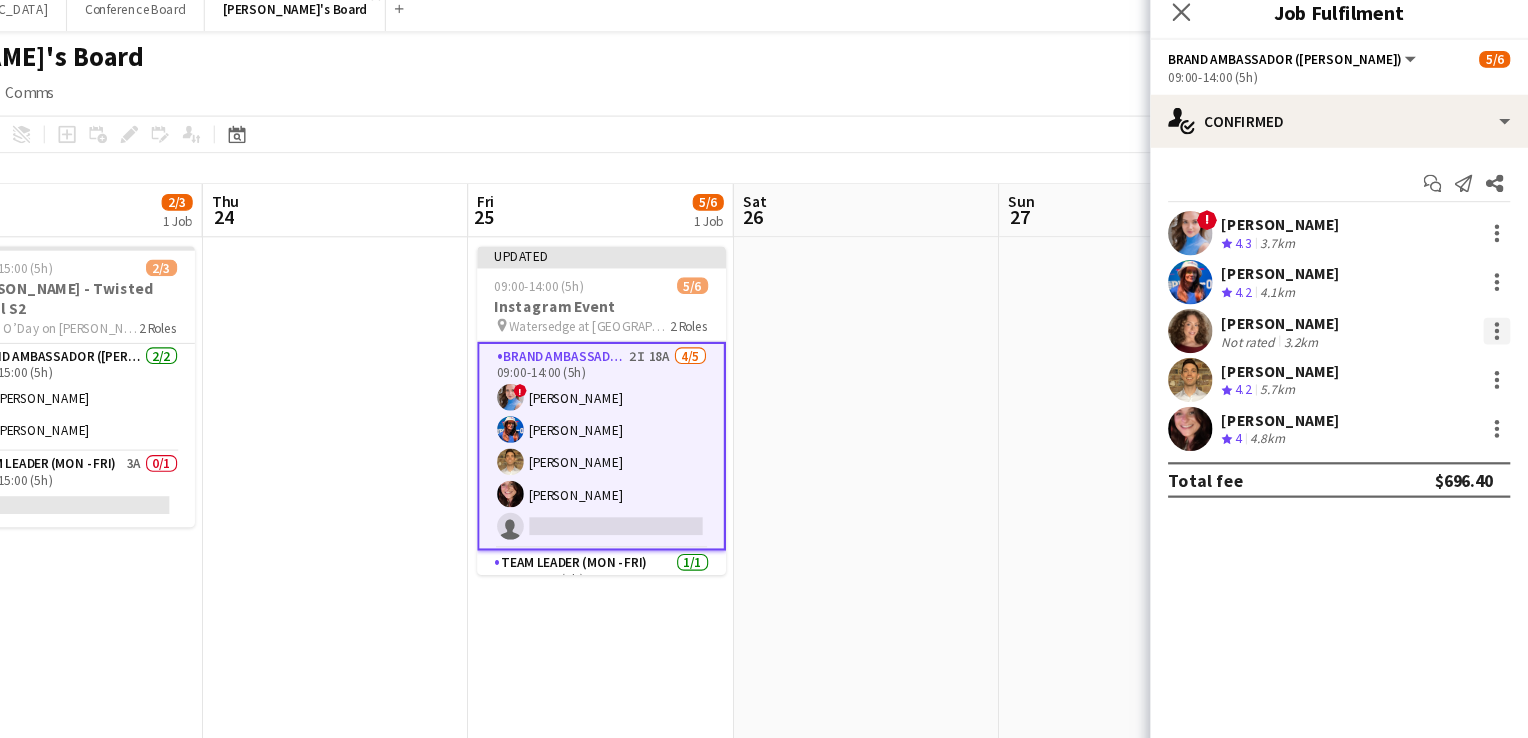 click at bounding box center [1500, 310] 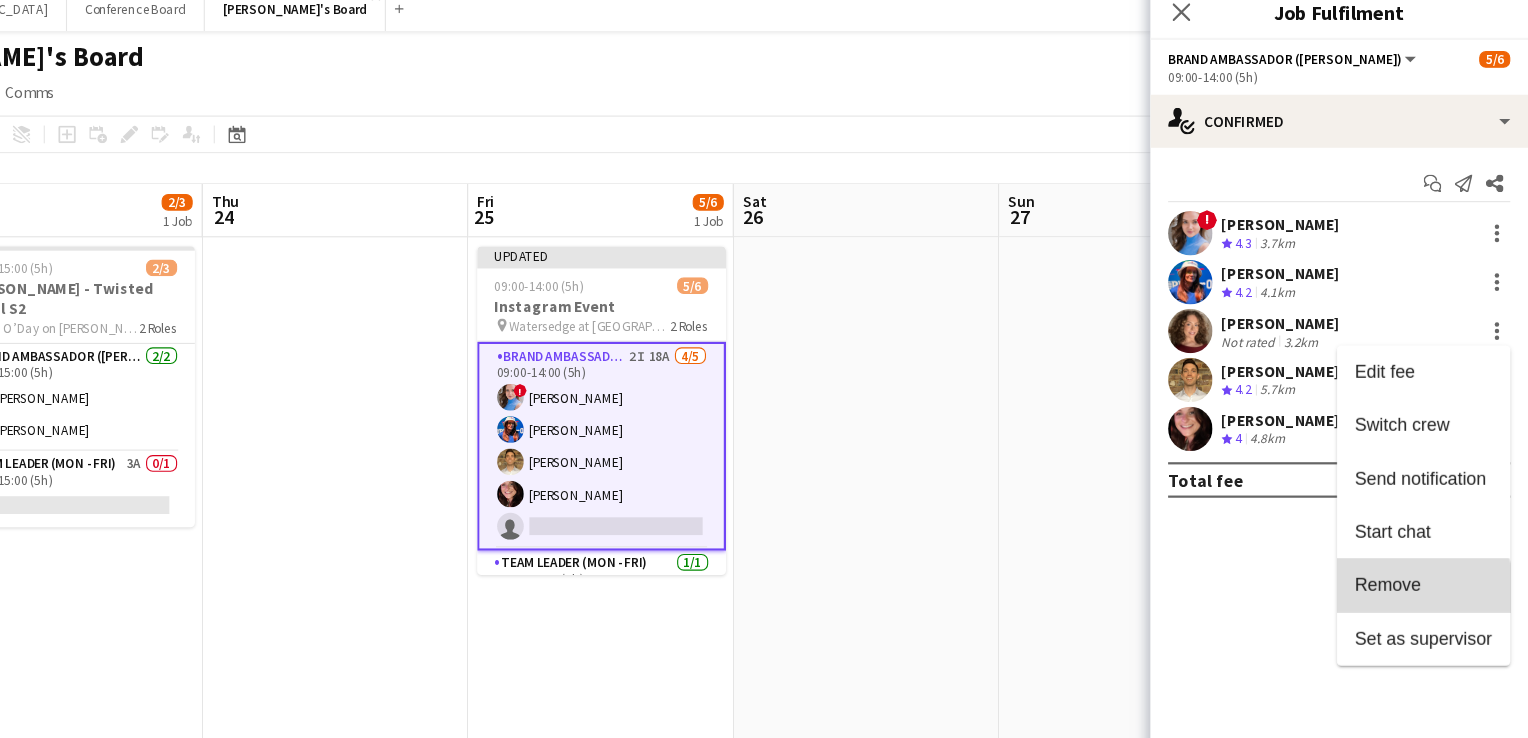 click on "Remove" at bounding box center (1402, 538) 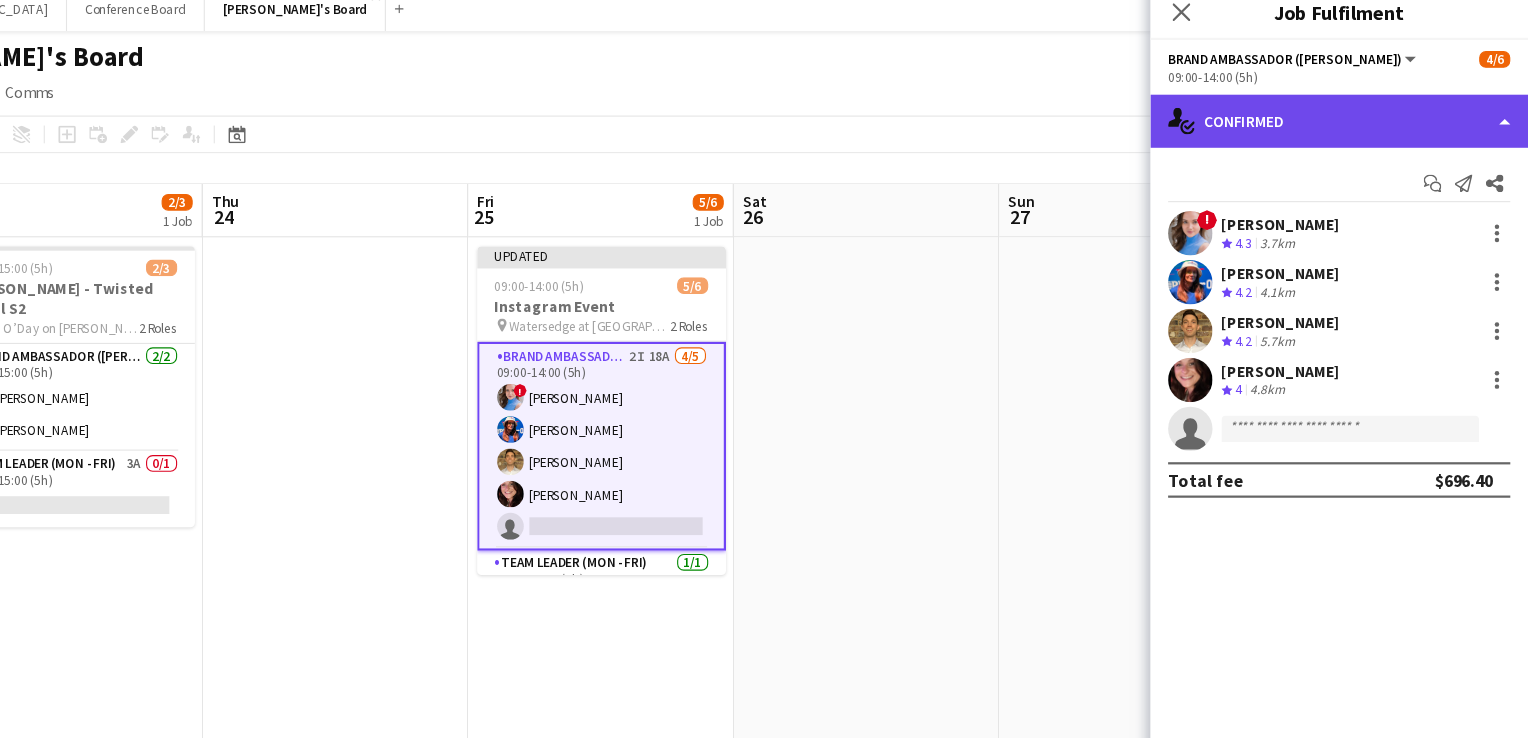 click on "single-neutral-actions-check-2
Confirmed" 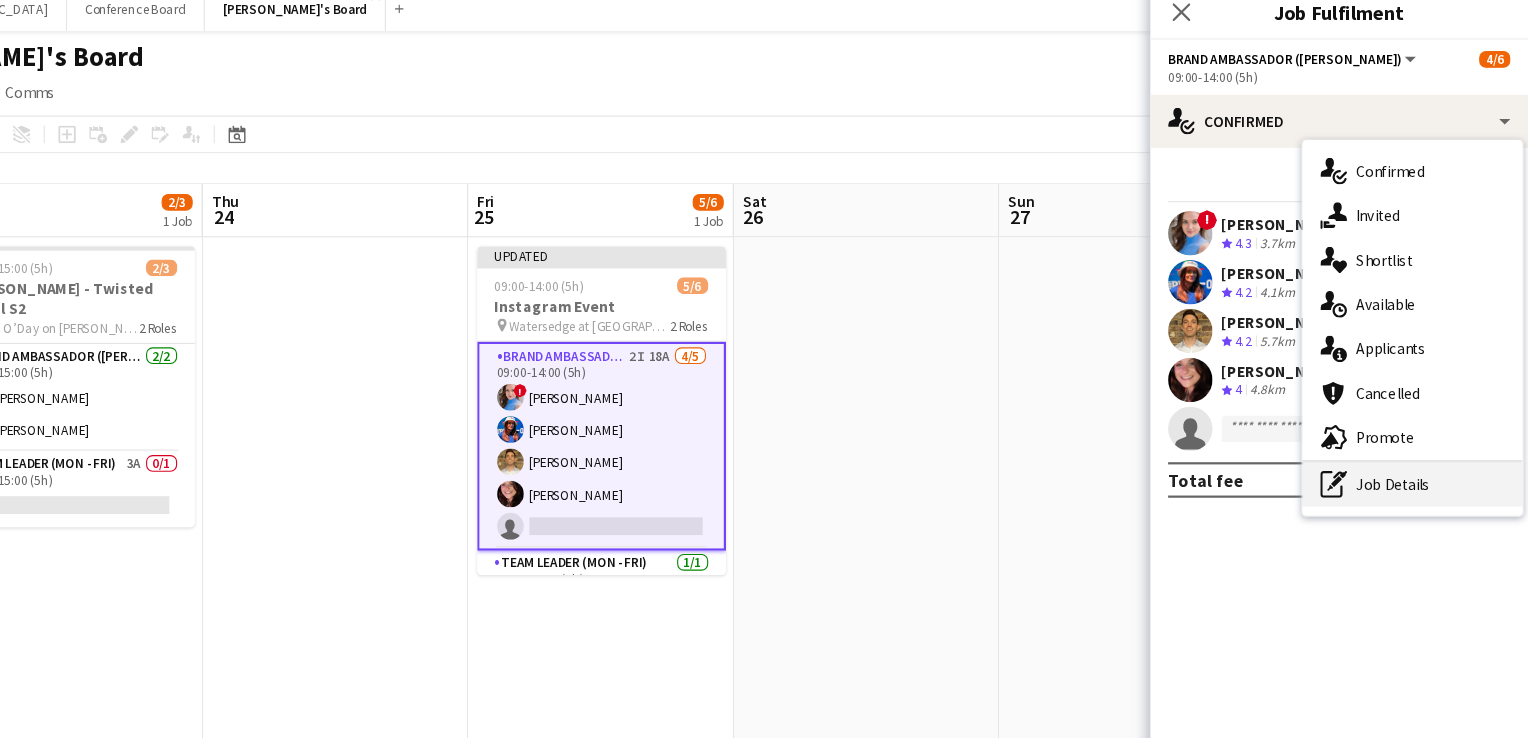 click on "pen-write
Job Details" at bounding box center (1424, 448) 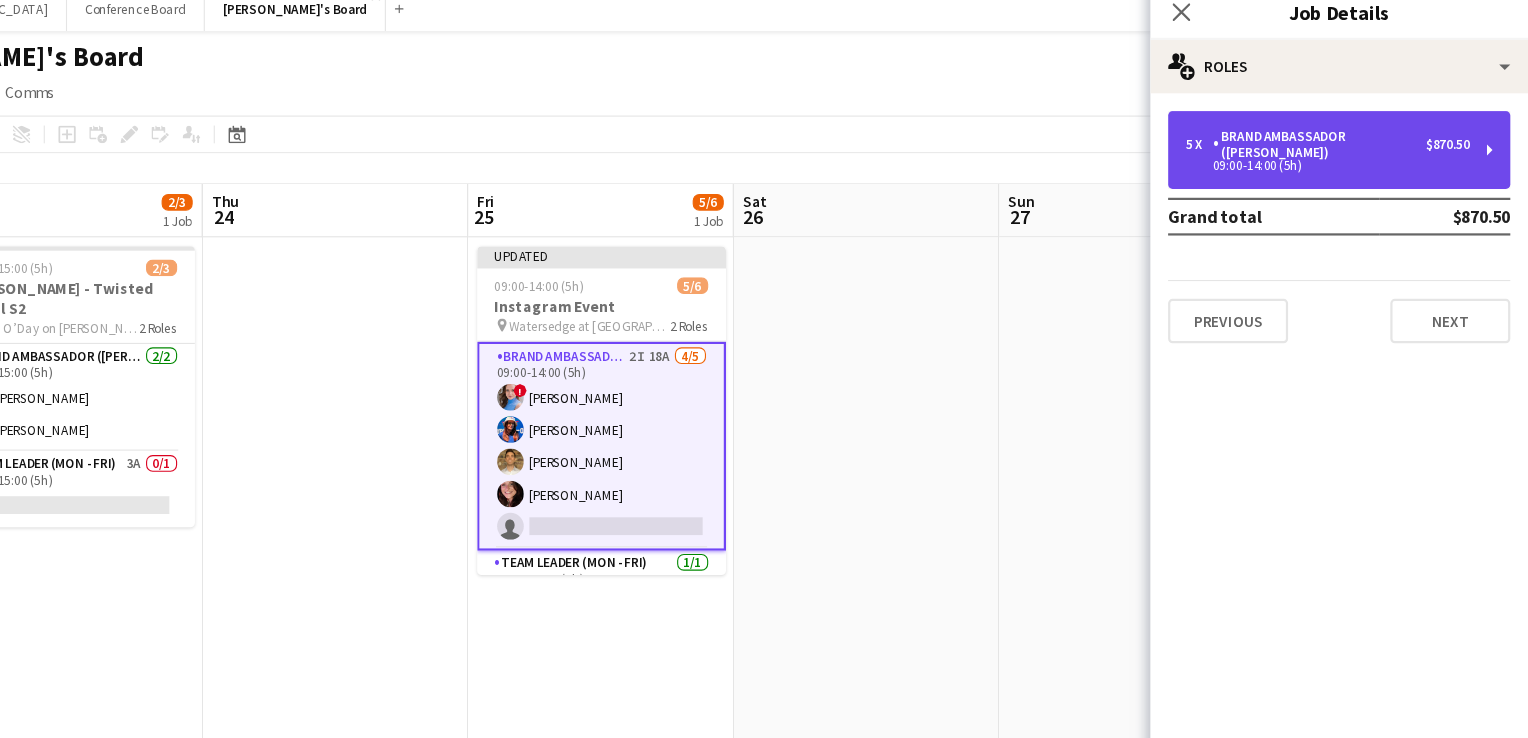 click on "5 x   Brand Ambassador (Mon - Fri)   $870.50   09:00-14:00 (5h)" at bounding box center [1358, 147] 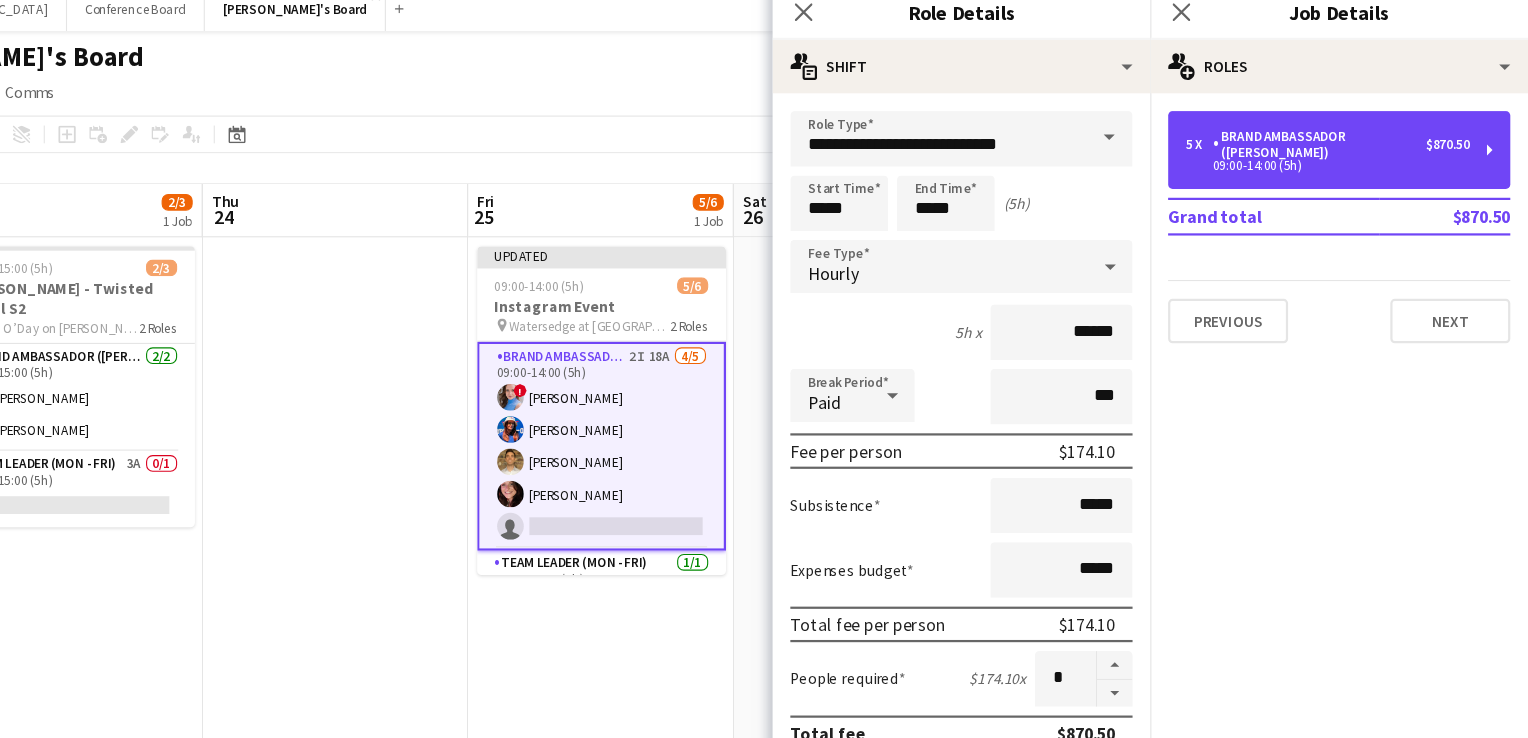 scroll, scrollTop: 200, scrollLeft: 0, axis: vertical 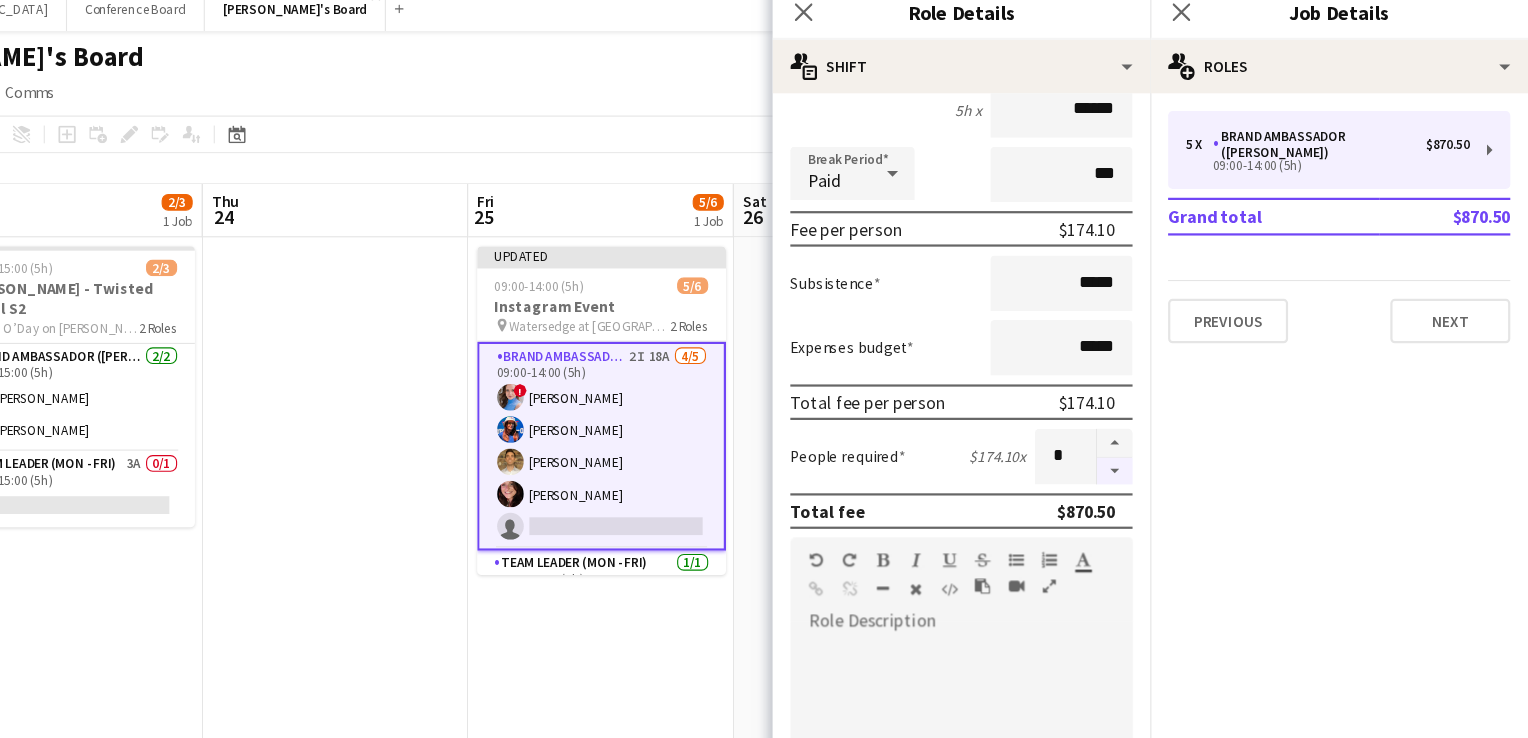 click at bounding box center [1156, 436] 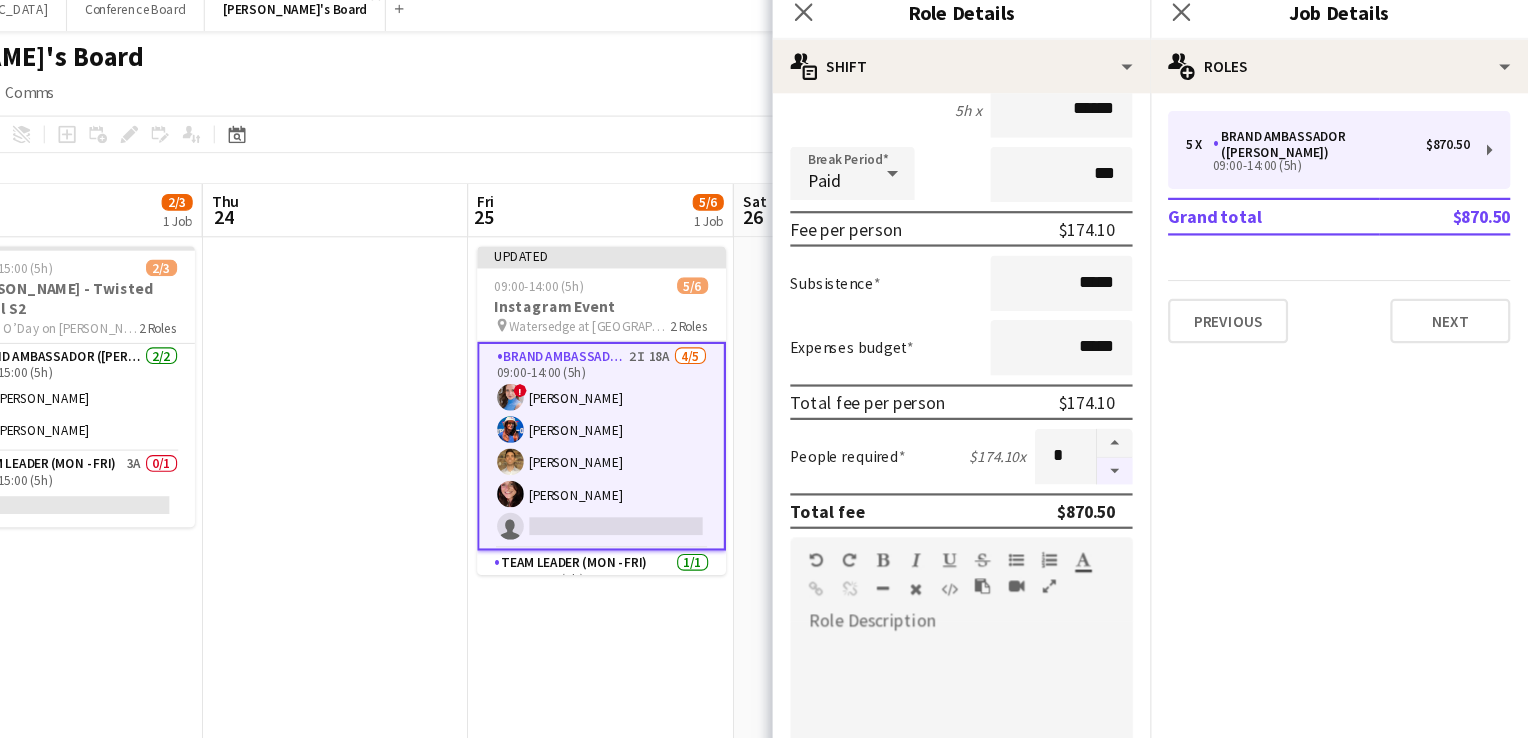 type on "*" 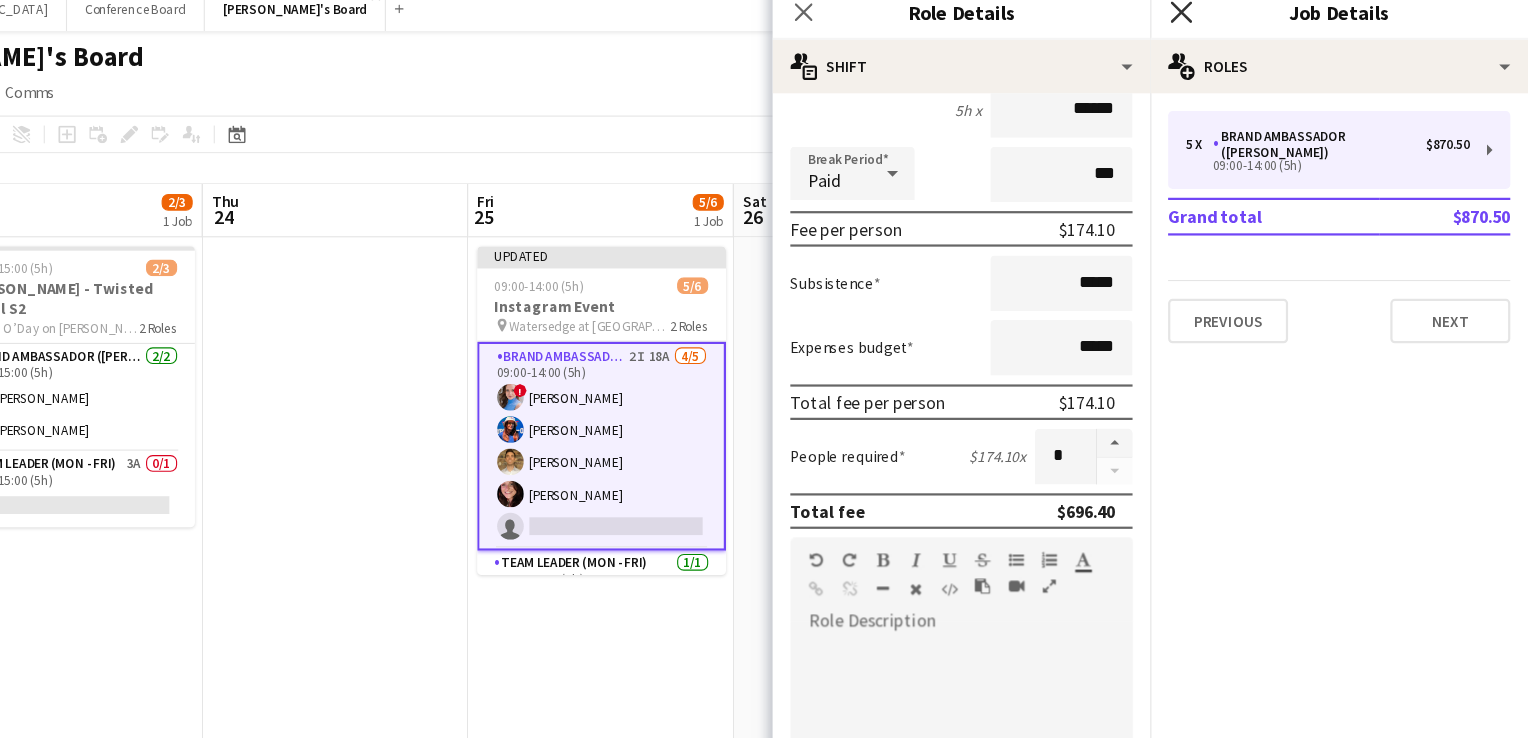 click 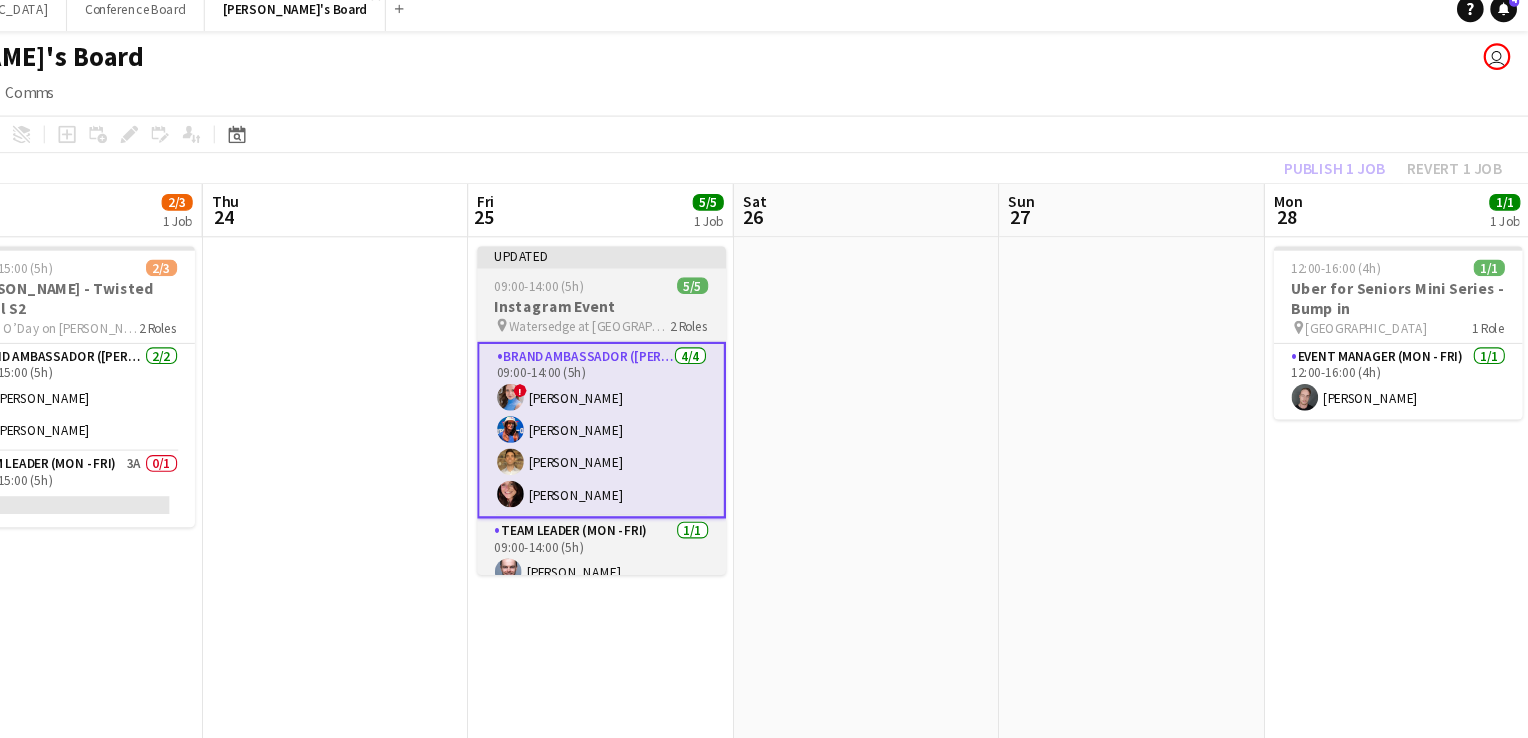 click on "Updated   09:00-14:00 (5h)    5/5   Instagram Event
pin
Watersedge at Campbells Stores   2 Roles   Brand Ambassador (Mon - Fri)   4/4   09:00-14:00 (5h)
! Kim Clifton Sharna O’Toole Tim Jarzynski Adele Young  Team Leader (Mon - Fri)   1/1   09:00-14:00 (5h)
Mark Heap" at bounding box center (694, 382) 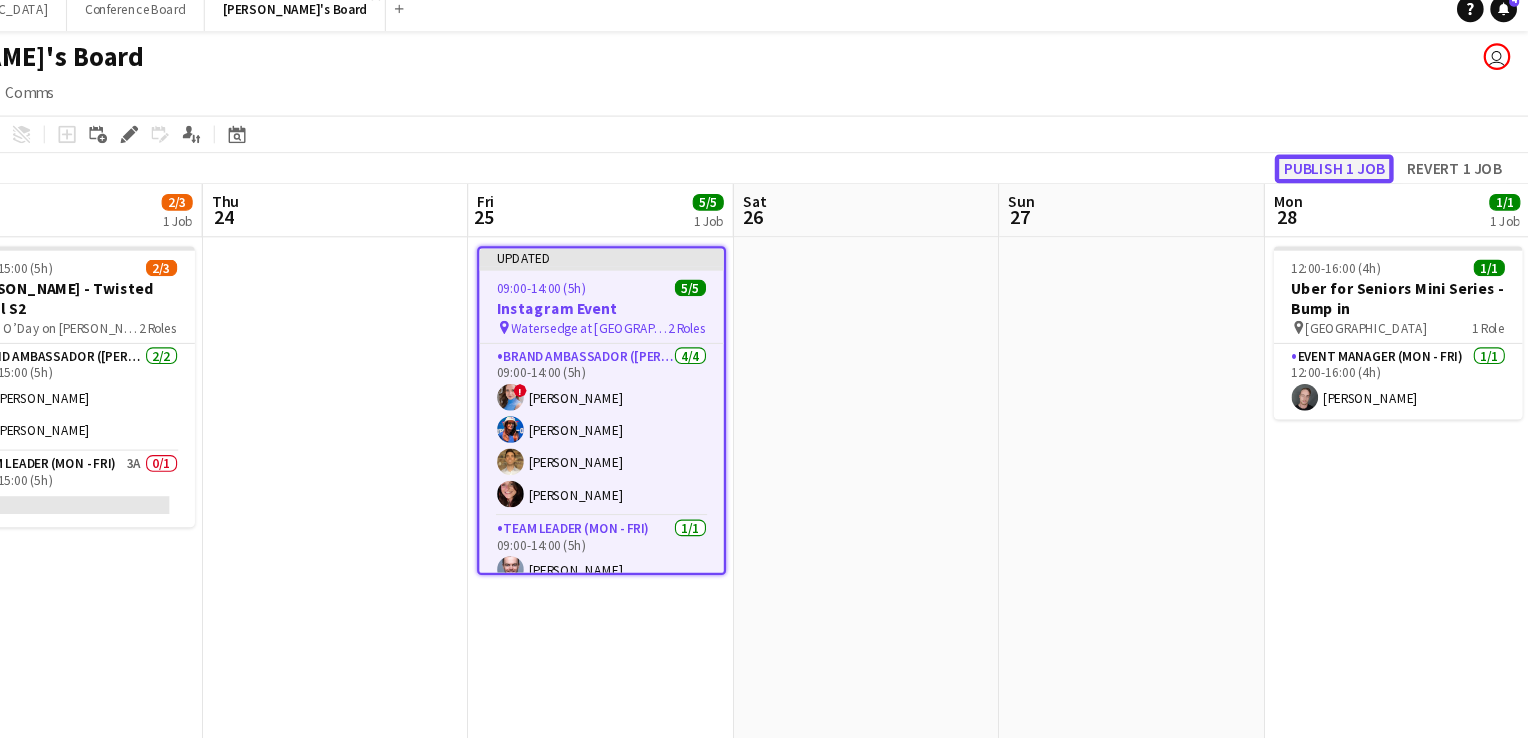 click on "Publish 1 job" 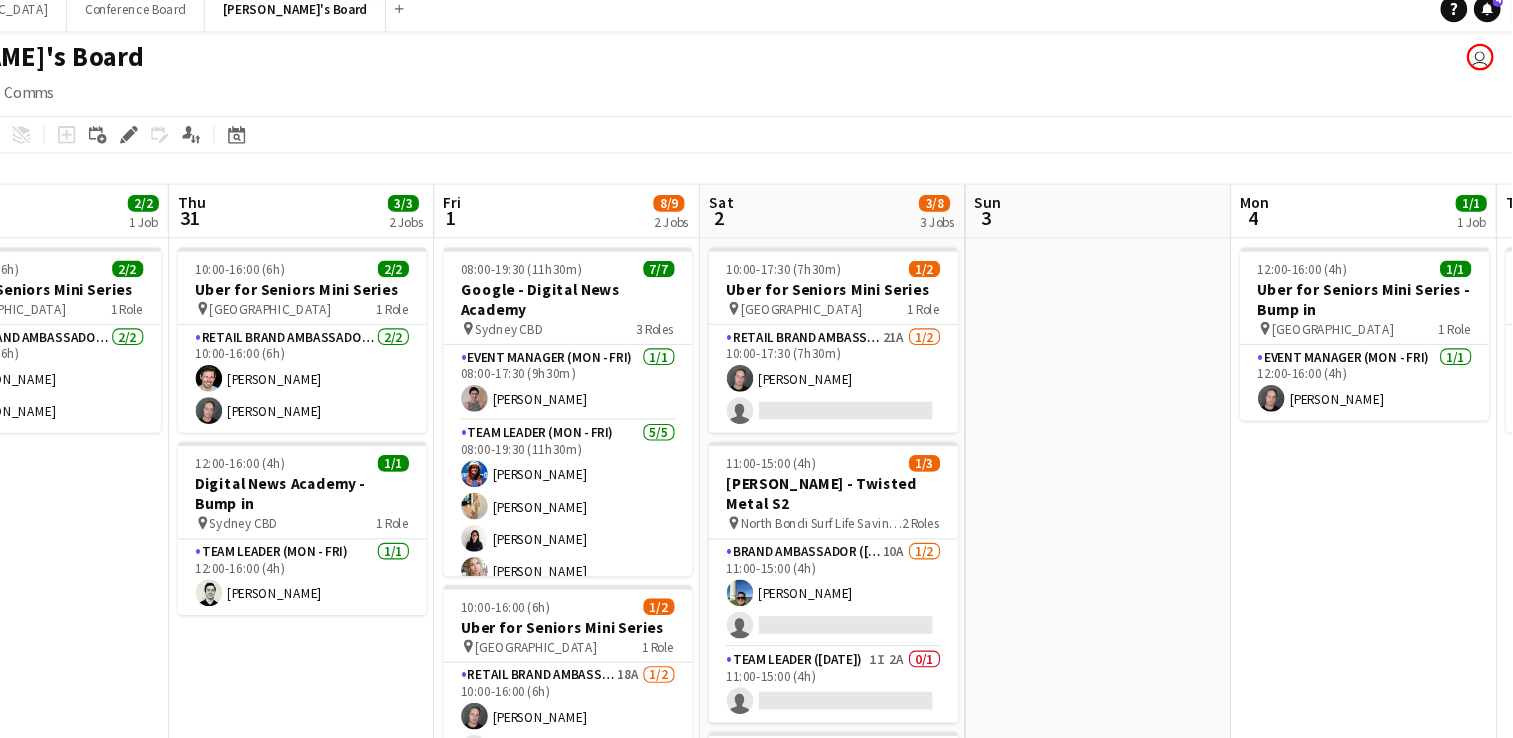 scroll, scrollTop: 0, scrollLeft: 498, axis: horizontal 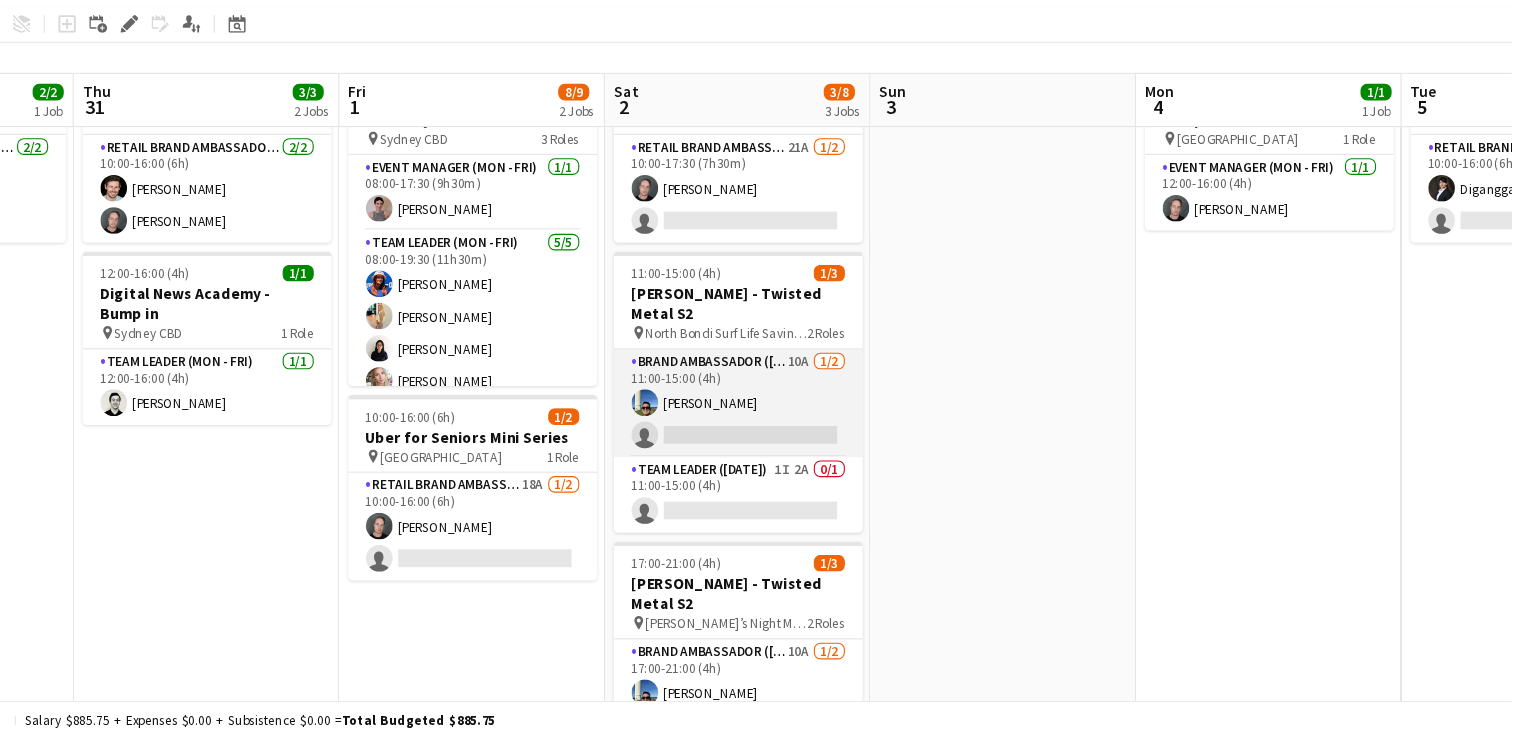 click on "Brand Ambassador ([DATE])   10A   [DATE]   11:00-15:00 (4h)
[PERSON_NAME]
single-neutral-actions" at bounding box center (817, 436) 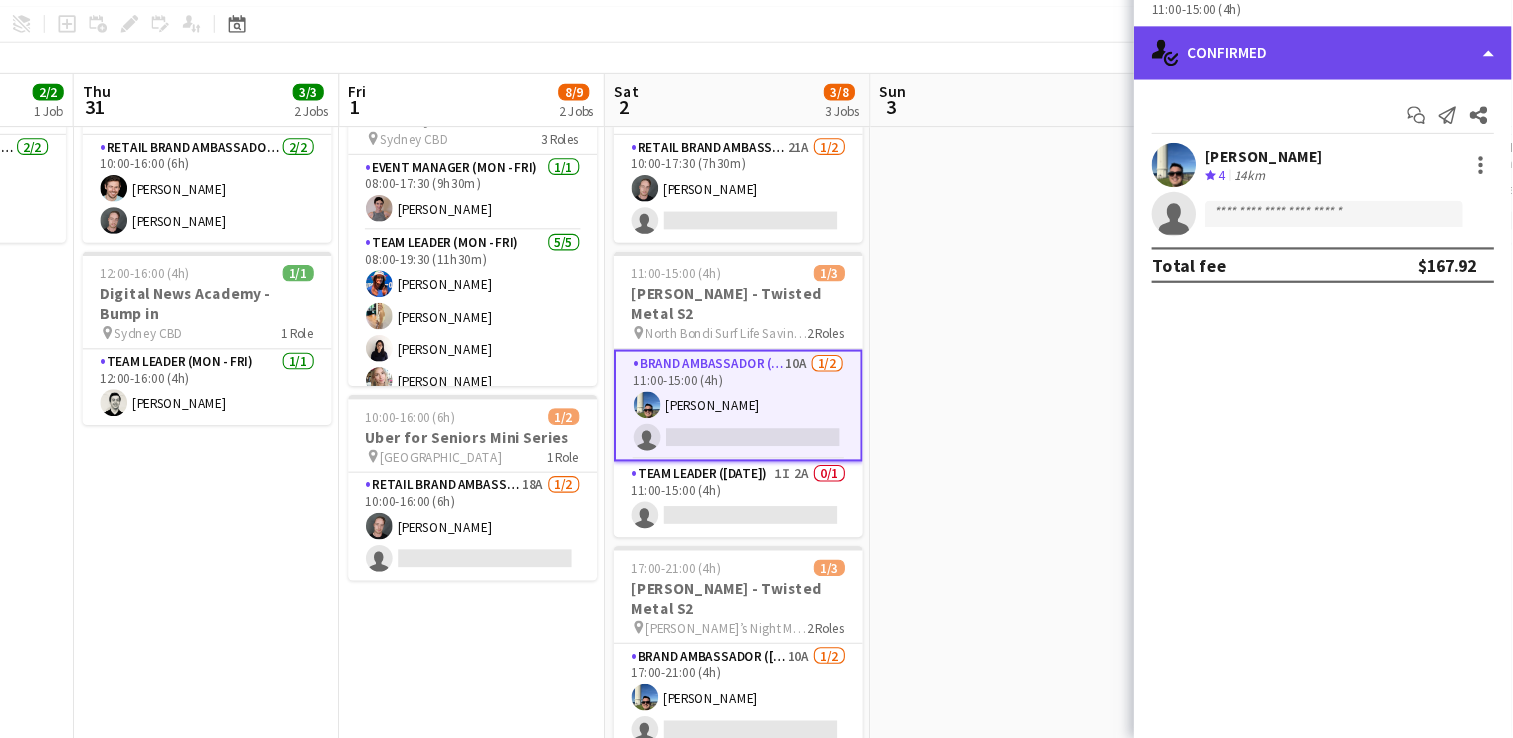 click on "single-neutral-actions-check-2
Confirmed" 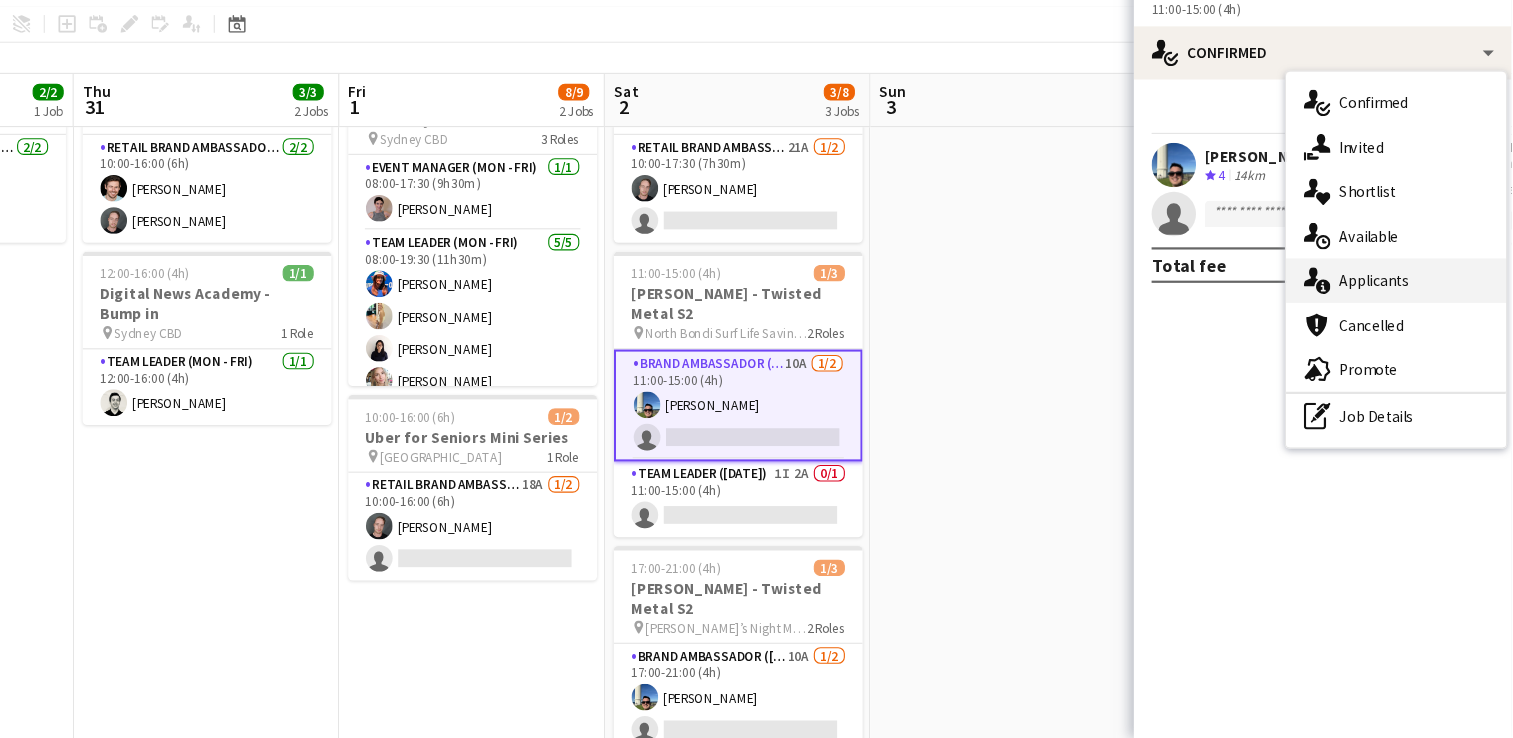 click on "single-neutral-actions-information
Applicants" at bounding box center [1409, 326] 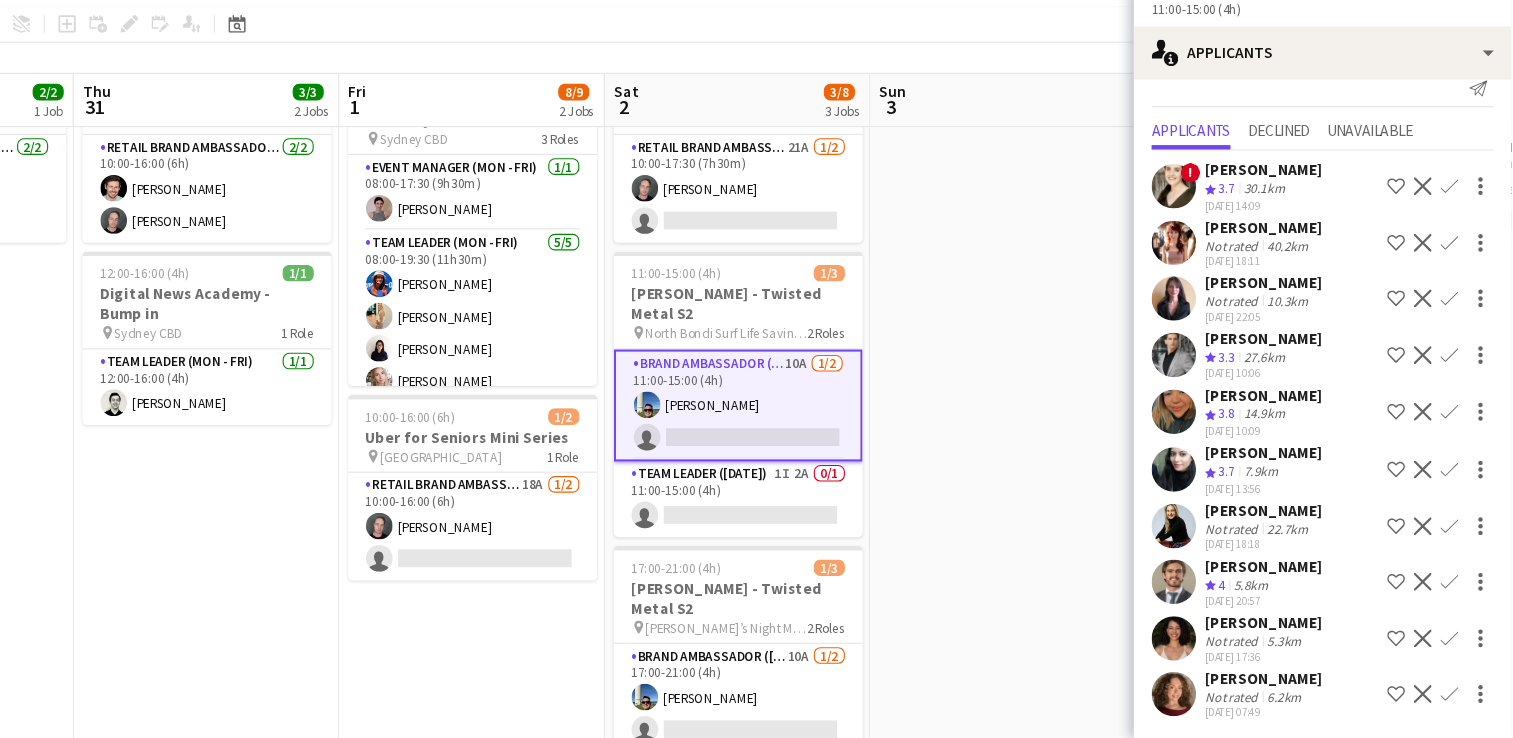 scroll, scrollTop: 20, scrollLeft: 0, axis: vertical 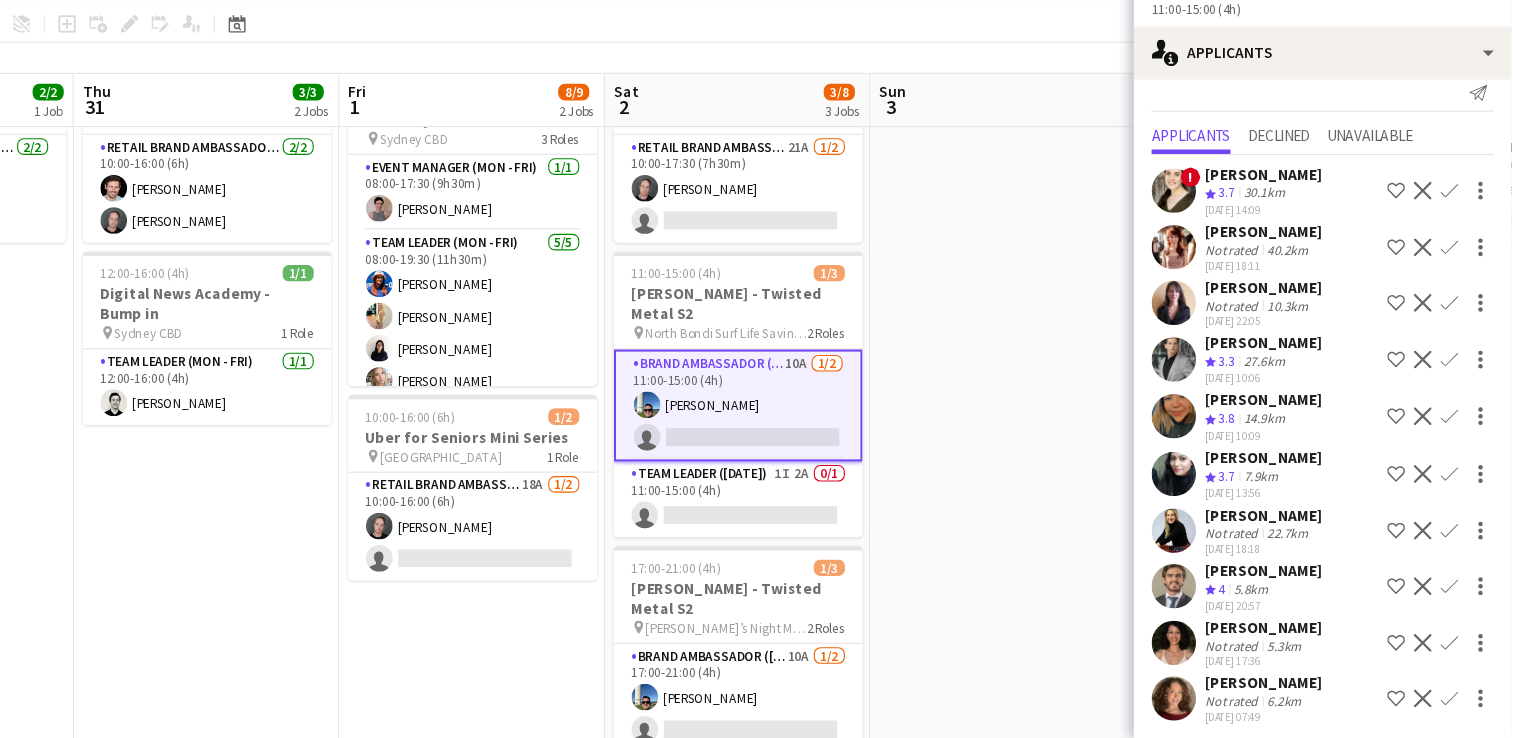 click on "Confirm" at bounding box center [1457, 601] 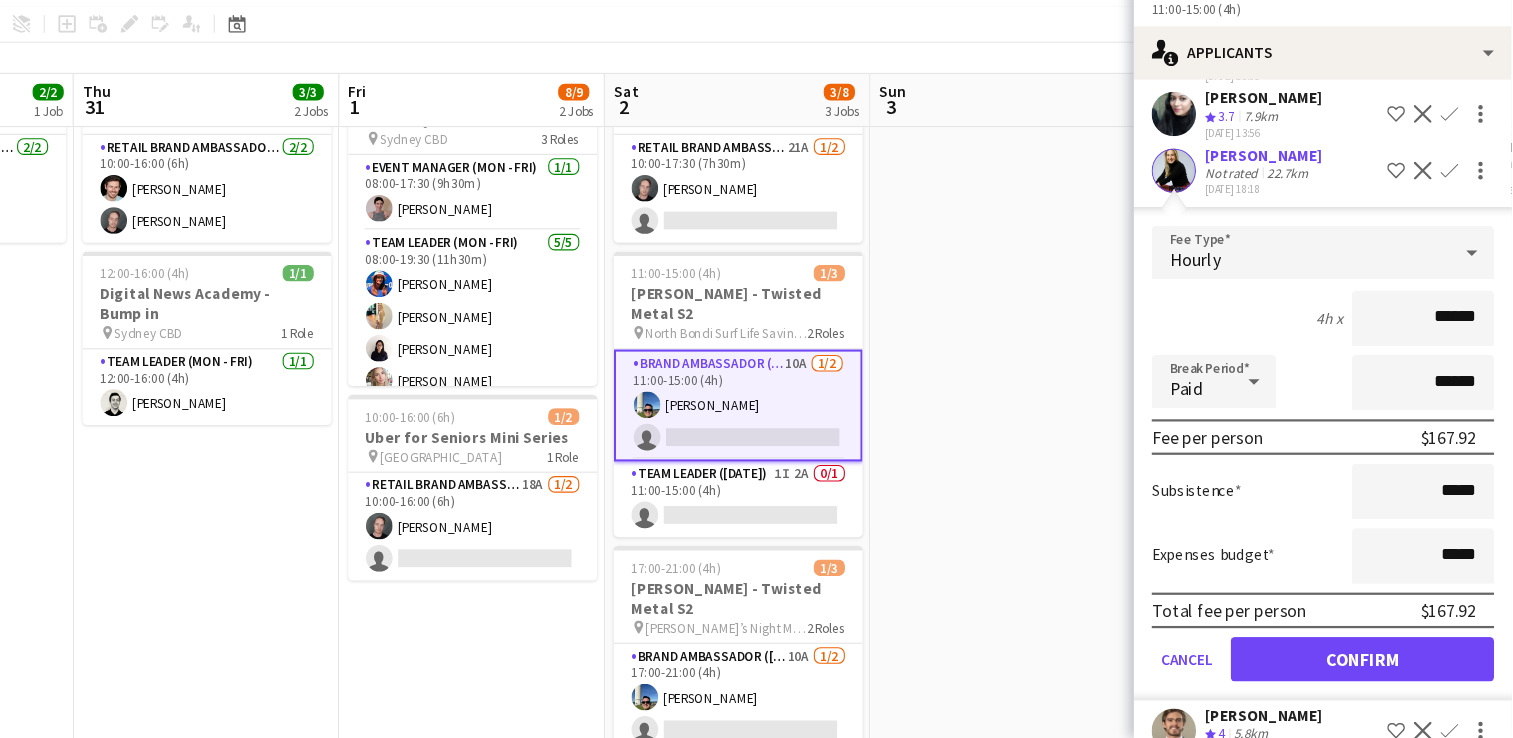 scroll, scrollTop: 366, scrollLeft: 0, axis: vertical 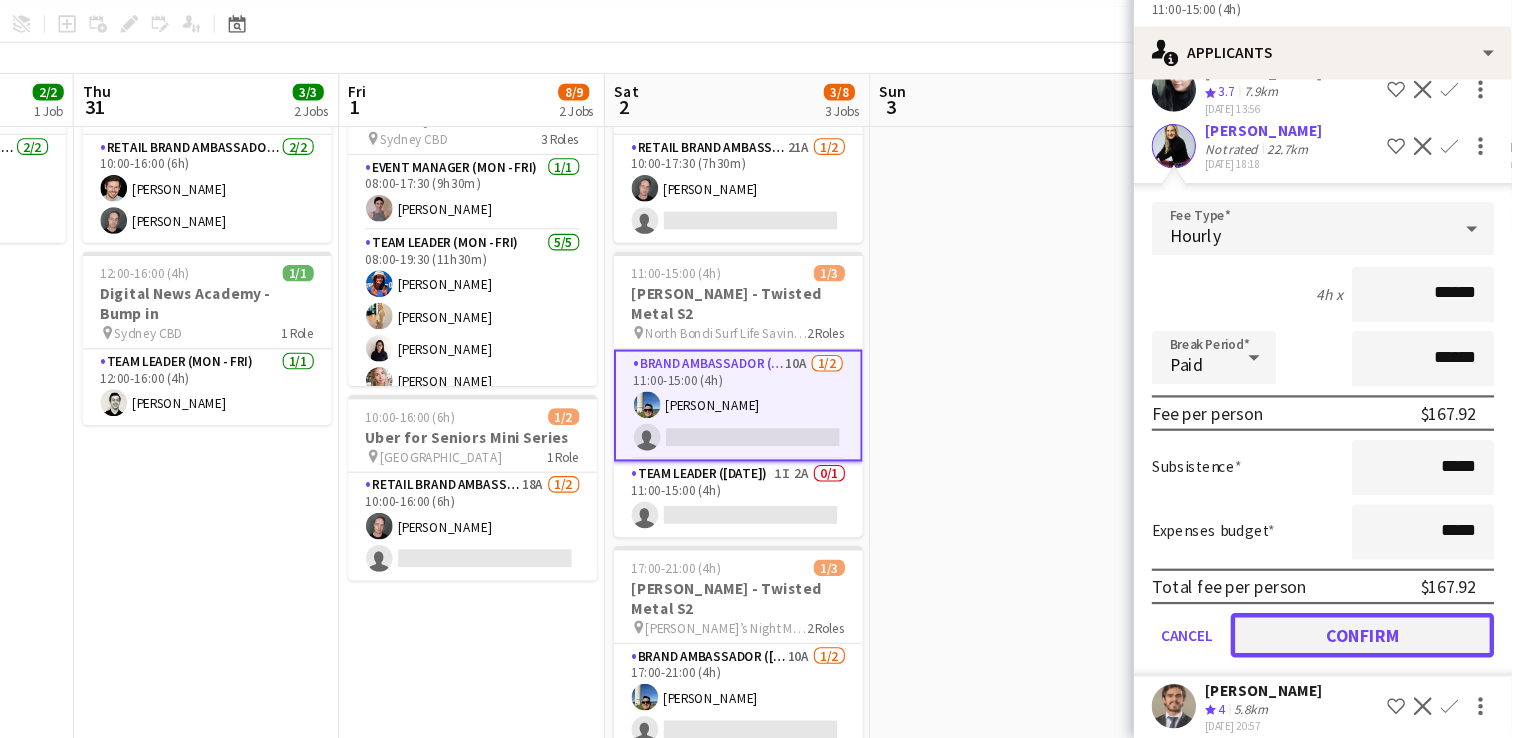 click on "Confirm" 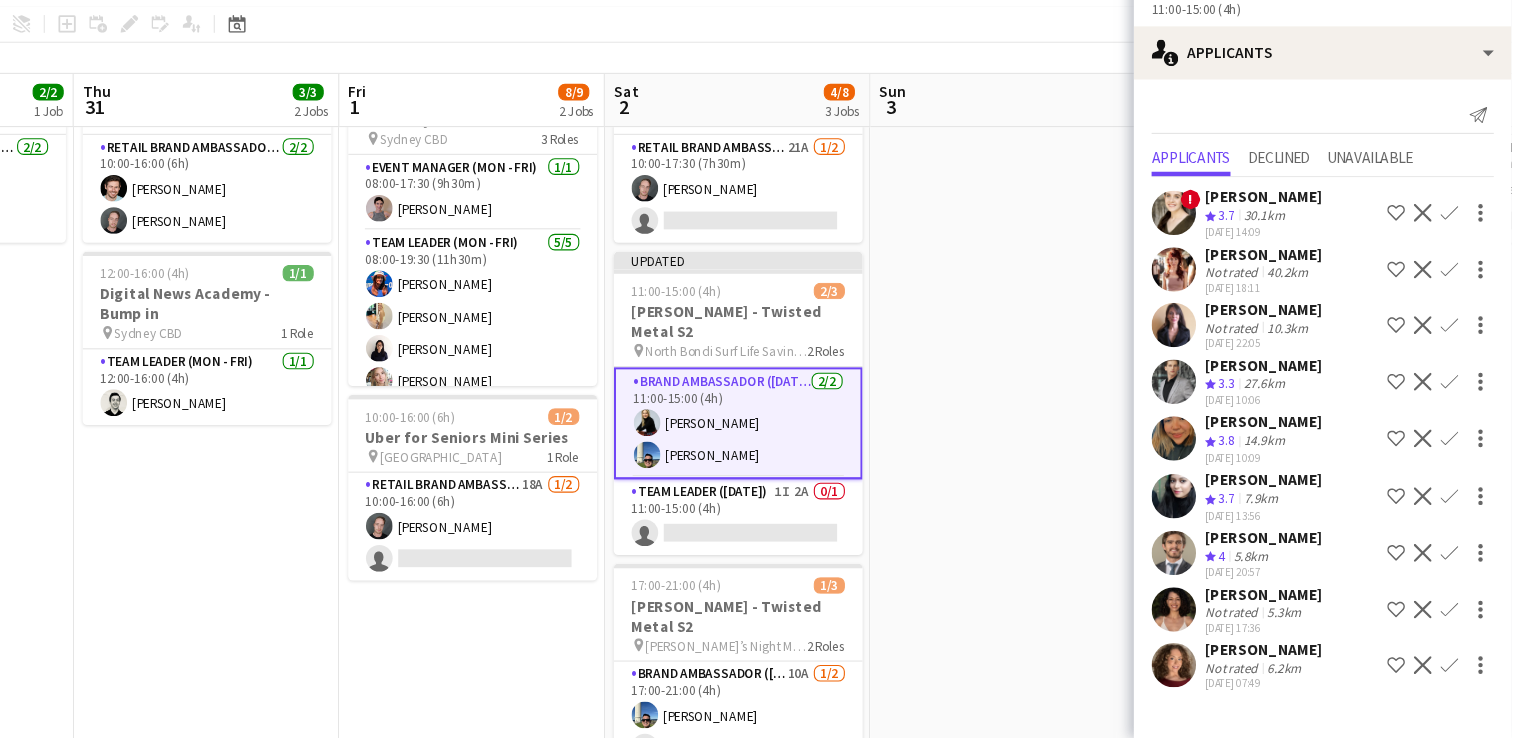 scroll, scrollTop: 8, scrollLeft: 0, axis: vertical 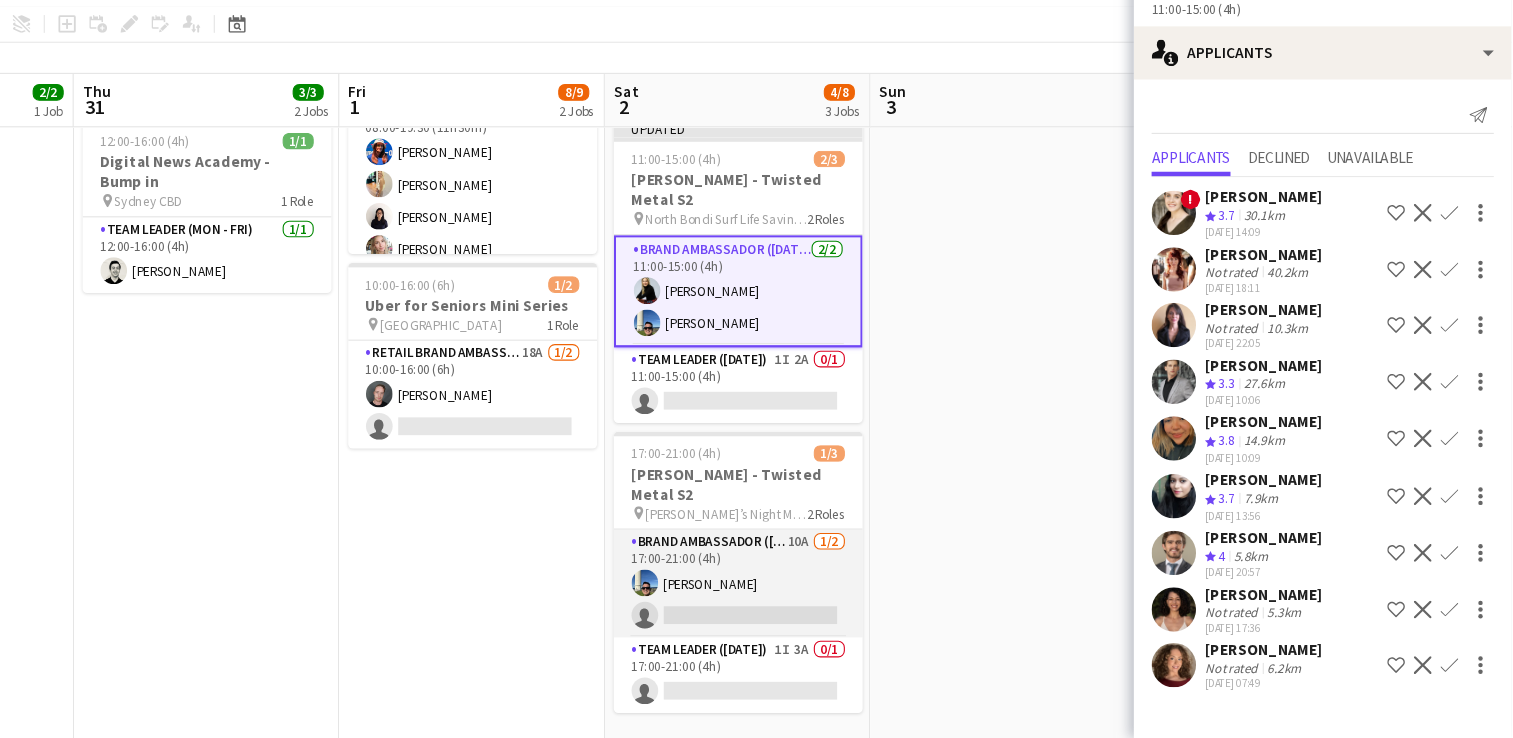 click on "Brand Ambassador ([DATE])   10A   [DATE]   17:00-21:00 (4h)
[PERSON_NAME]
single-neutral-actions" at bounding box center (817, 598) 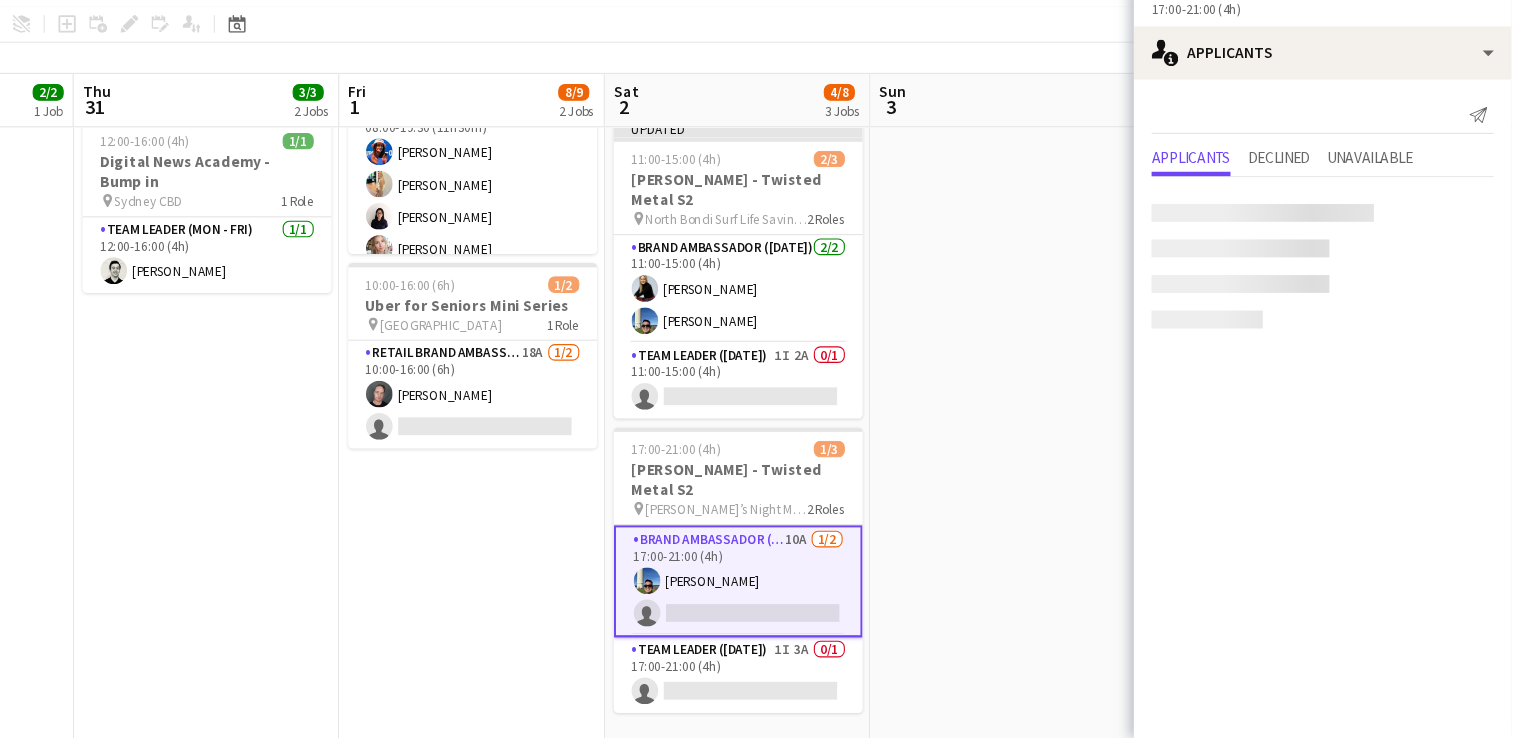 scroll, scrollTop: 0, scrollLeft: 0, axis: both 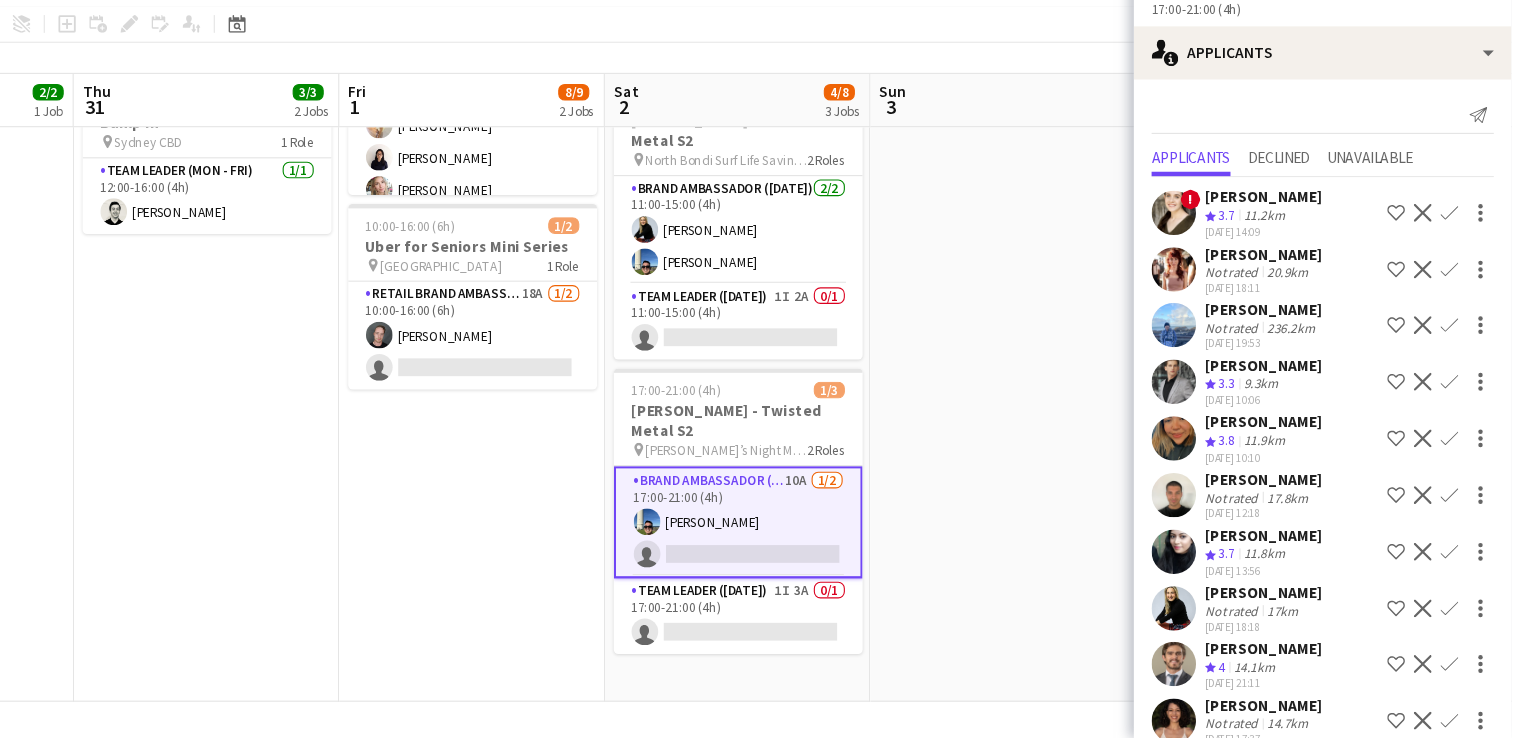 click on "Confirm" at bounding box center (1457, 671) 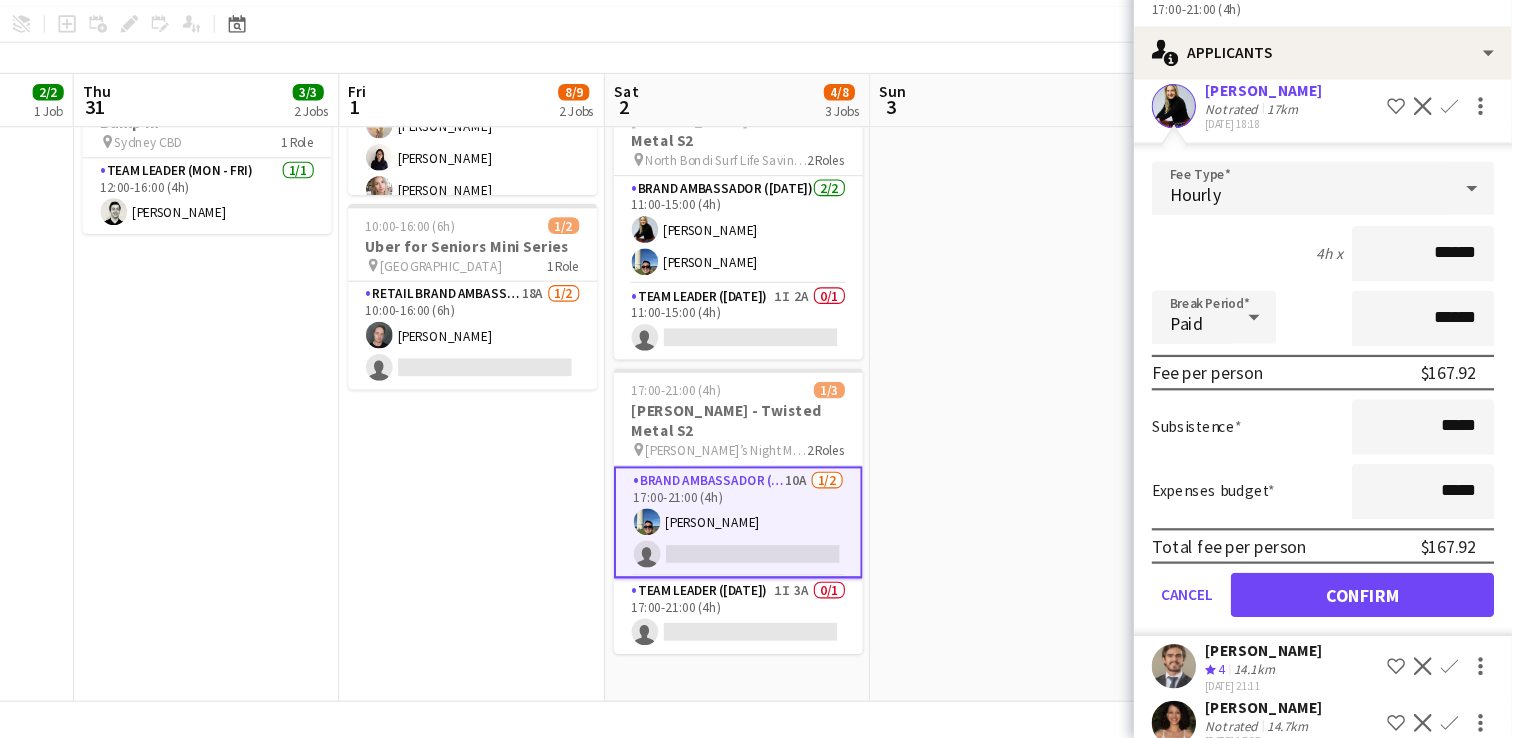 scroll, scrollTop: 464, scrollLeft: 0, axis: vertical 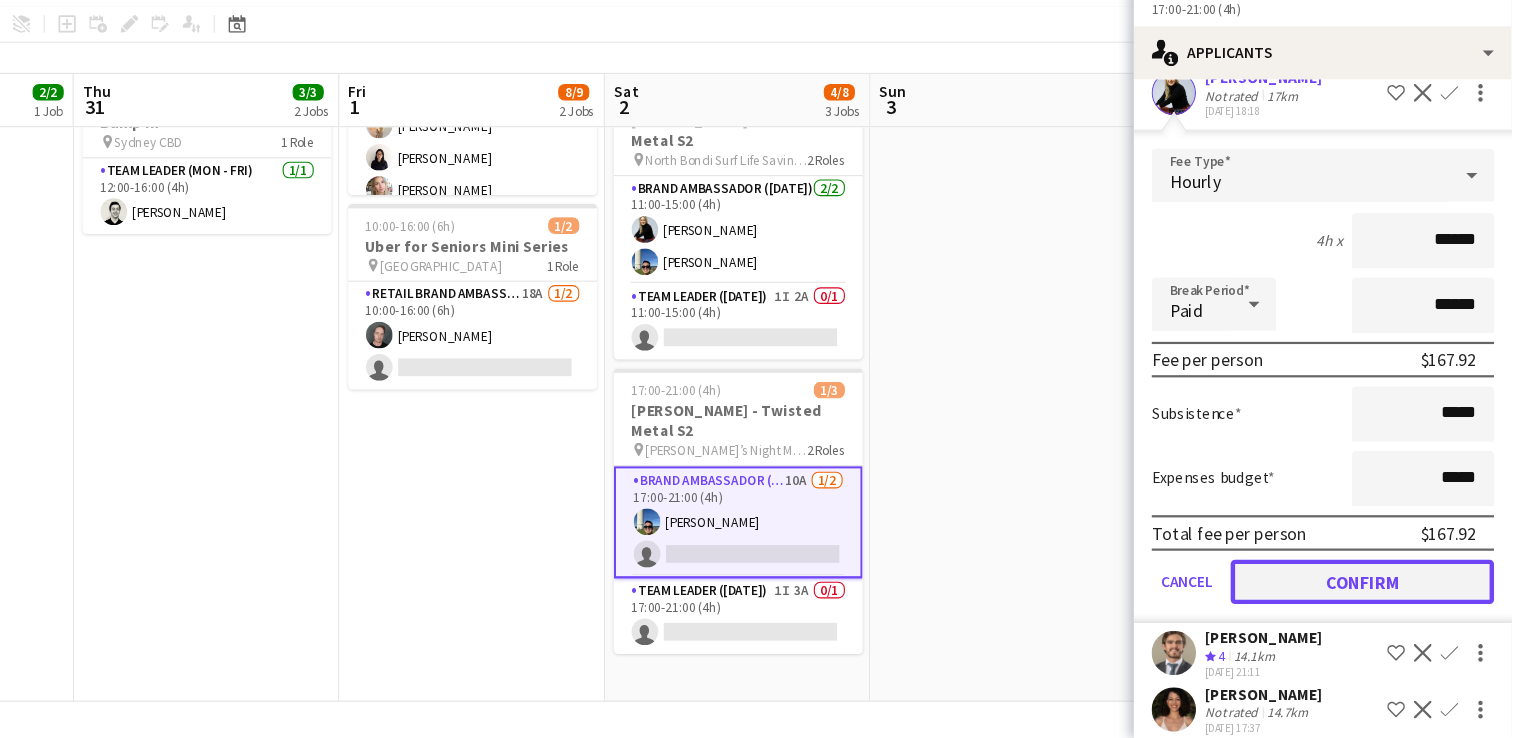 click on "Confirm" 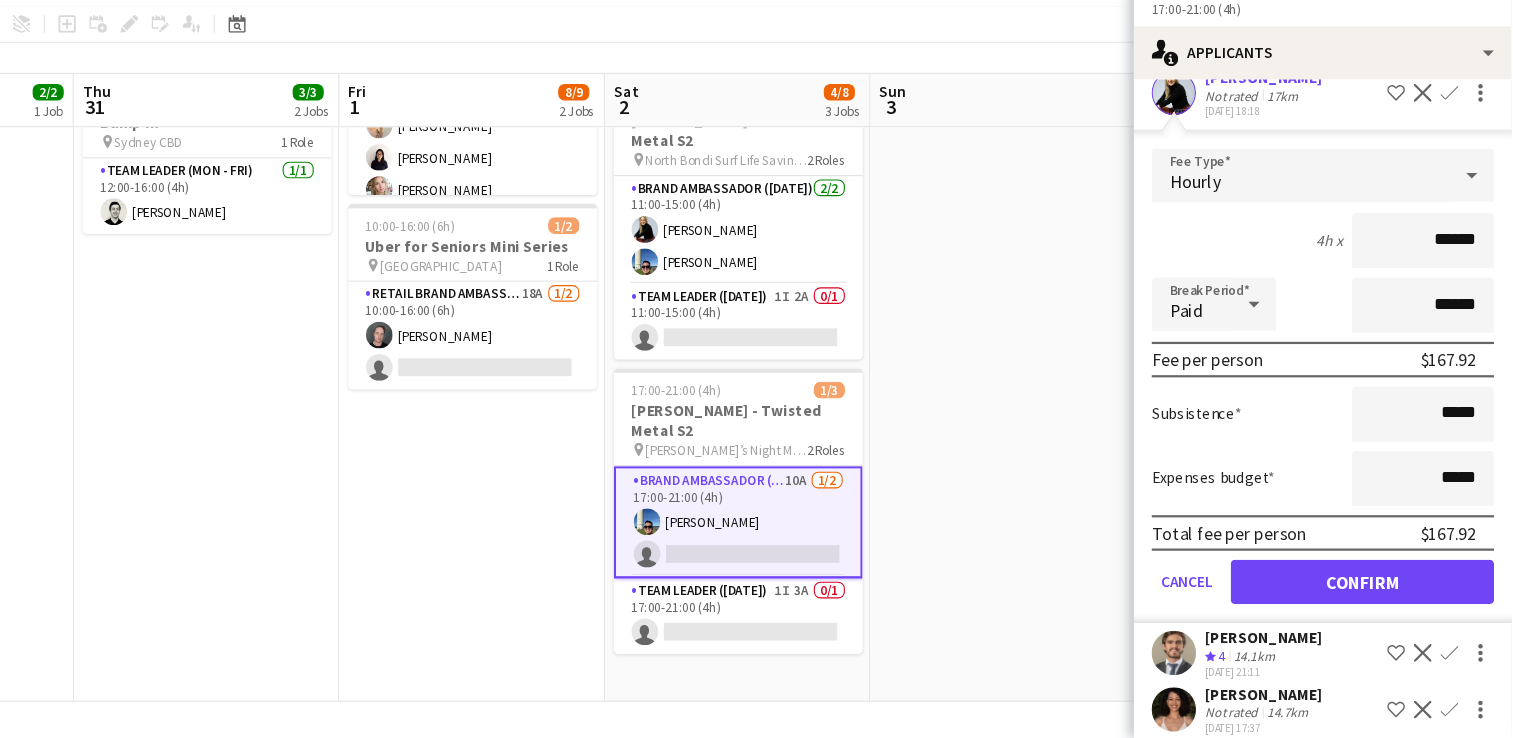 scroll, scrollTop: 0, scrollLeft: 0, axis: both 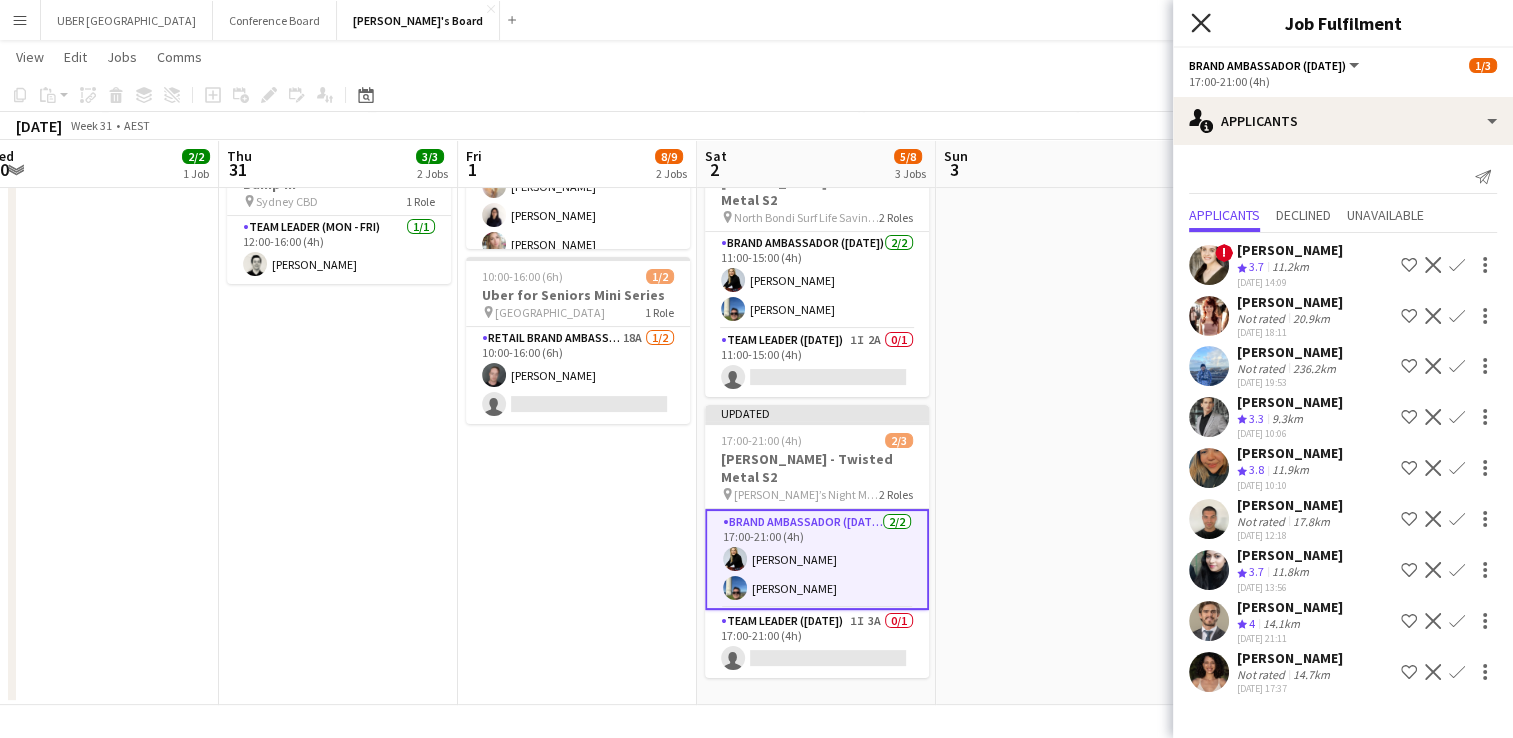 click 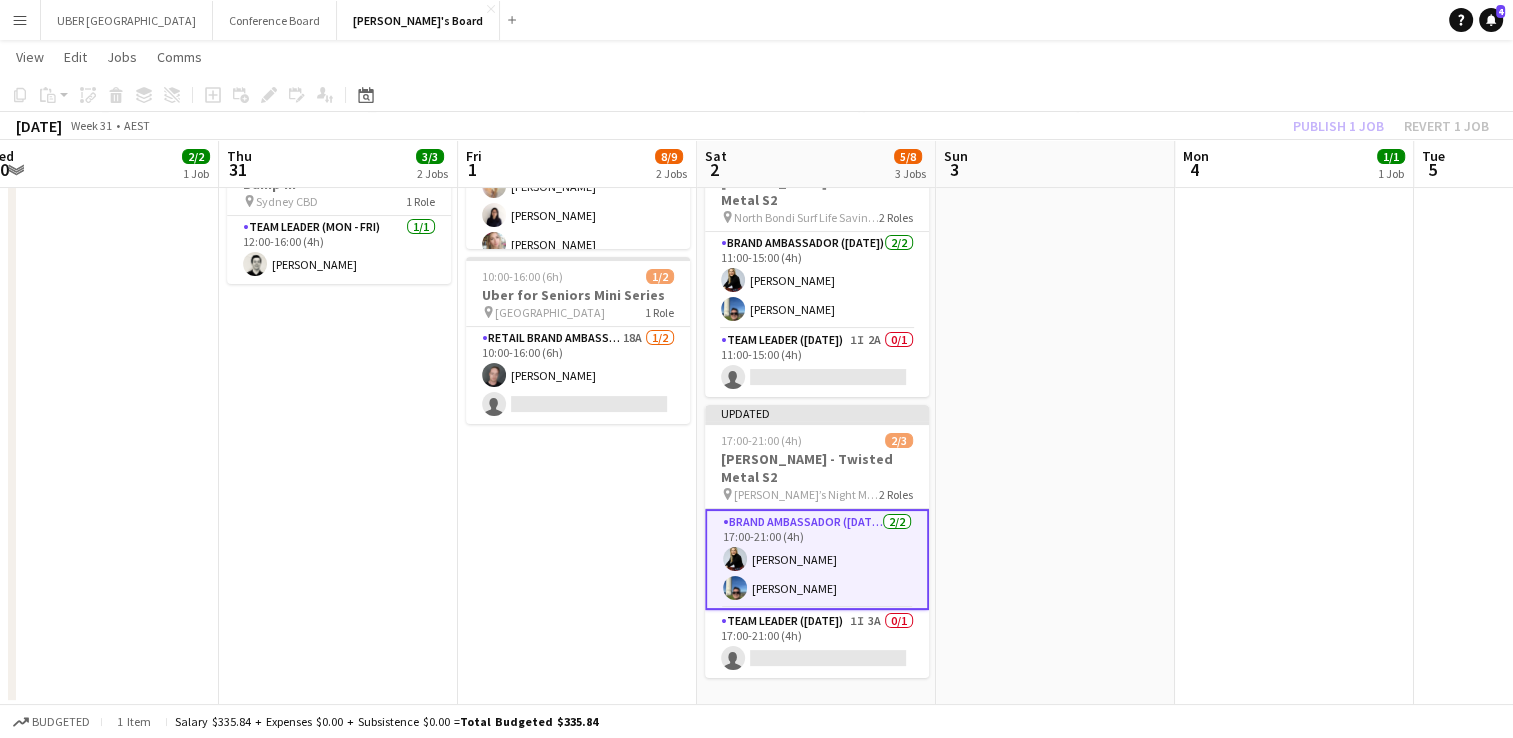 click on "View  Day view expanded Day view collapsed Month view Date picker Jump to today Expand Linked Jobs Collapse Linked Jobs  Edit  Copy Ctrl+C  Paste  Without Crew Ctrl+V With Crew Ctrl+Shift+V Paste as linked job  Group  Group Ungroup  Jobs  New Job Edit Job Delete Job New Linked Job Edit Linked Jobs Job fulfilment Promote Role Copy Role URL  Comms  Notify confirmed crew Create chat" 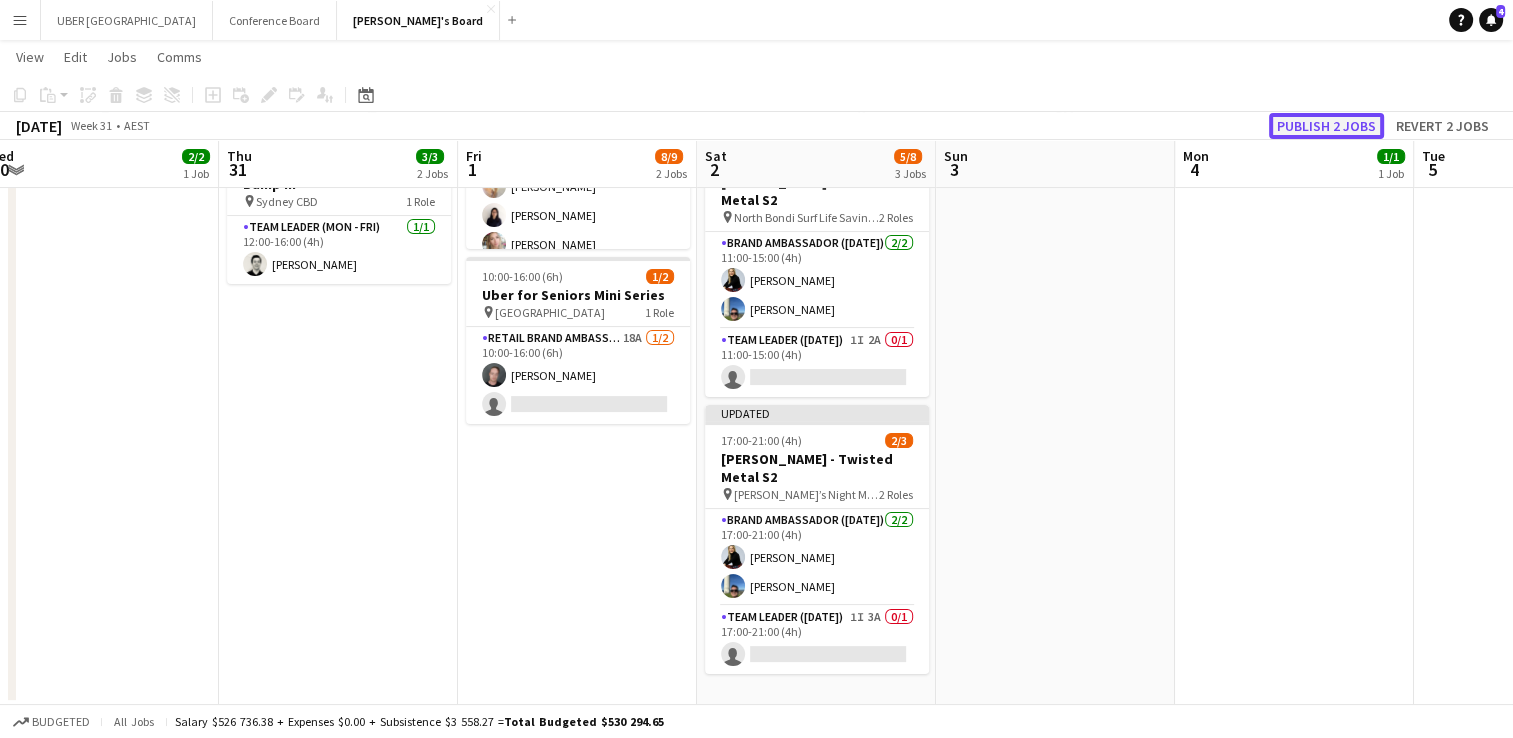 click on "Publish 2 jobs" 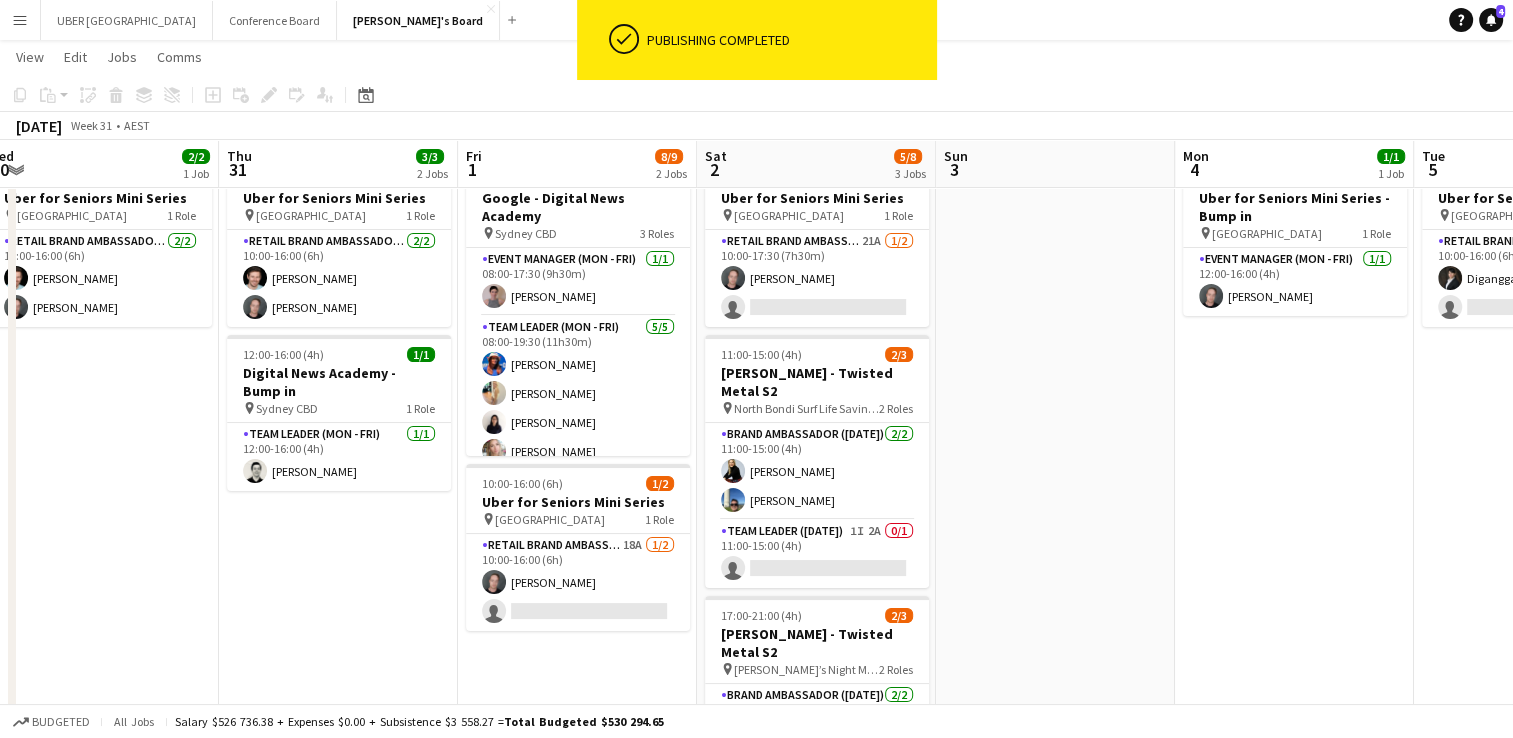 scroll, scrollTop: 0, scrollLeft: 0, axis: both 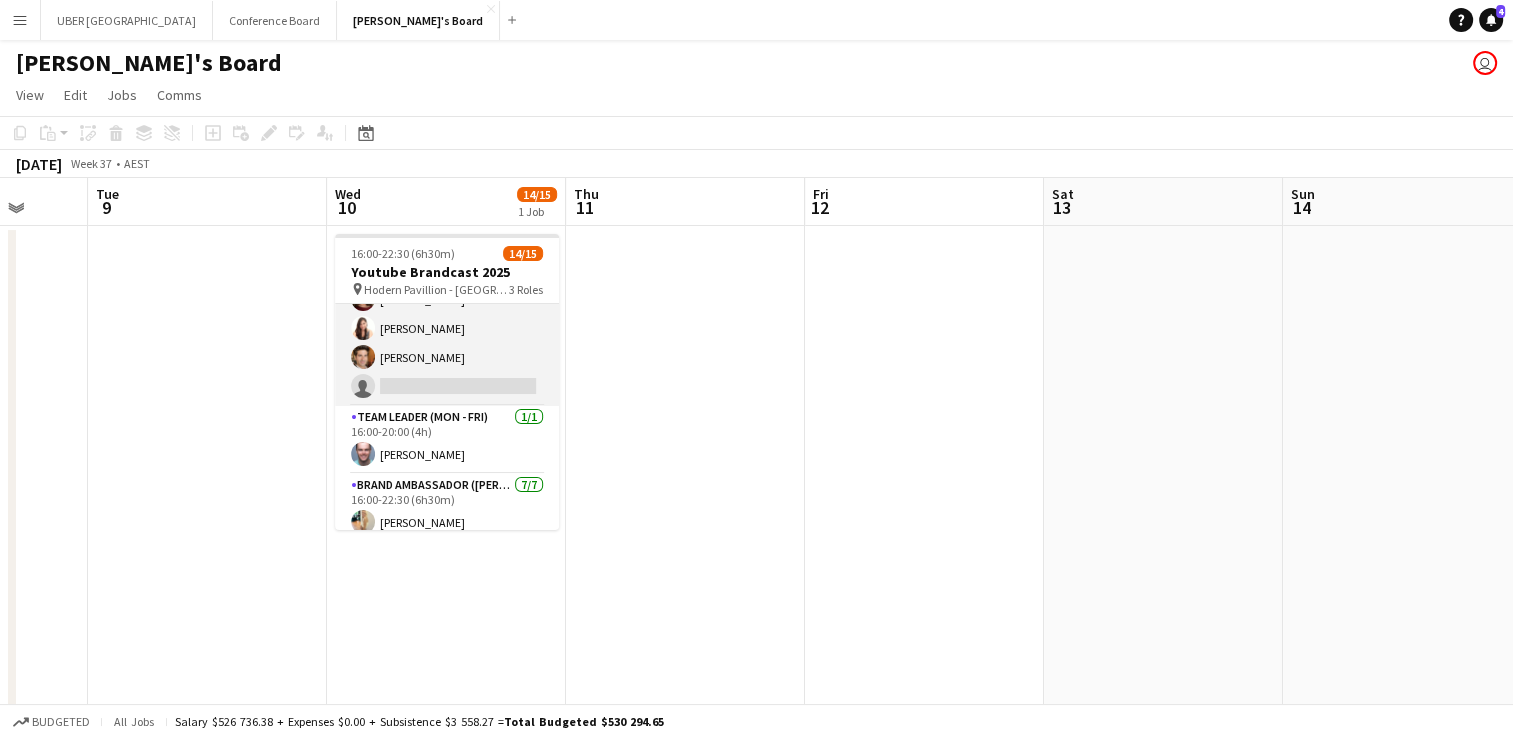 click on "Brand Ambassador (Mon - Fri)   1I   23A   6/7   16:00-20:00 (4h)
Annie Anderson Laura Sanchidrian-Martinez Patricia Mora Bronagh McCollum Alejandra Tello Juan Montes
single-neutral-actions" at bounding box center [447, 285] 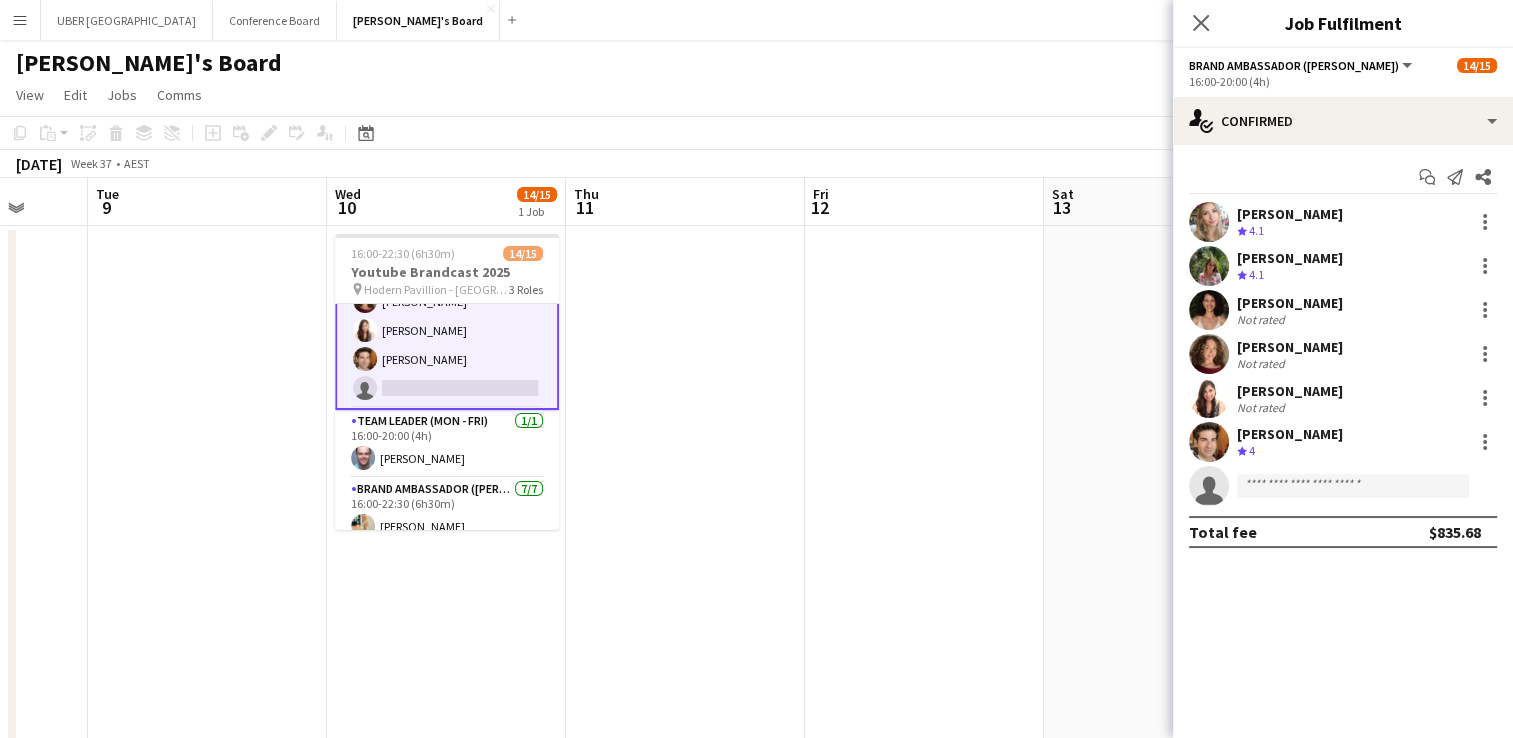 scroll, scrollTop: 141, scrollLeft: 0, axis: vertical 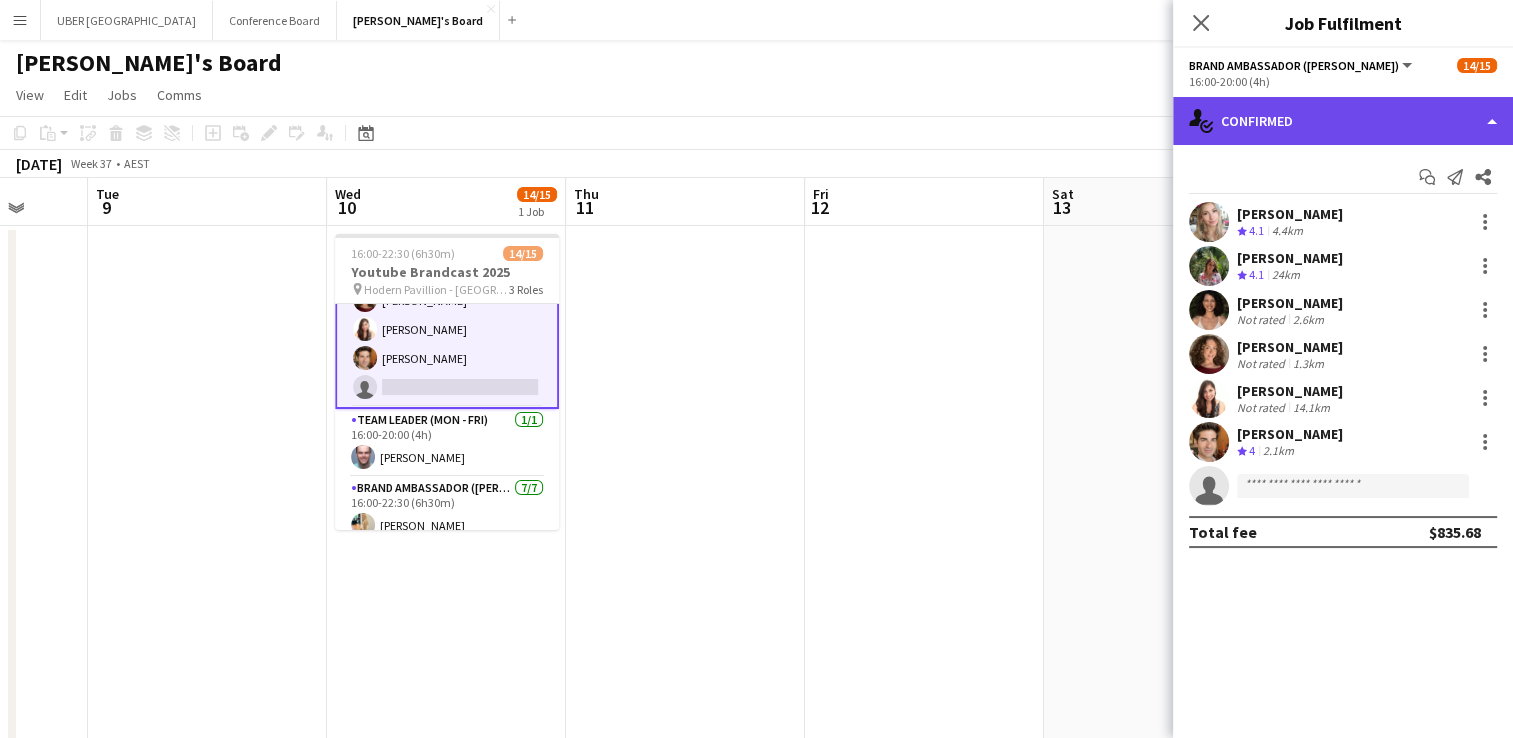 click on "single-neutral-actions-check-2
Confirmed" 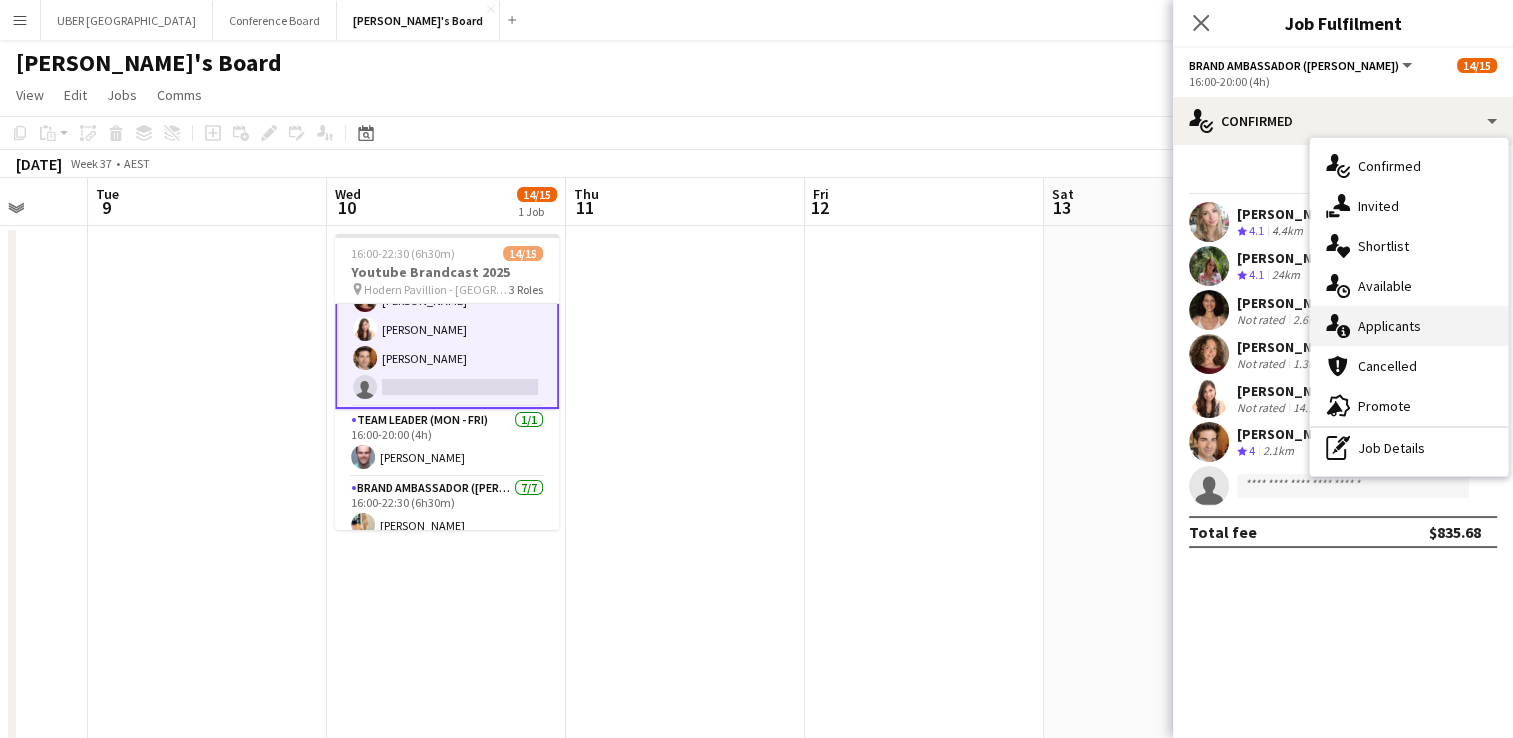 click on "single-neutral-actions-information
Applicants" at bounding box center (1409, 326) 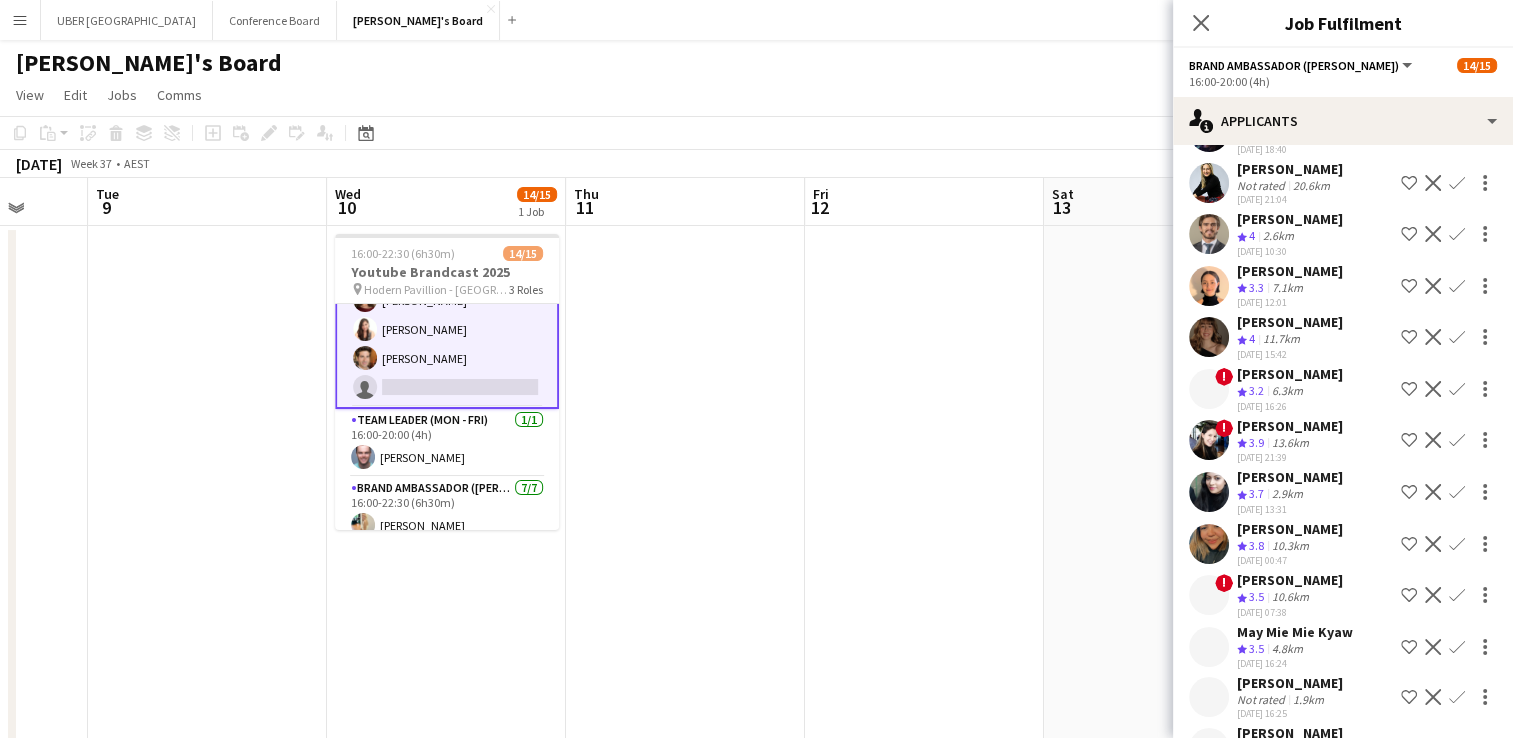 scroll, scrollTop: 477, scrollLeft: 0, axis: vertical 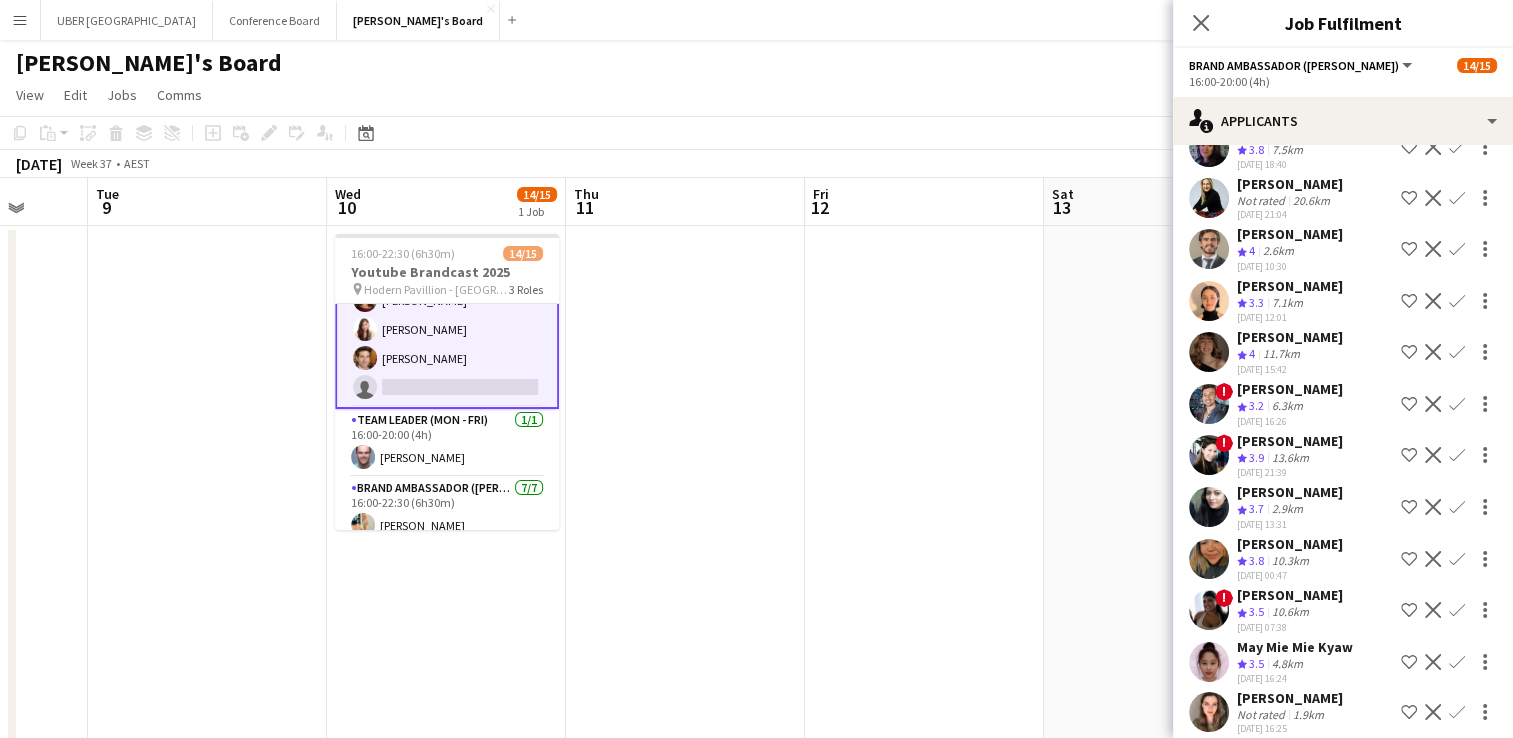 click on "Confirm" at bounding box center (1457, 404) 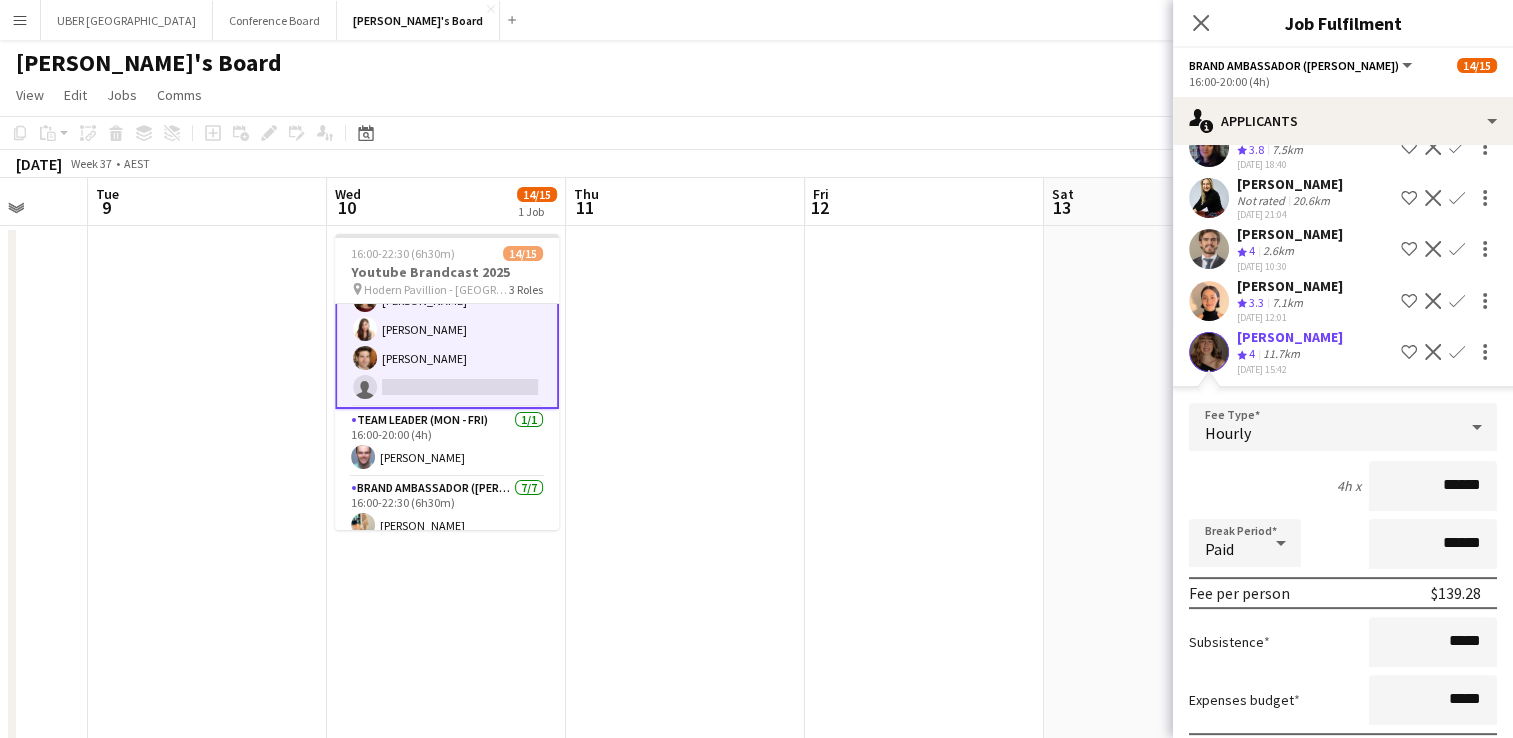 scroll, scrollTop: 841, scrollLeft: 0, axis: vertical 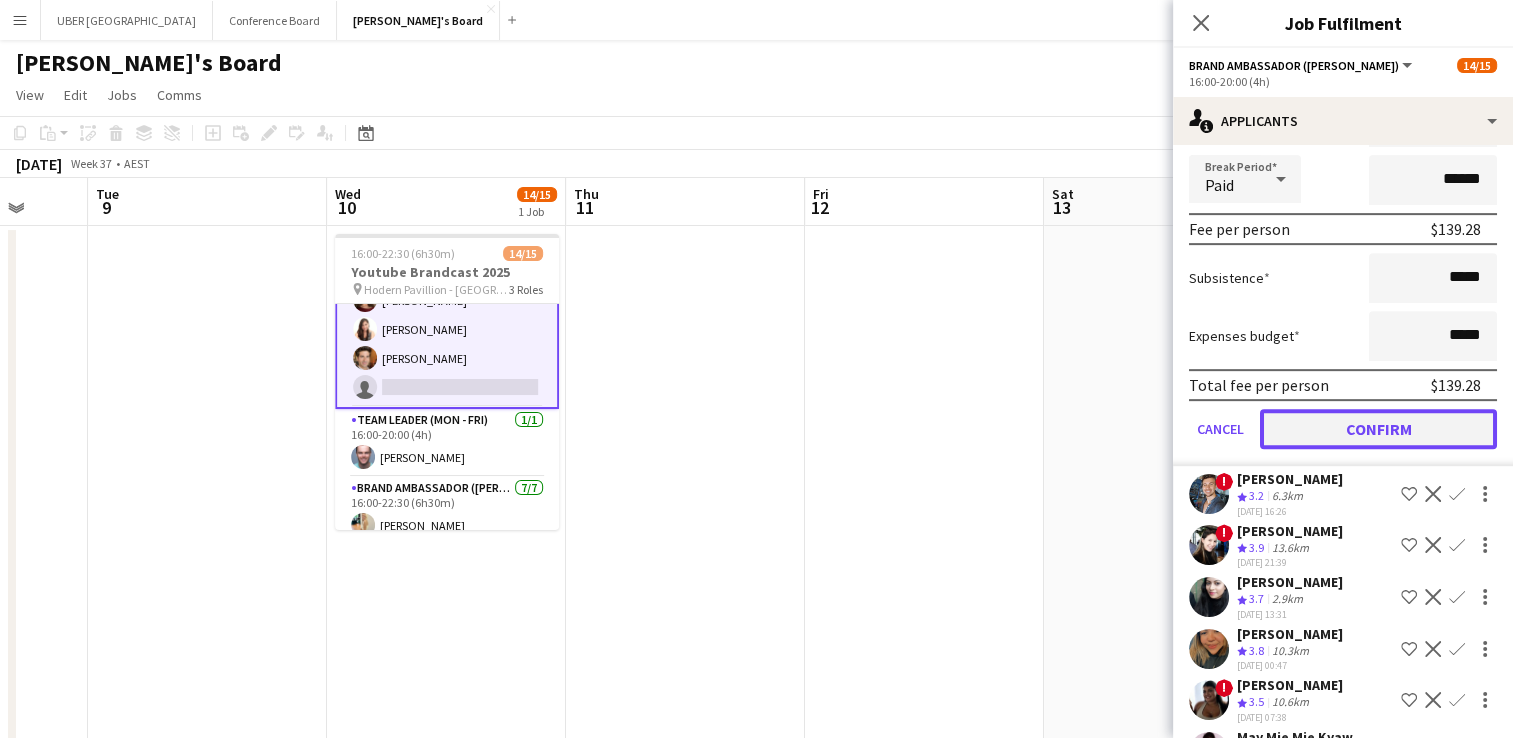 click on "Confirm" 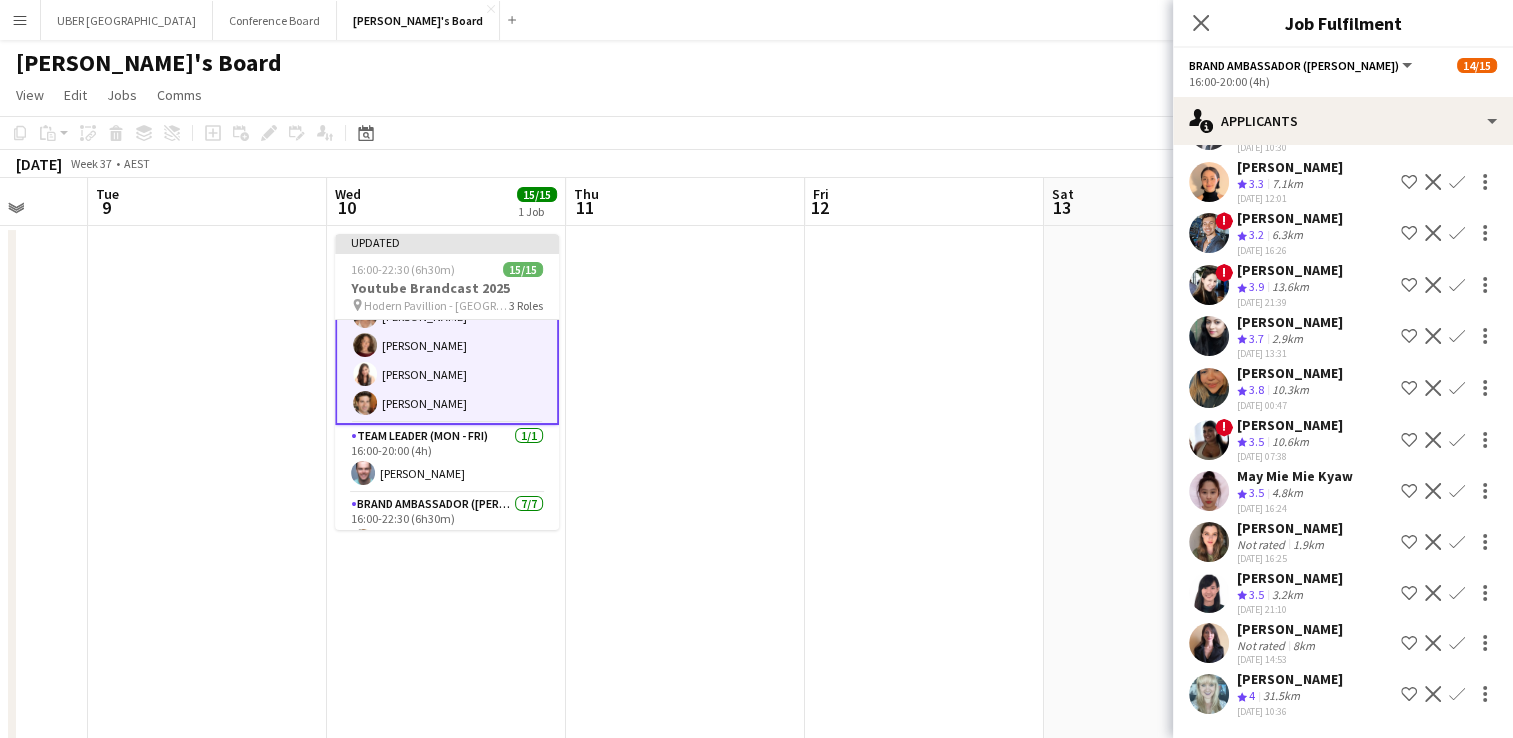 scroll, scrollTop: 339, scrollLeft: 0, axis: vertical 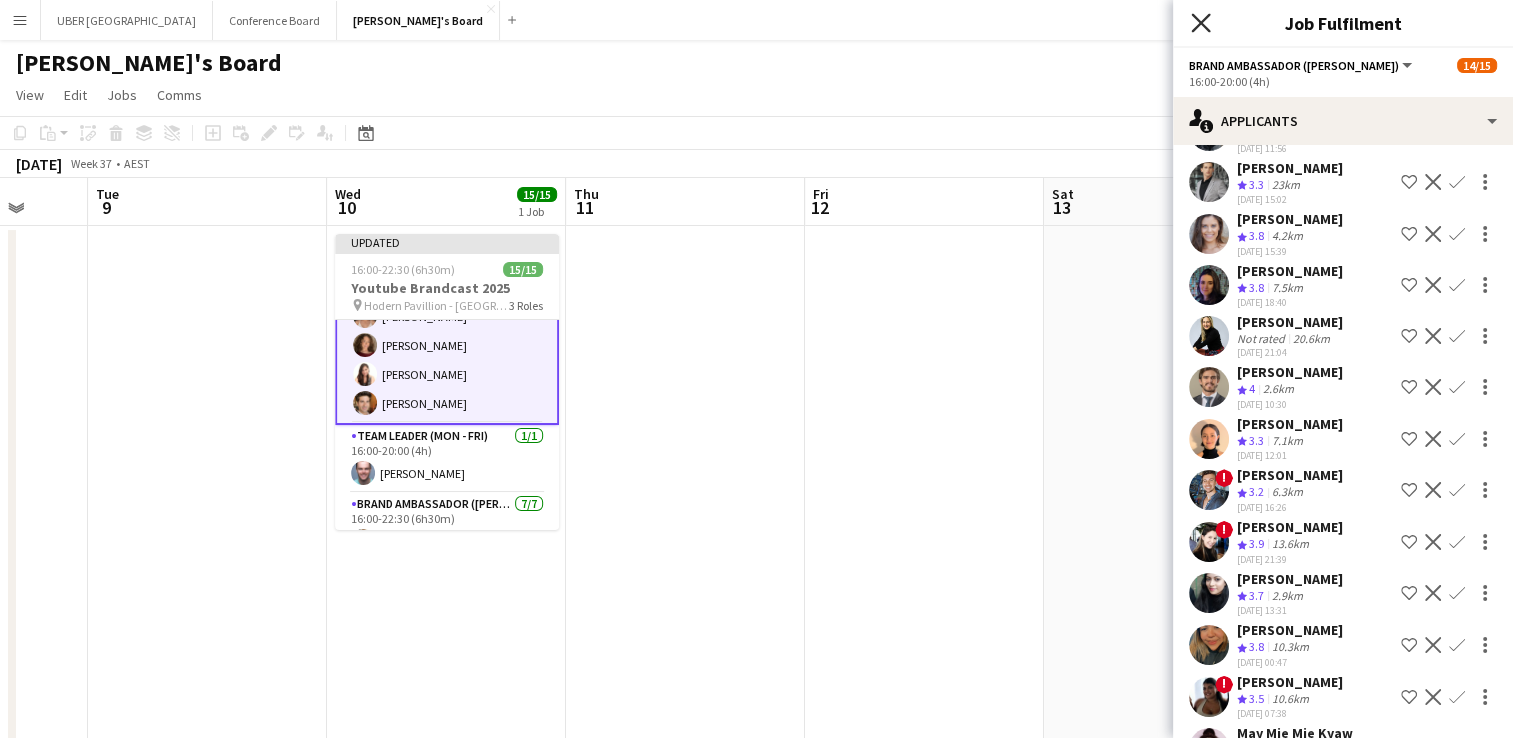 click on "Close pop-in" 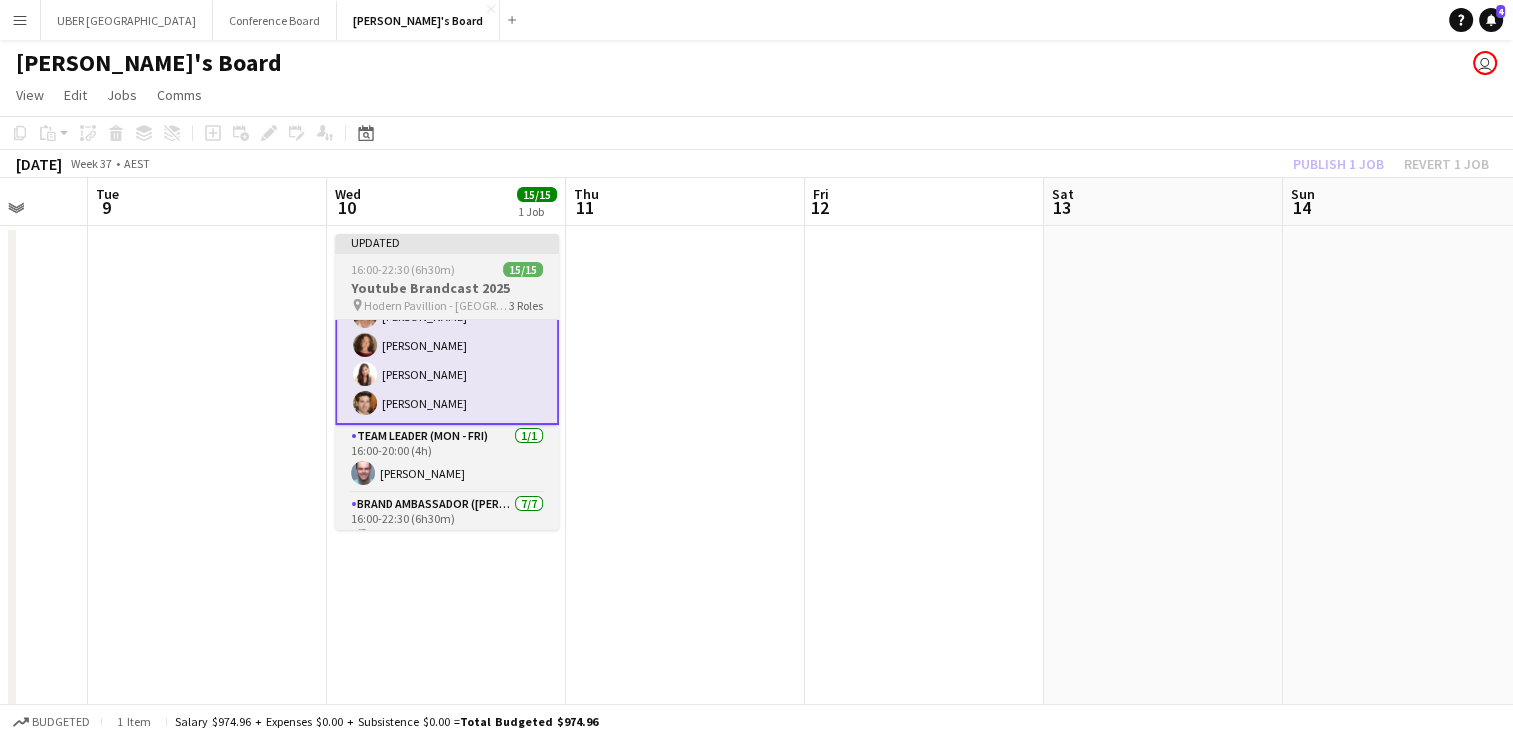 drag, startPoint x: 511, startPoint y: 276, endPoint x: 436, endPoint y: 276, distance: 75 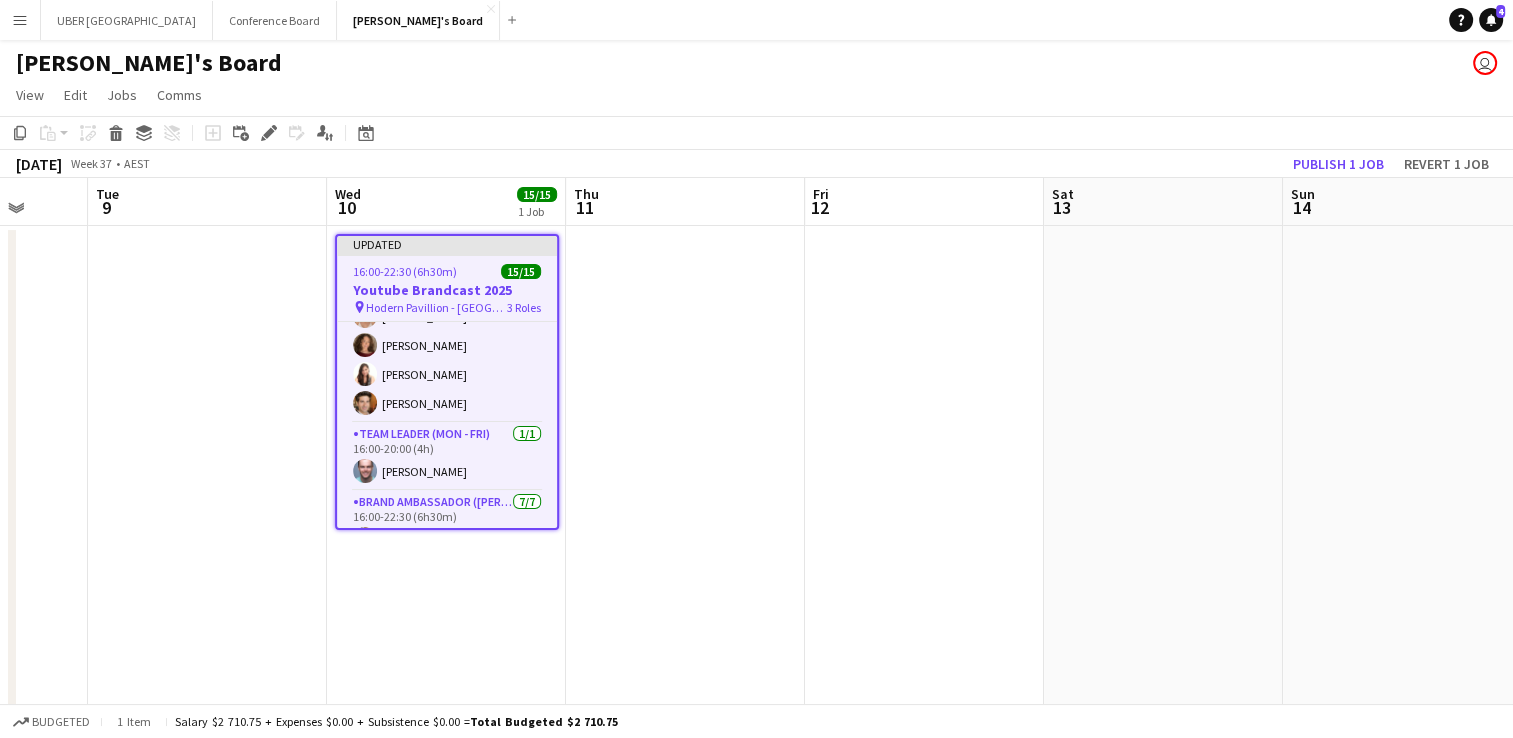 scroll, scrollTop: 140, scrollLeft: 0, axis: vertical 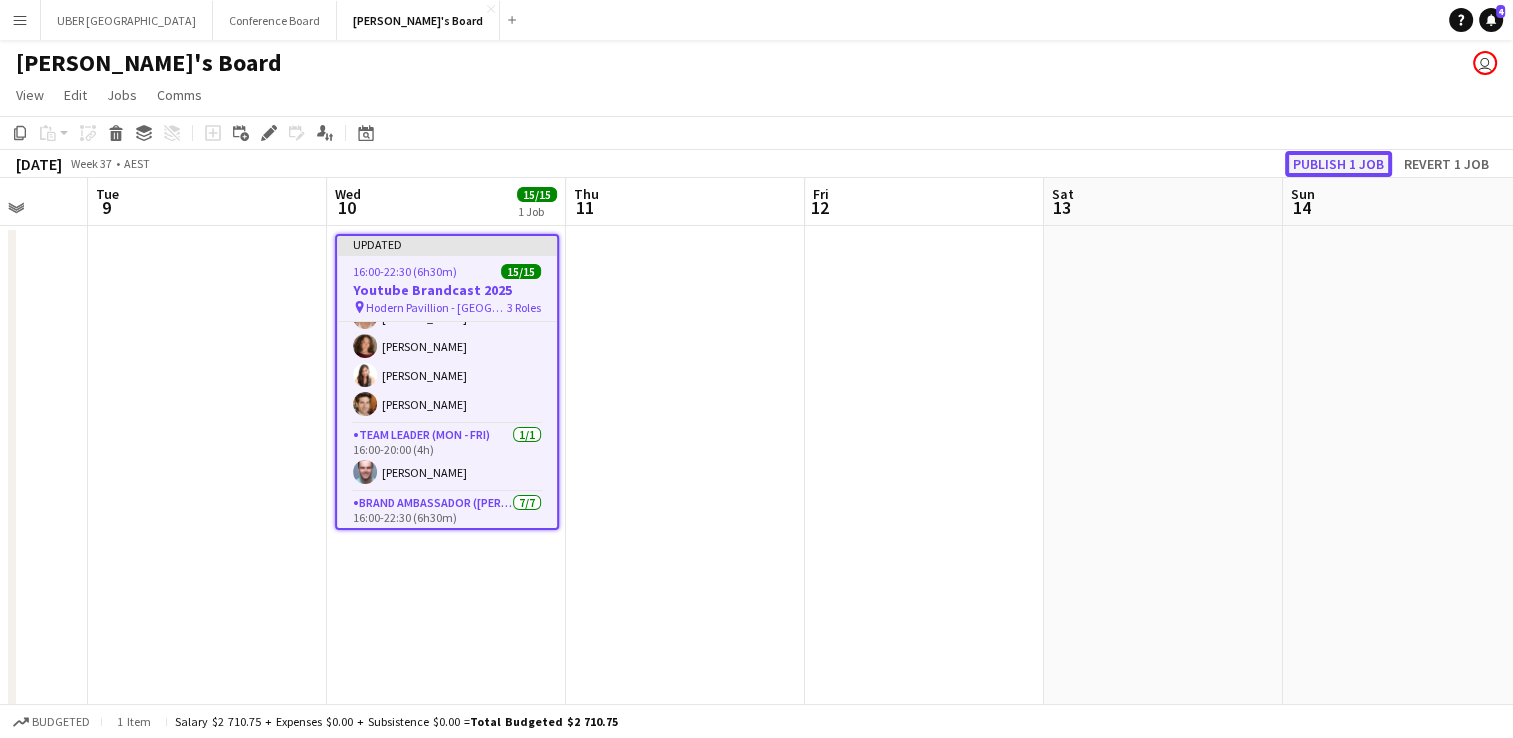 click on "Publish 1 job" 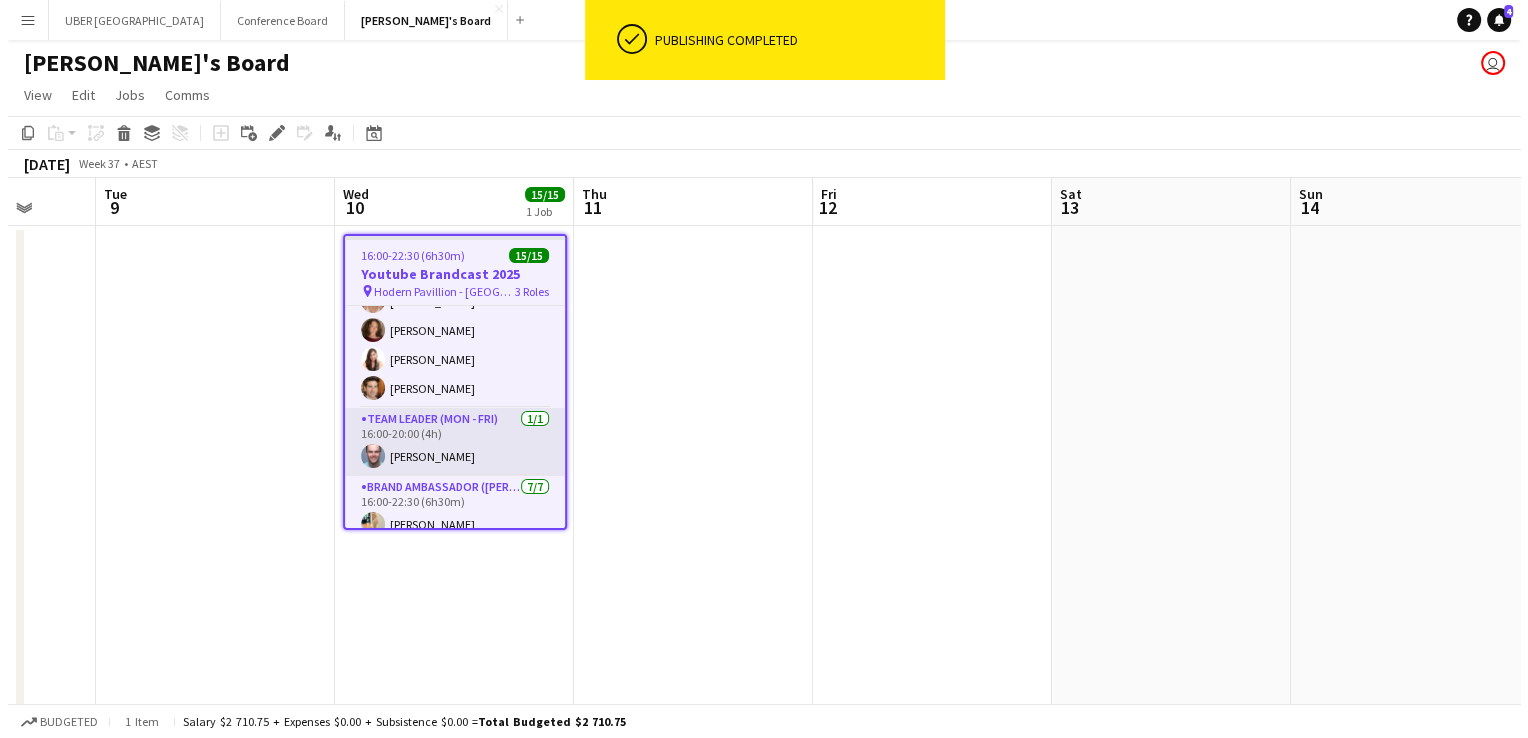 scroll, scrollTop: 0, scrollLeft: 0, axis: both 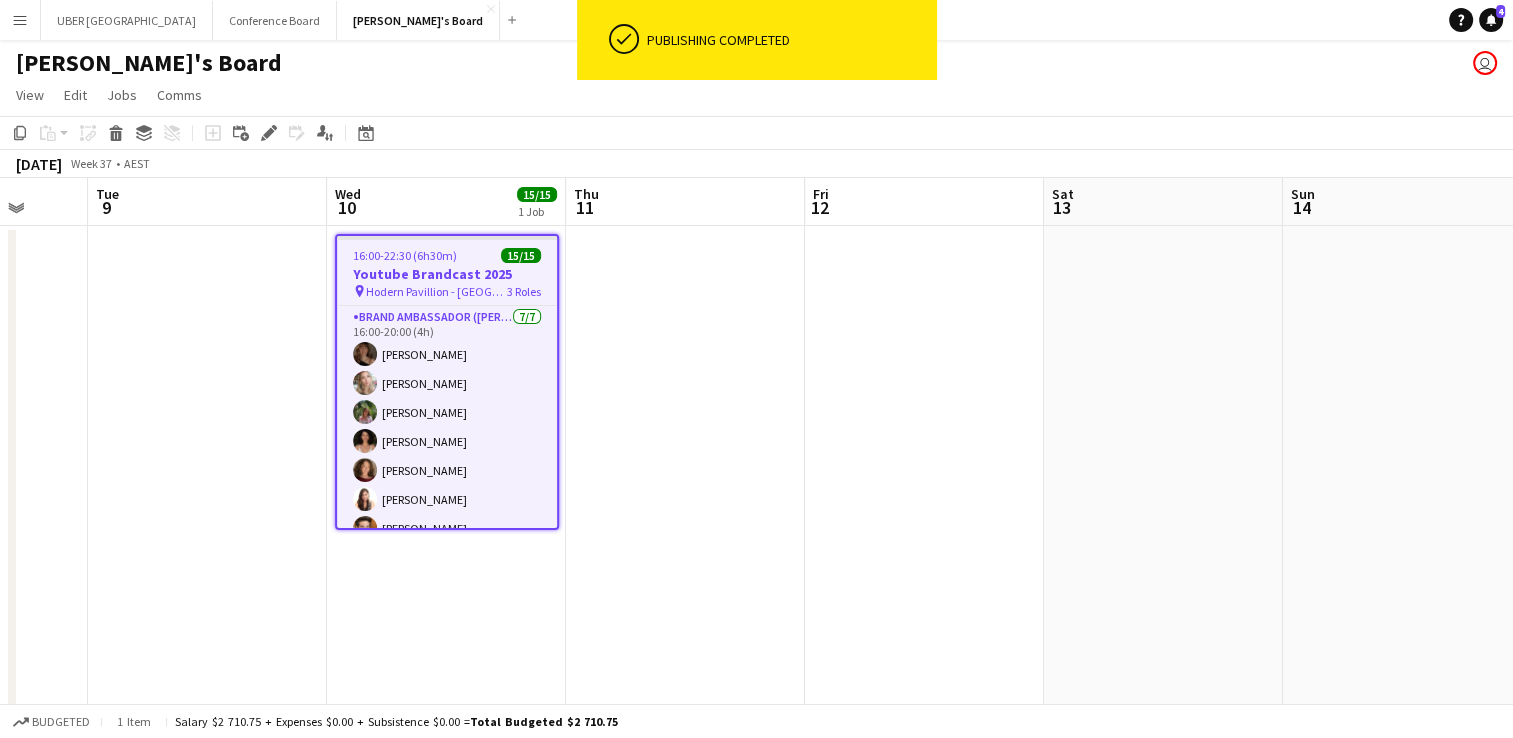 click on "16:00-22:30 (6h30m)    15/15   Youtube Brandcast 2025
pin
Hodern Pavillion - Sydney   3 Roles   Brand Ambassador (Mon - Fri)   7/7   16:00-20:00 (4h)
Charlotte Edwards Annie Anderson Laura Sanchidrian-Martinez Patricia Mora Bronagh McCollum Alejandra Tello Juan Montes  Team Leader (Mon - Fri)   1/1   16:00-20:00 (4h)
Mark Heap  Brand Ambassador (Mon - Fri)   7/7   16:00-22:30 (6h30m)
Alicja Sermak Amanda van Eldik Amber Davis Tim Jarzynski Chen Qiu Todd Mingramm Adele Young" at bounding box center [447, 382] 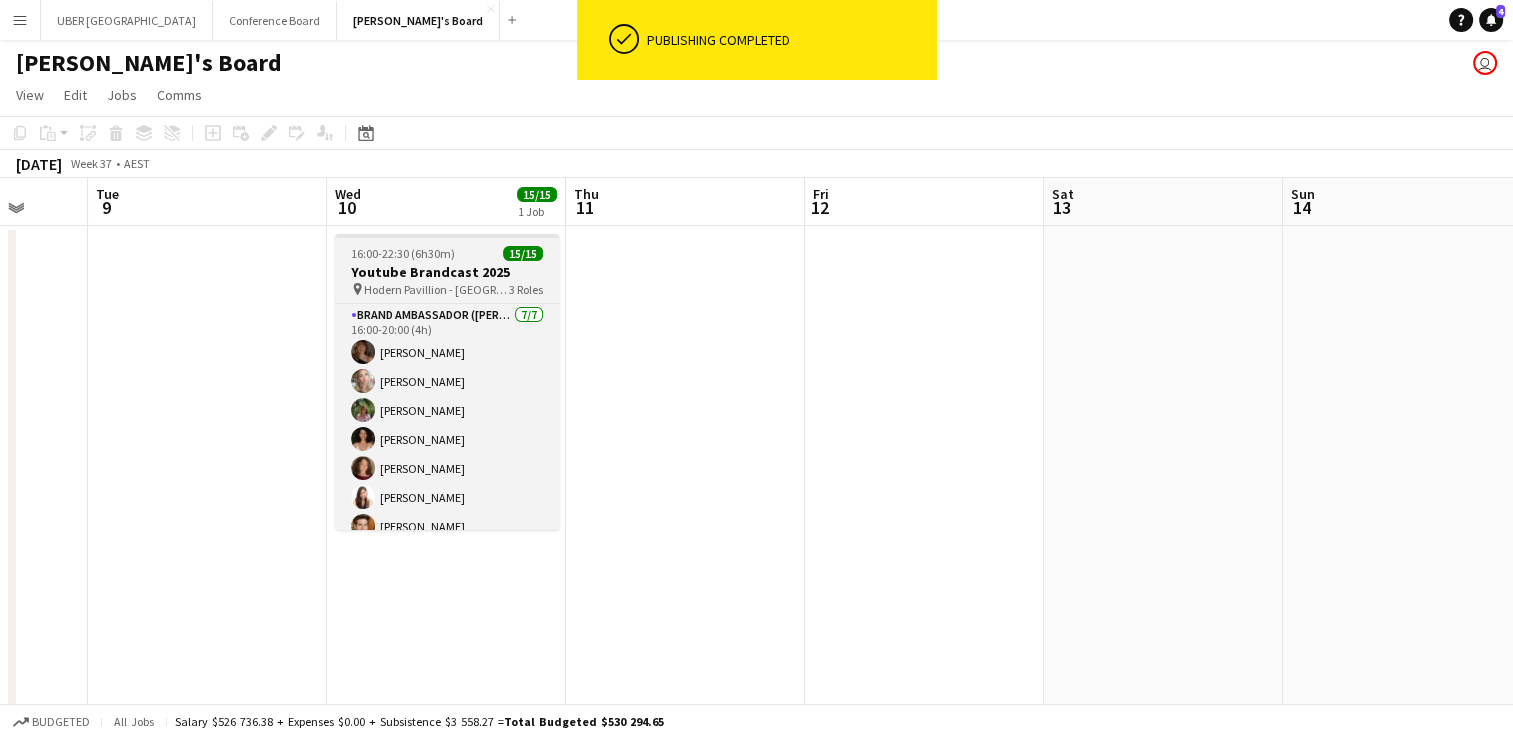 click on "16:00-22:30 (6h30m)    15/15" at bounding box center [447, 253] 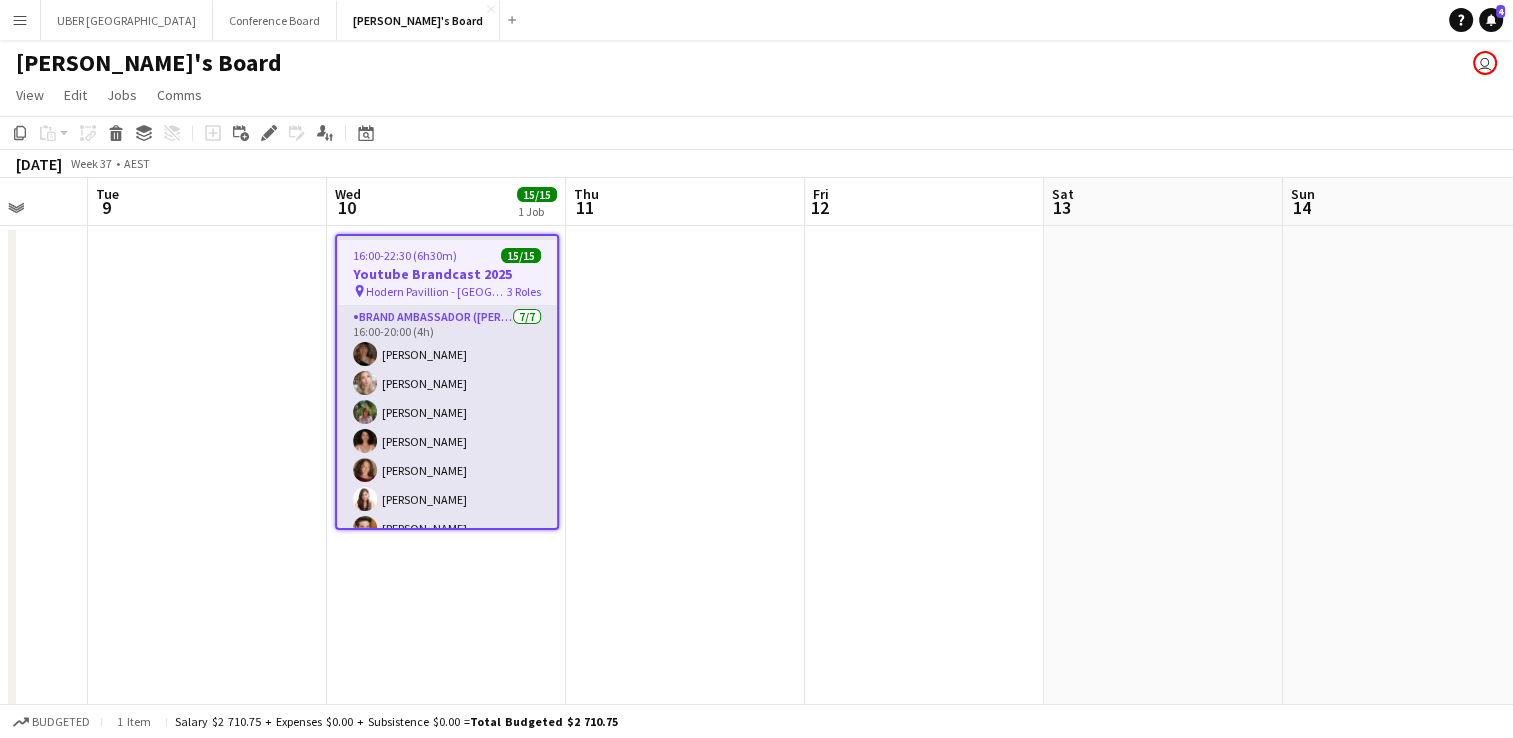 click on "Brand Ambassador (Mon - Fri)   7/7   16:00-20:00 (4h)
Charlotte Edwards Annie Anderson Laura Sanchidrian-Martinez Patricia Mora Bronagh McCollum Alejandra Tello Juan Montes" at bounding box center [447, 427] 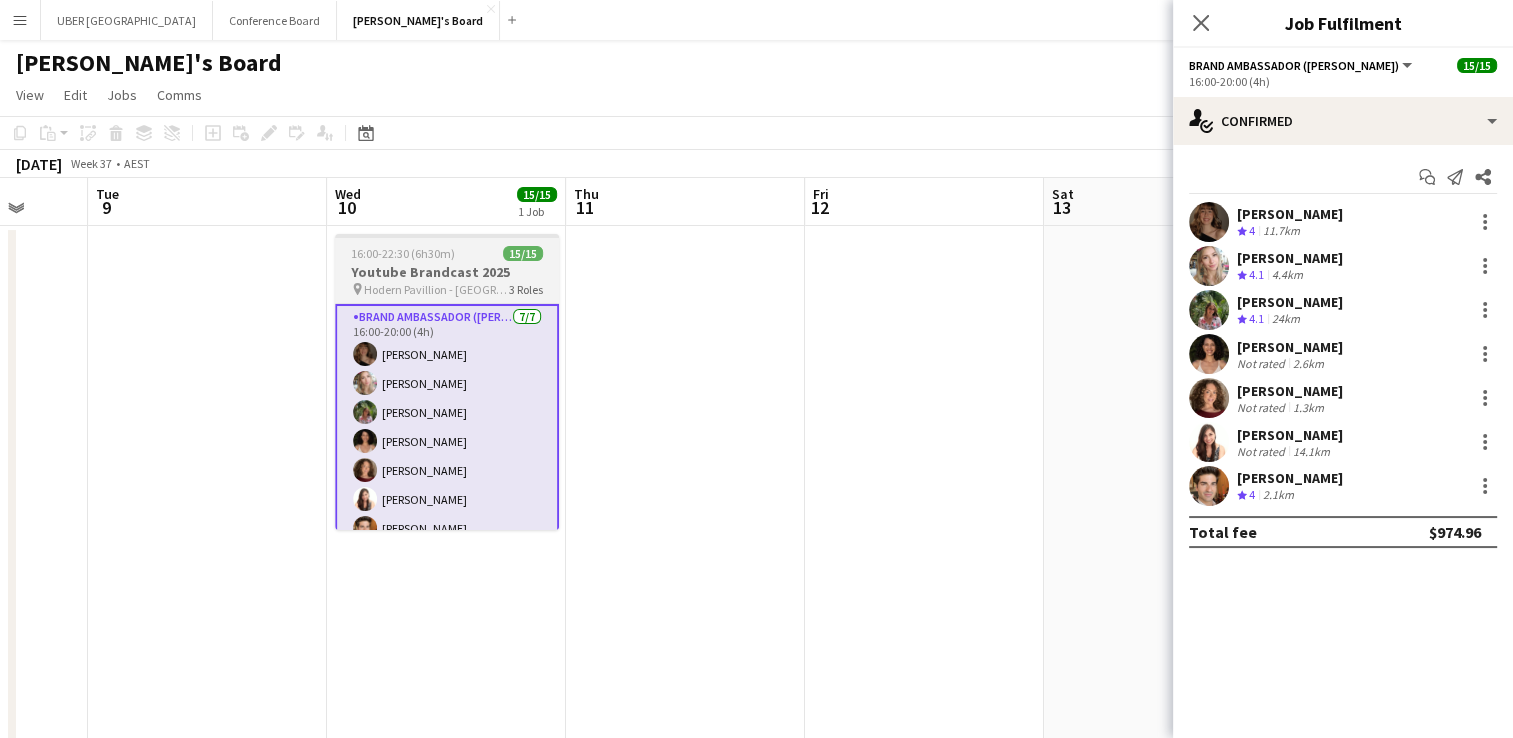 click on "pin
Hodern Pavillion - Sydney   3 Roles" at bounding box center [447, 289] 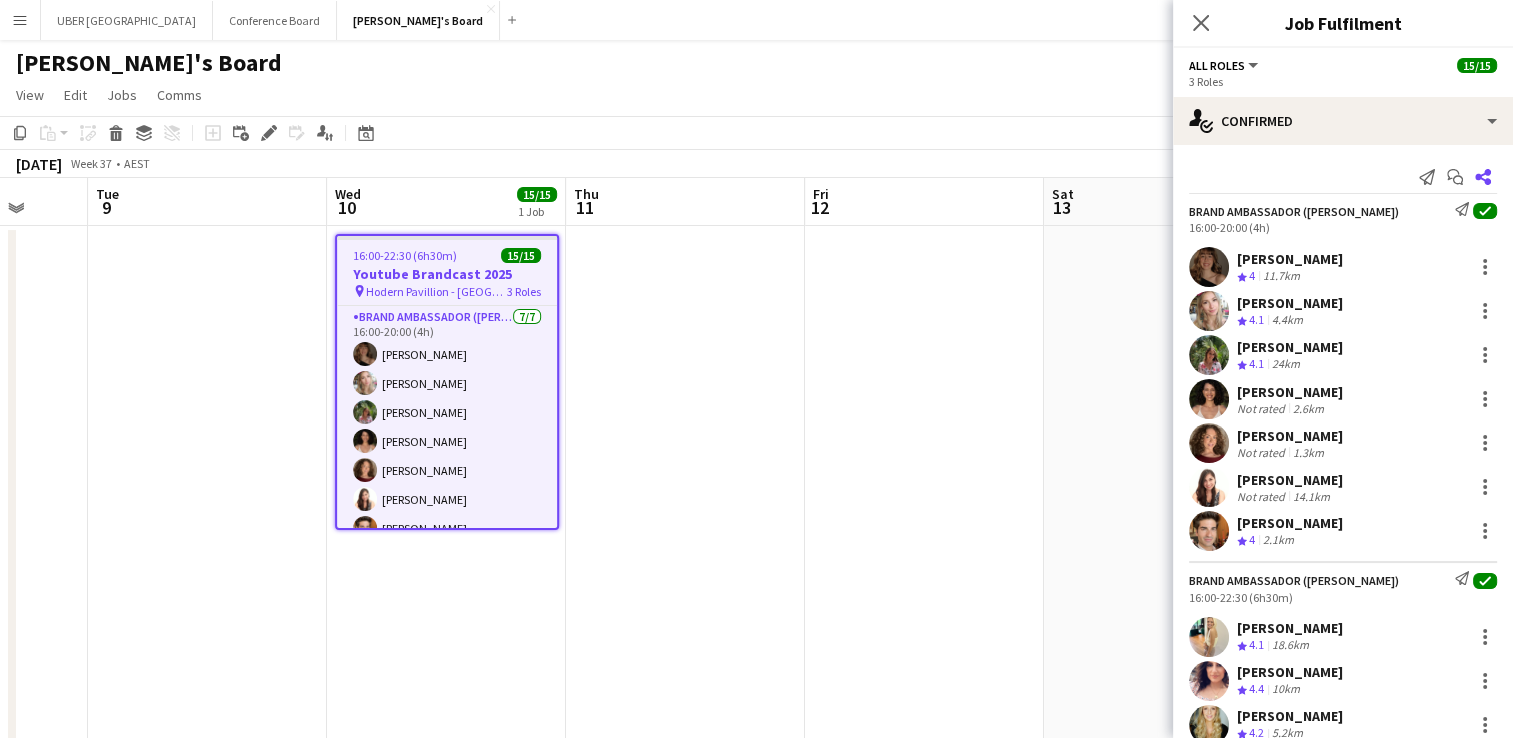 click on "Share" 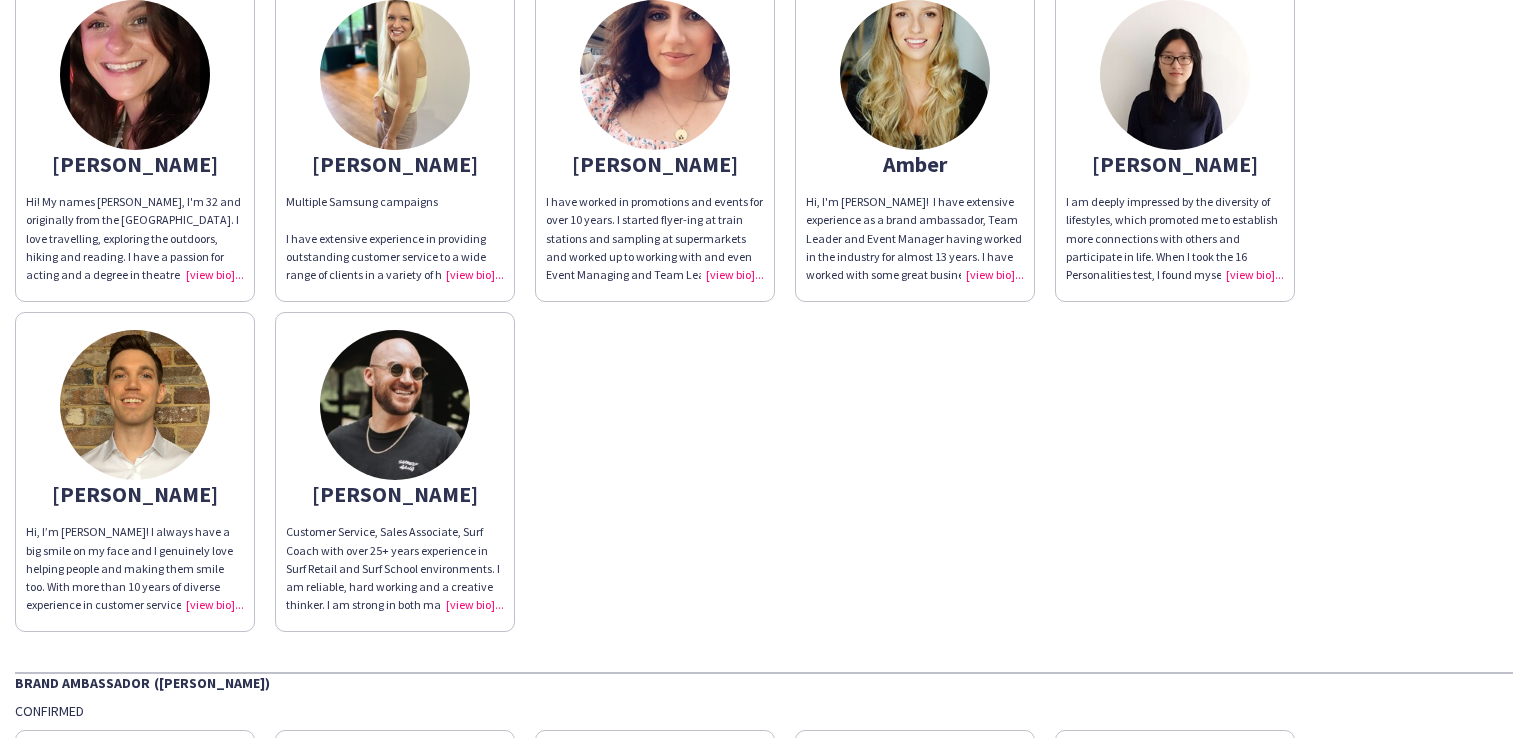 scroll, scrollTop: 135, scrollLeft: 0, axis: vertical 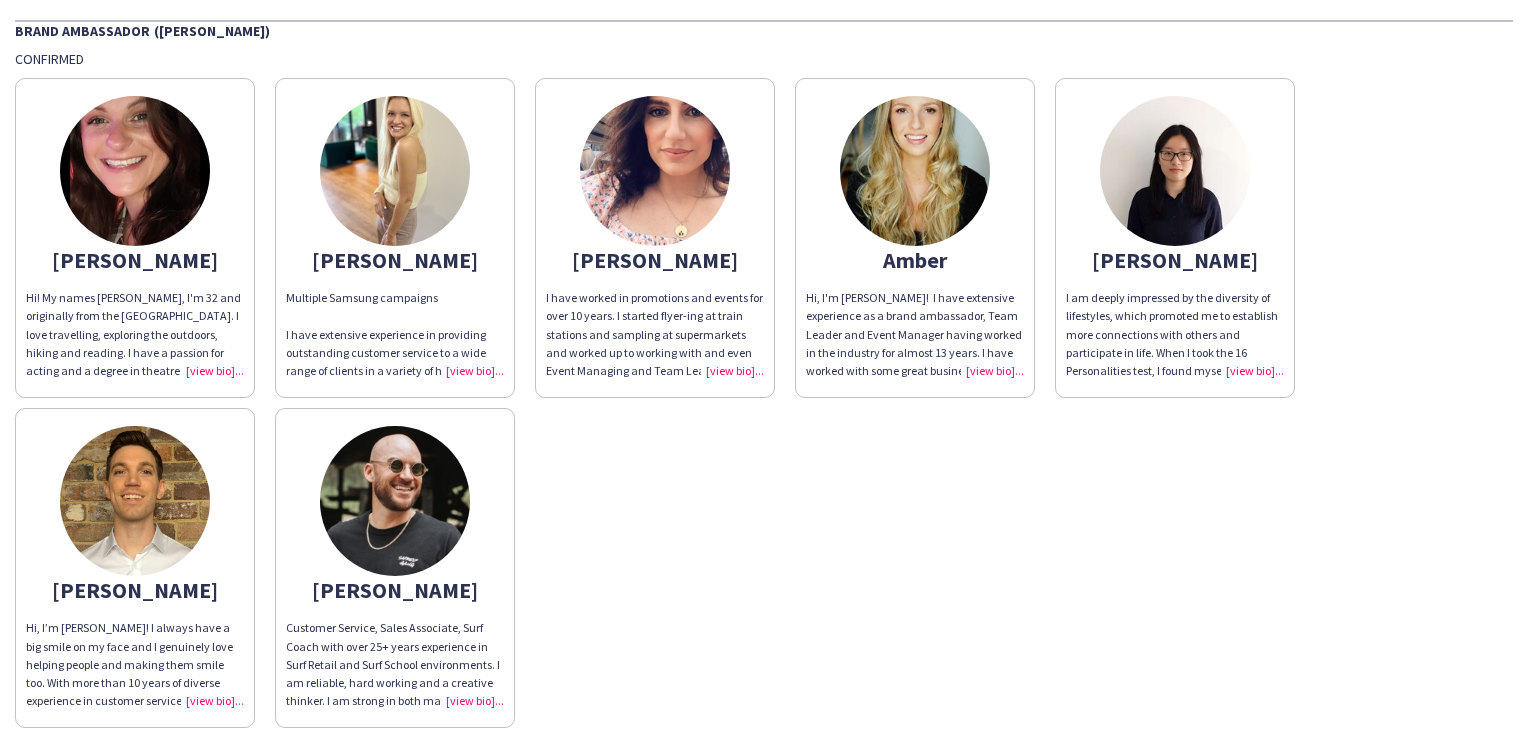 click on "Multiple Samsung campaigns I have extensive experience in providing outstanding customer service to a wide range of clients in a variety of high-standard venues. I am self-motivated and I work for a brand reputation." 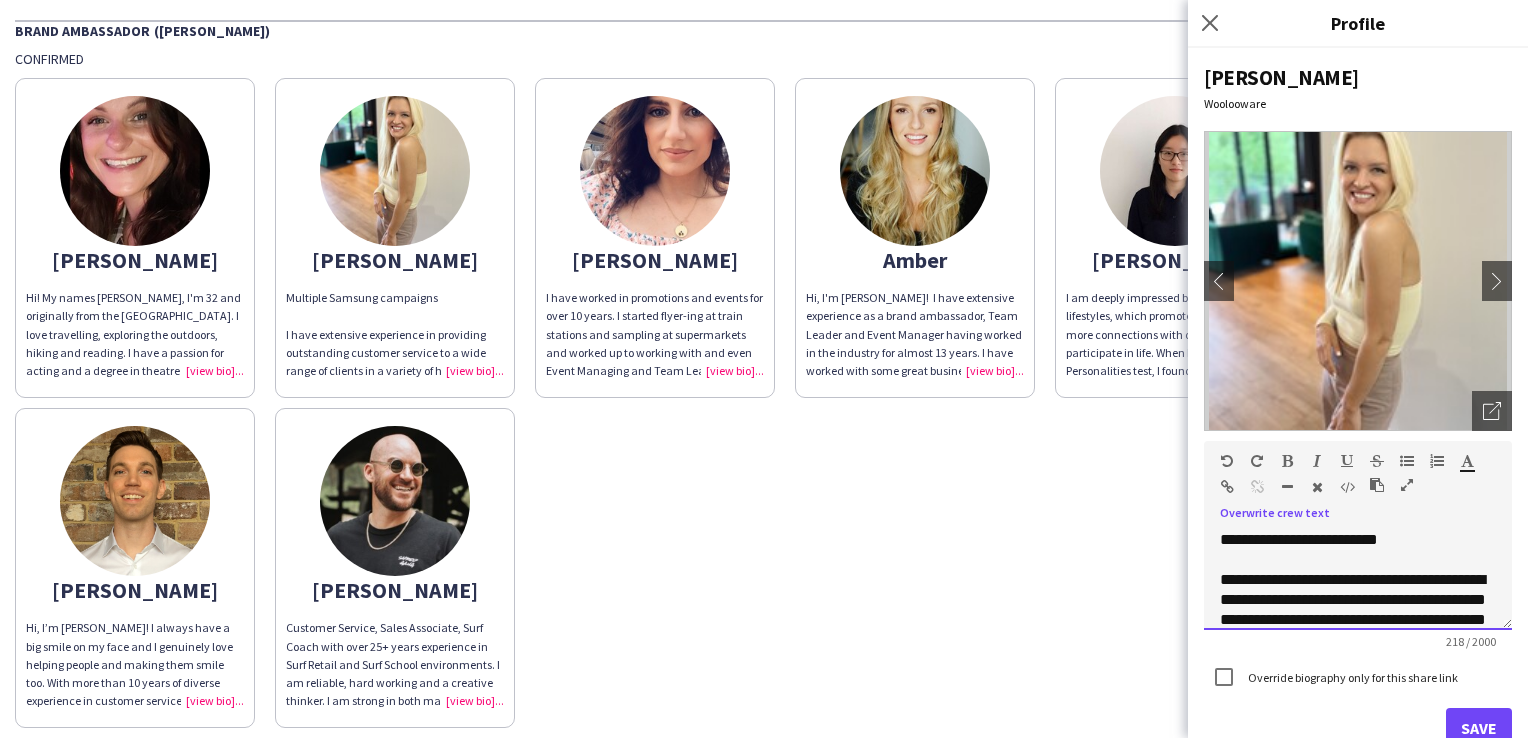 drag, startPoint x: 1419, startPoint y: 536, endPoint x: 1148, endPoint y: 566, distance: 272.65546 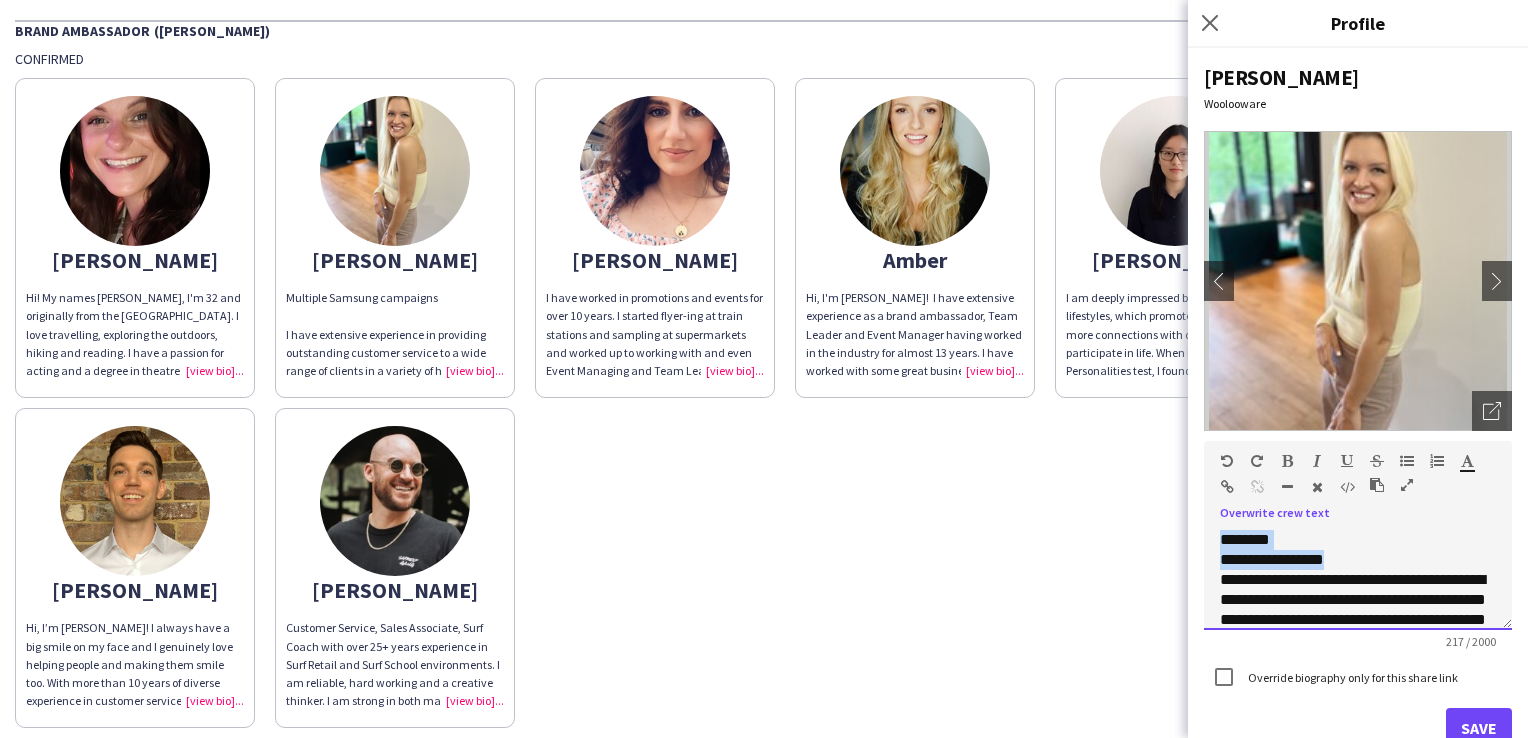 drag, startPoint x: 1375, startPoint y: 558, endPoint x: 1197, endPoint y: 522, distance: 181.60396 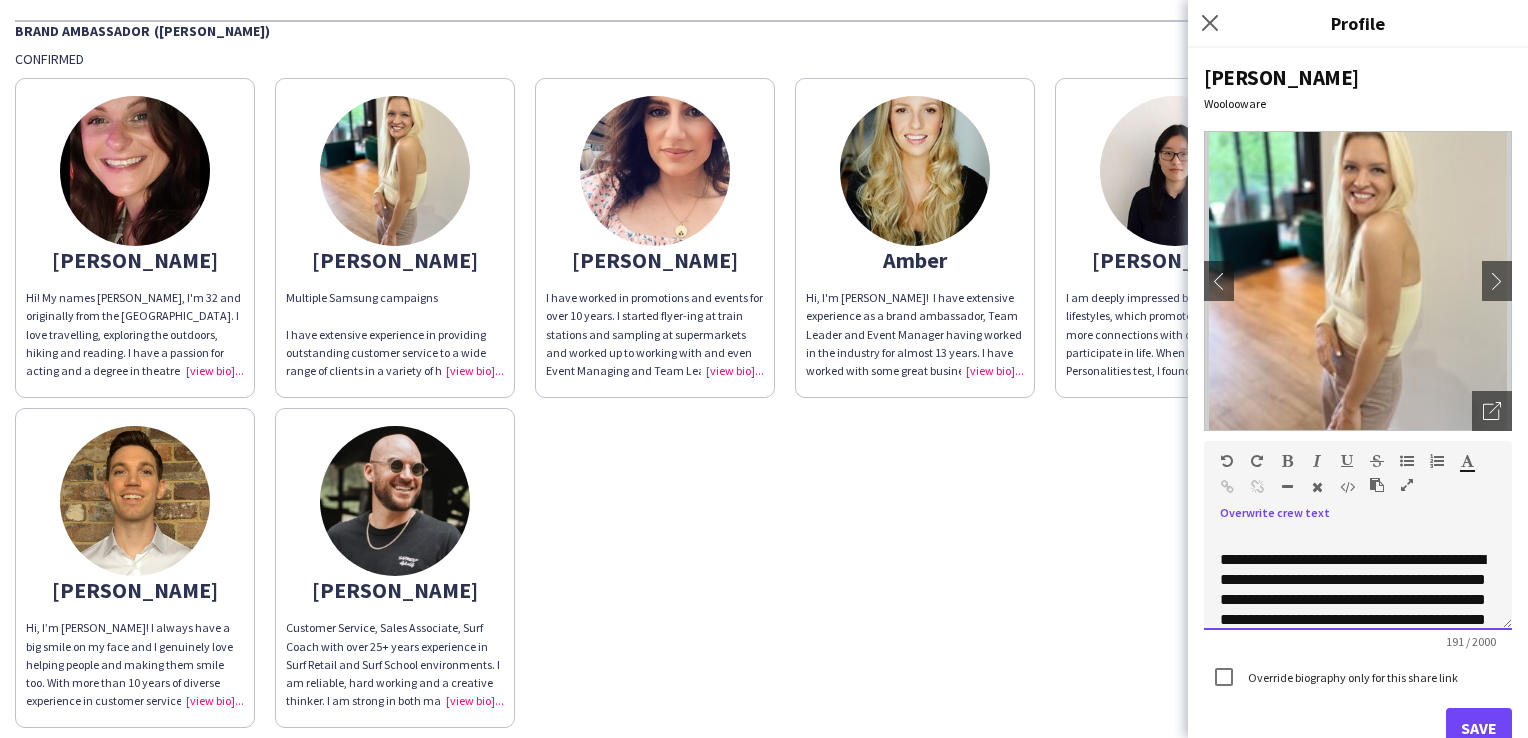 click on "**********" at bounding box center (1353, 599) 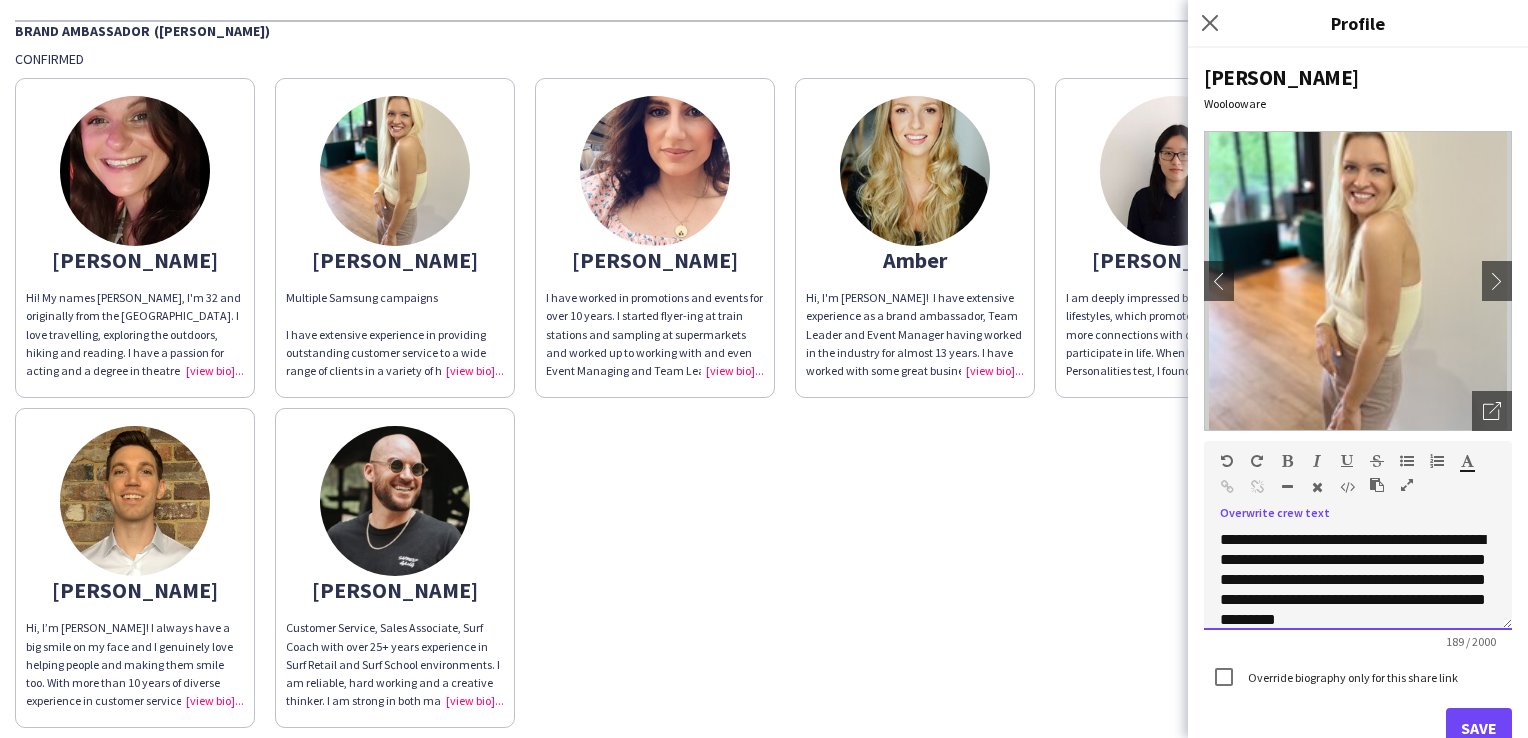 scroll, scrollTop: 35, scrollLeft: 0, axis: vertical 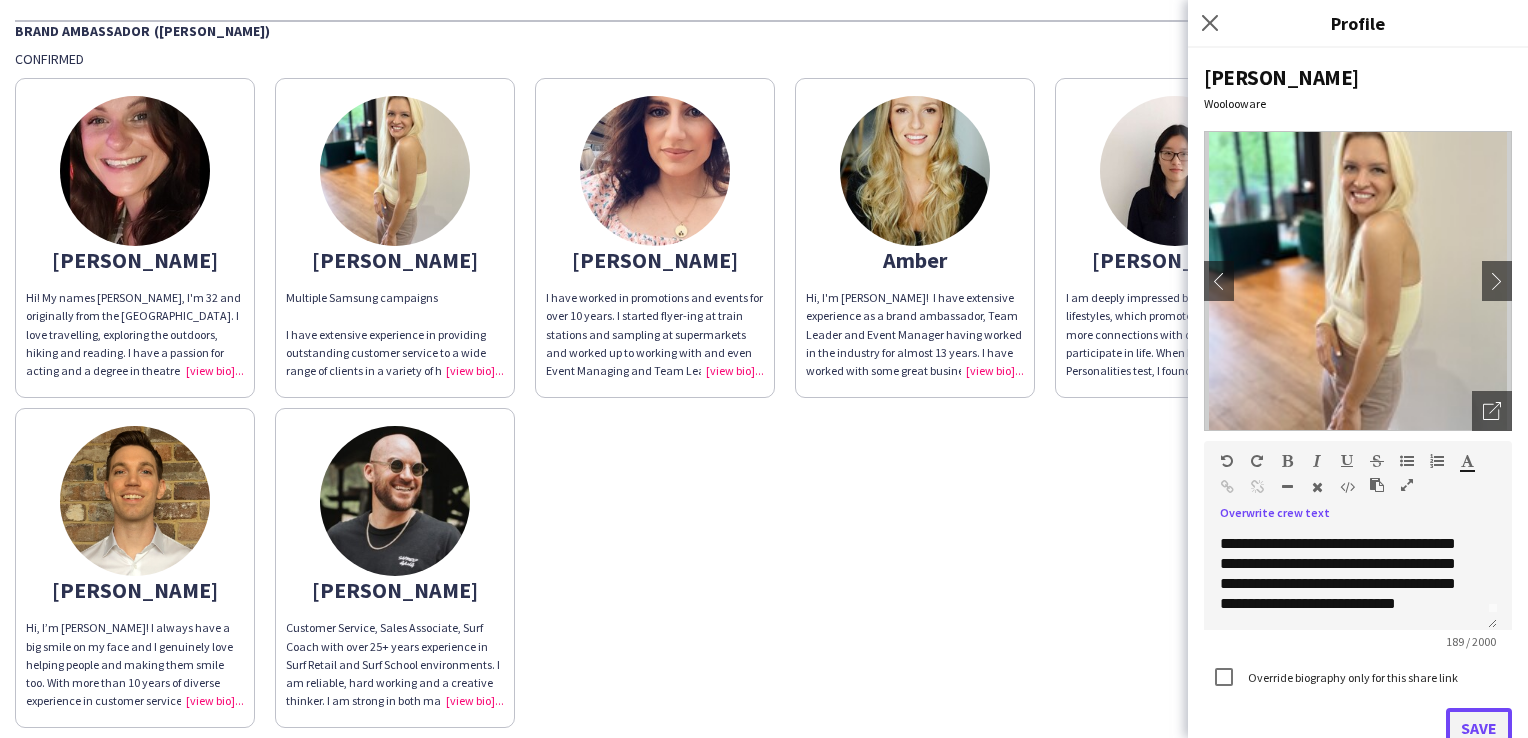 click on "Save" 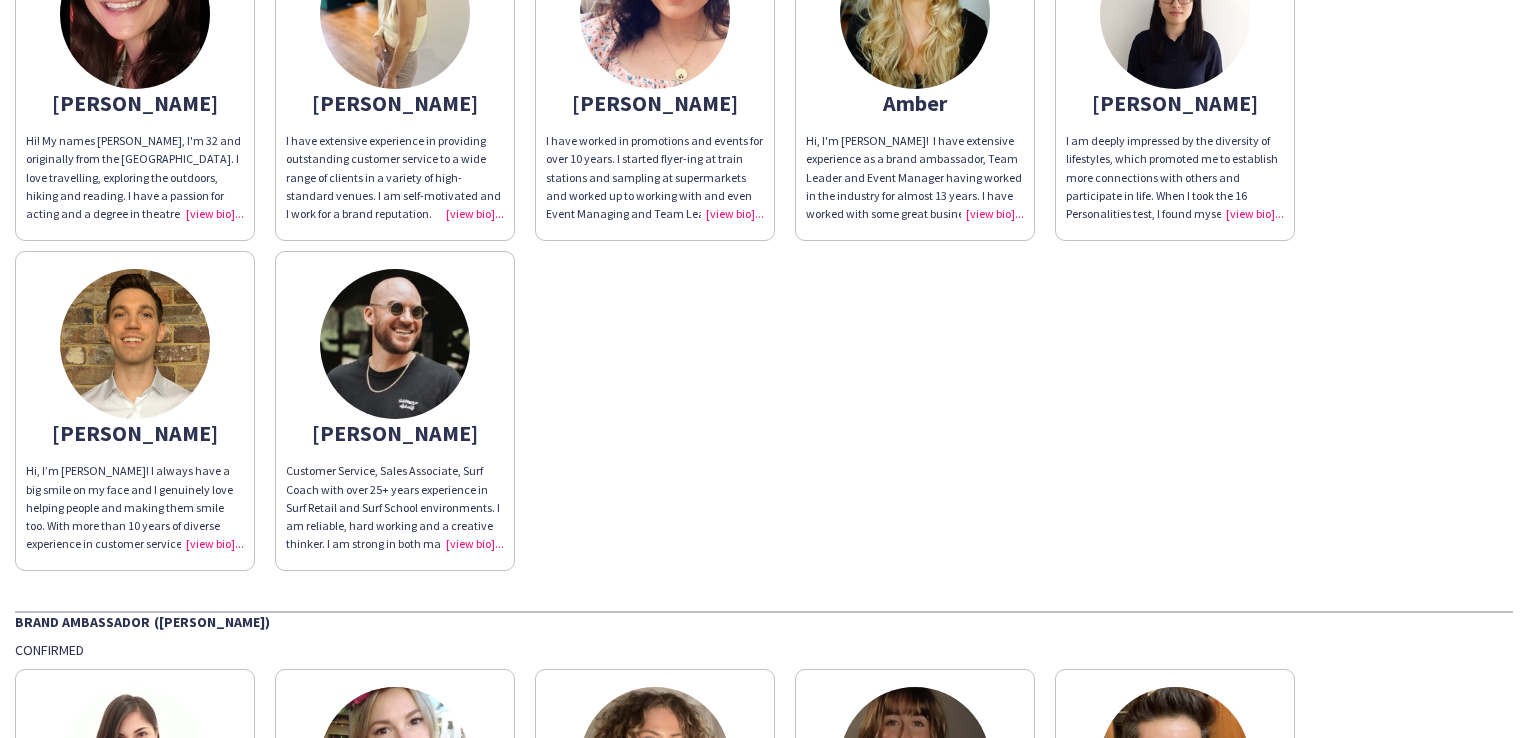 scroll, scrollTop: 0, scrollLeft: 0, axis: both 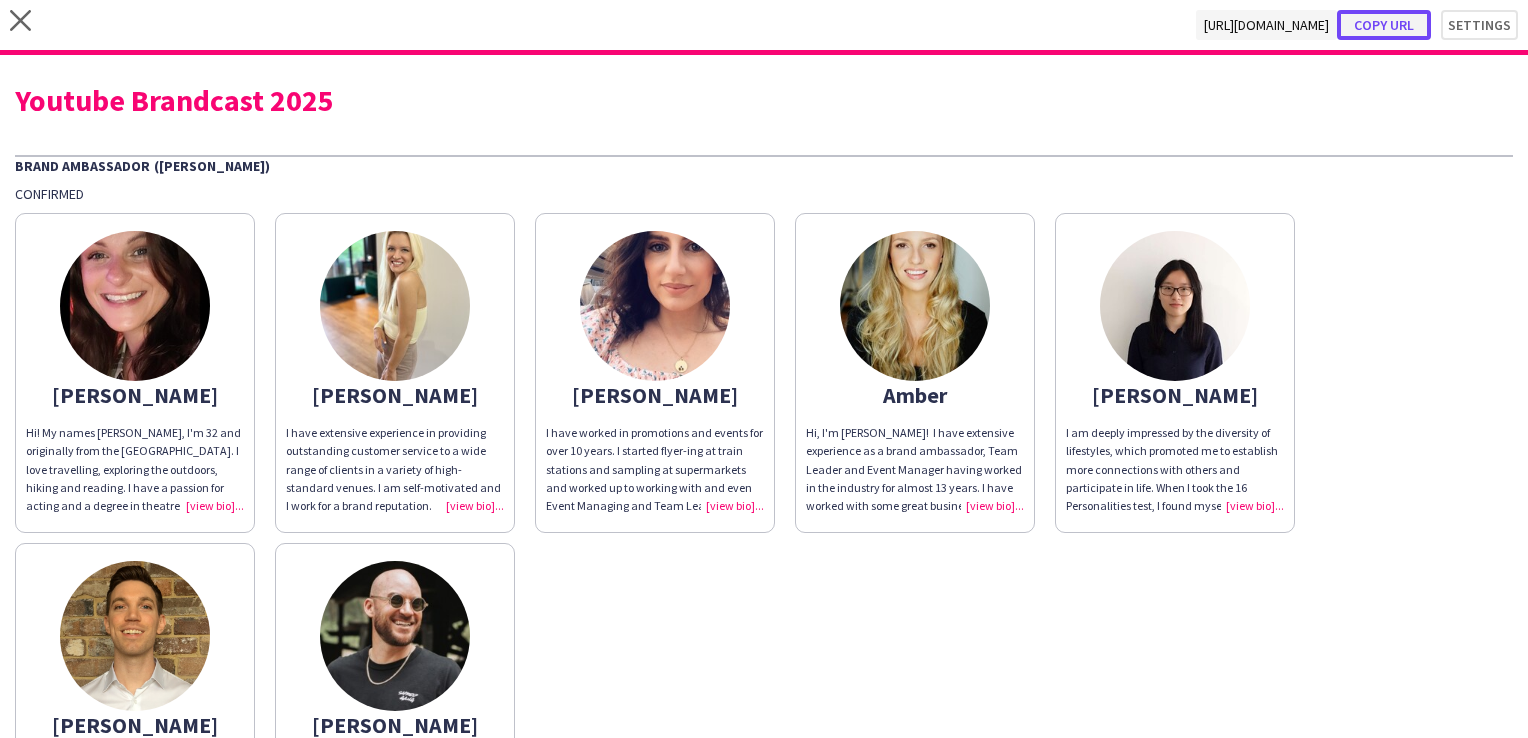 click on "Copy url" 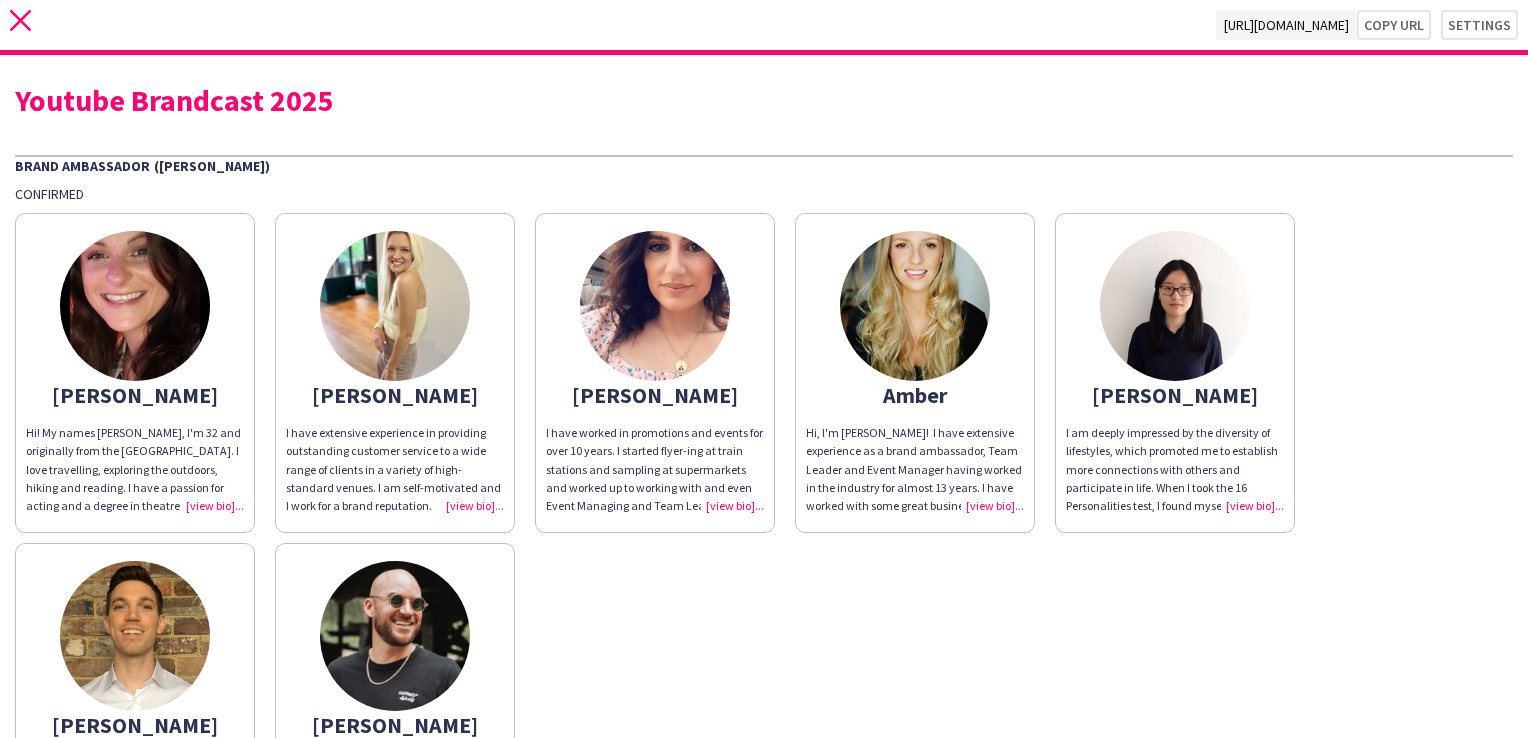 click 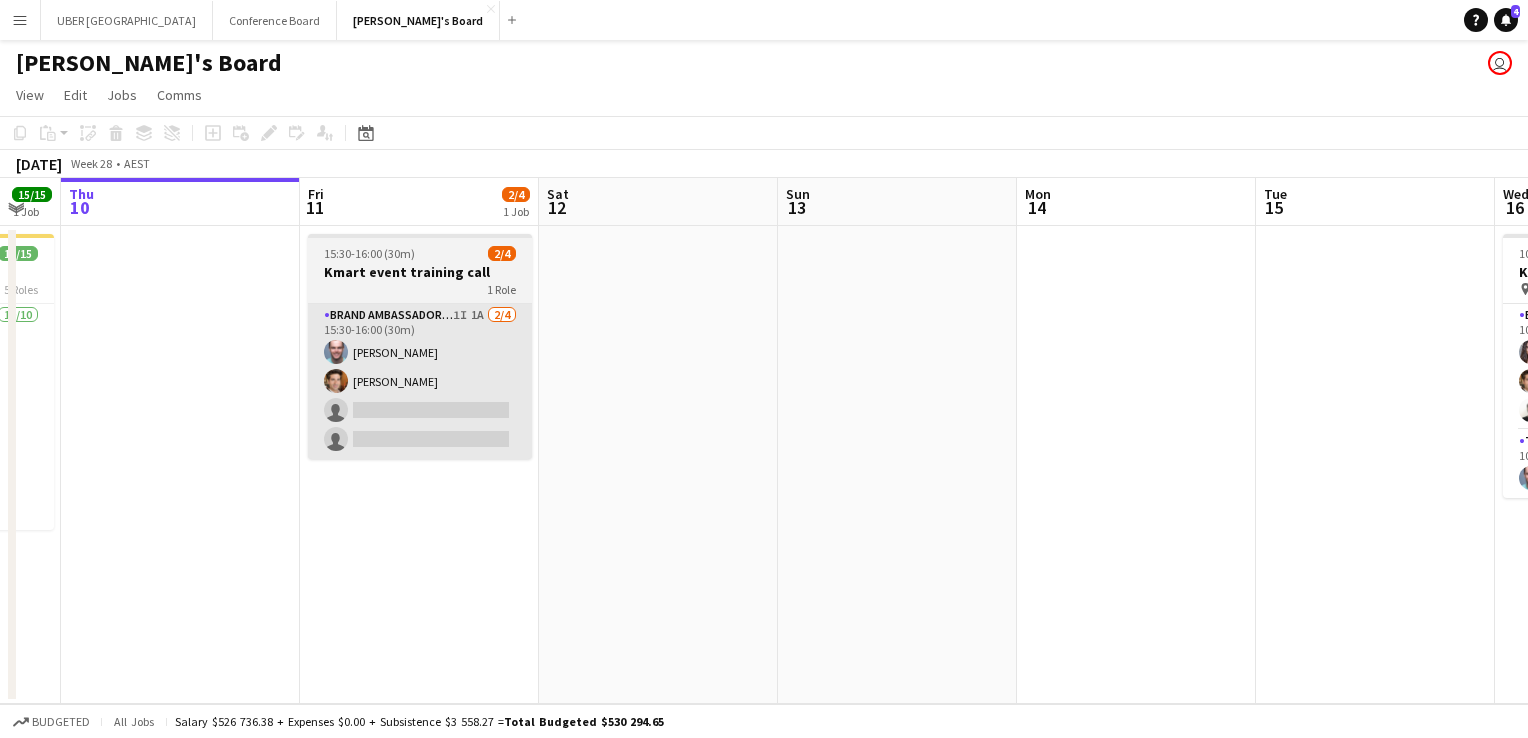 scroll, scrollTop: 0, scrollLeft: 628, axis: horizontal 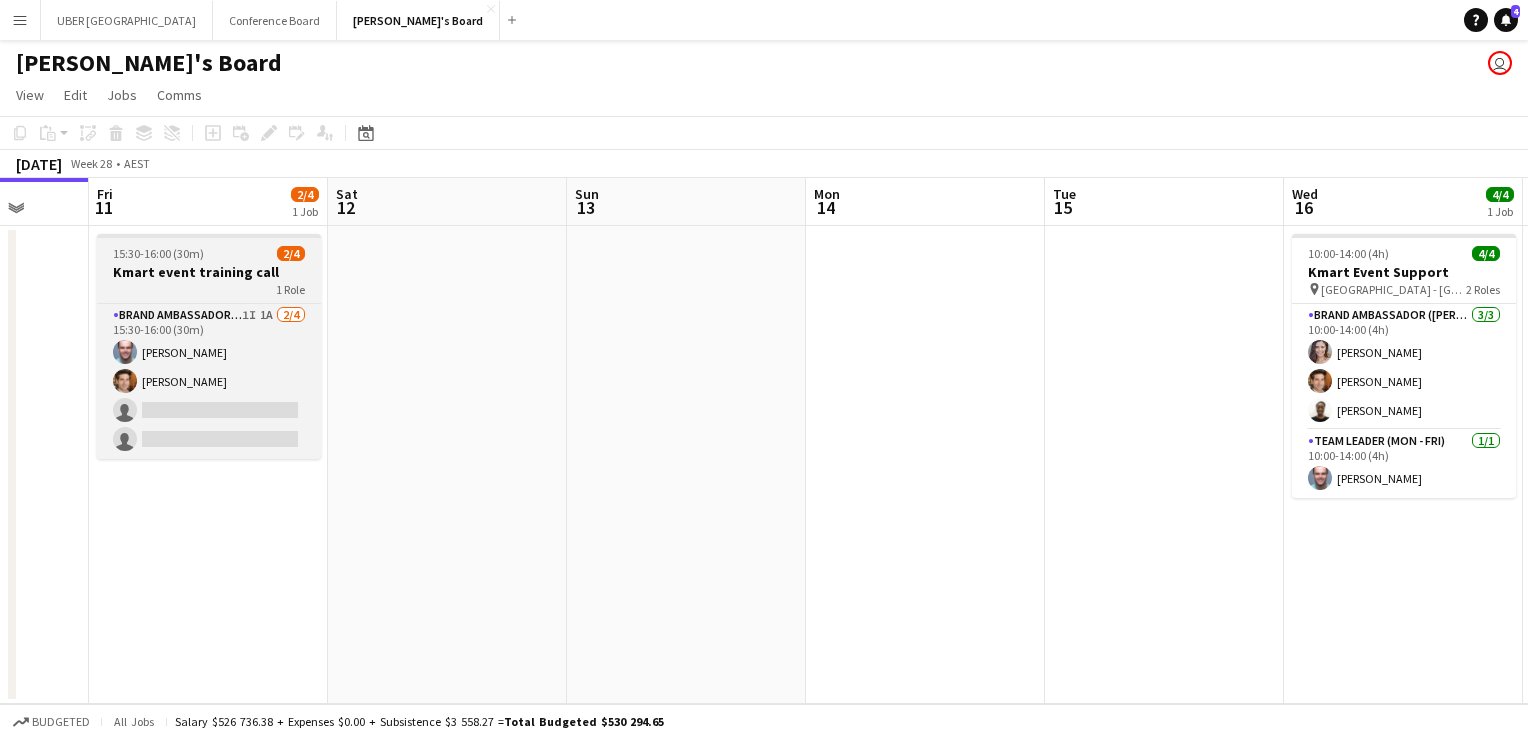 click on "Kmart event training call" at bounding box center (209, 272) 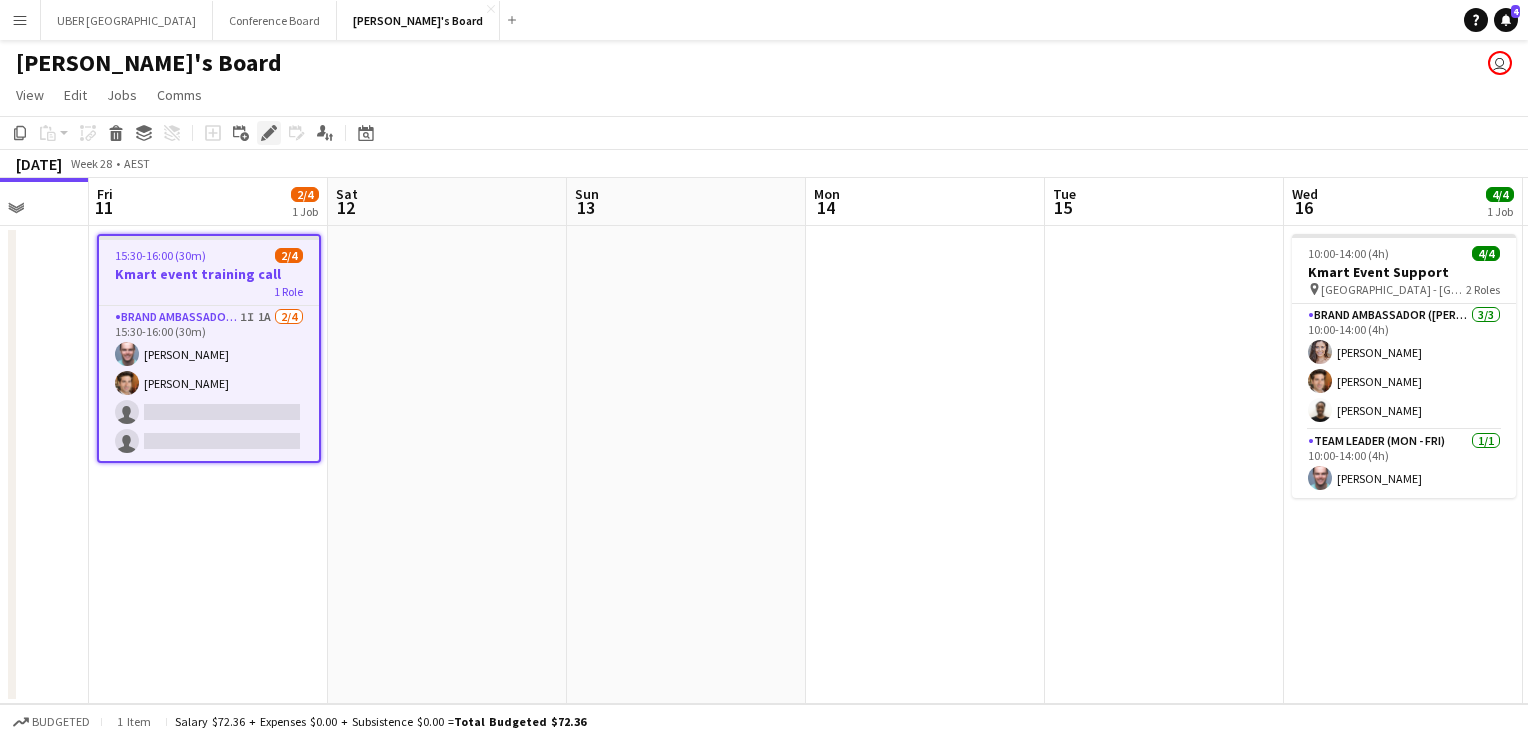 click on "Edit" 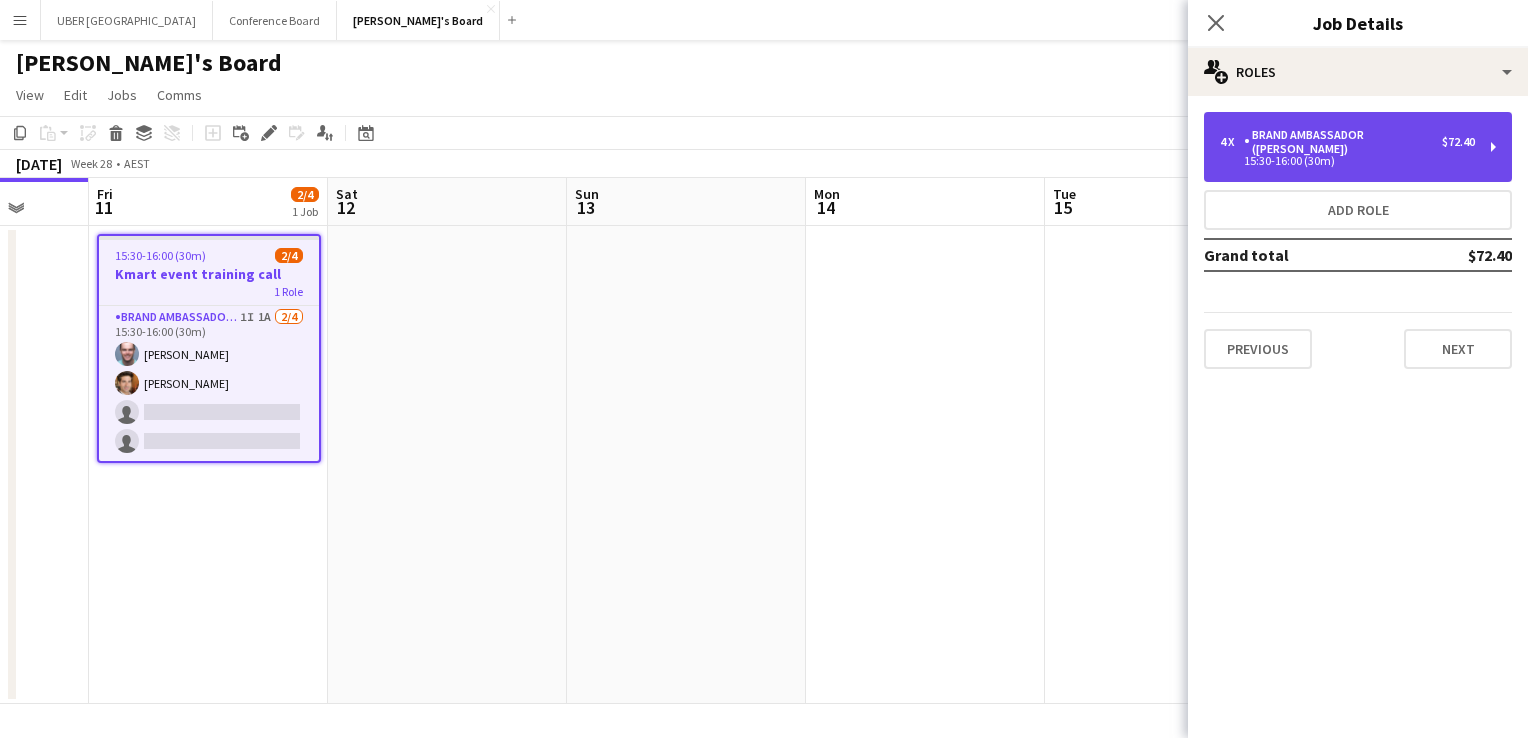 click on "4 x   Brand Ambassador (Mon - Fri)   $72.40   15:30-16:00 (30m)" at bounding box center (1358, 147) 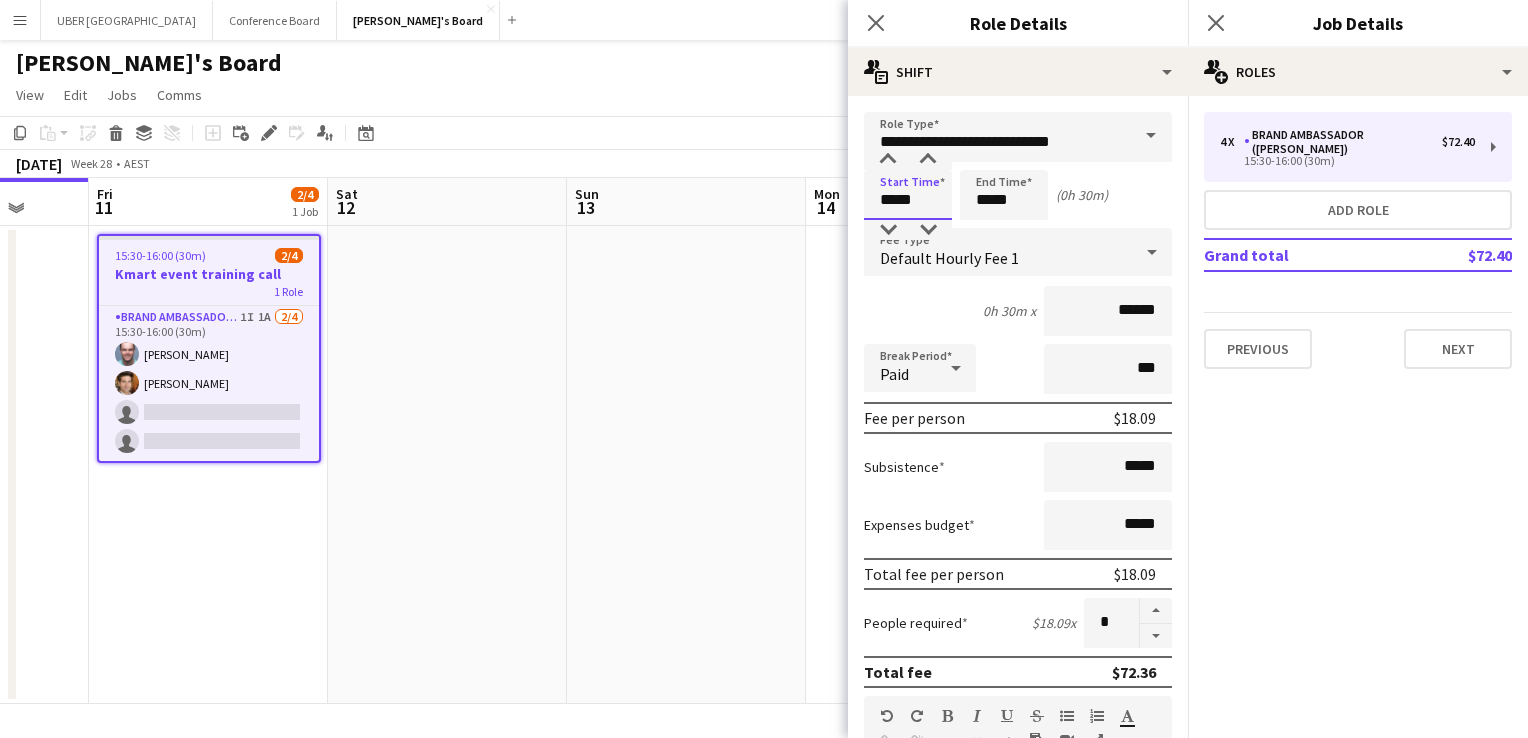 click on "*****" at bounding box center [908, 195] 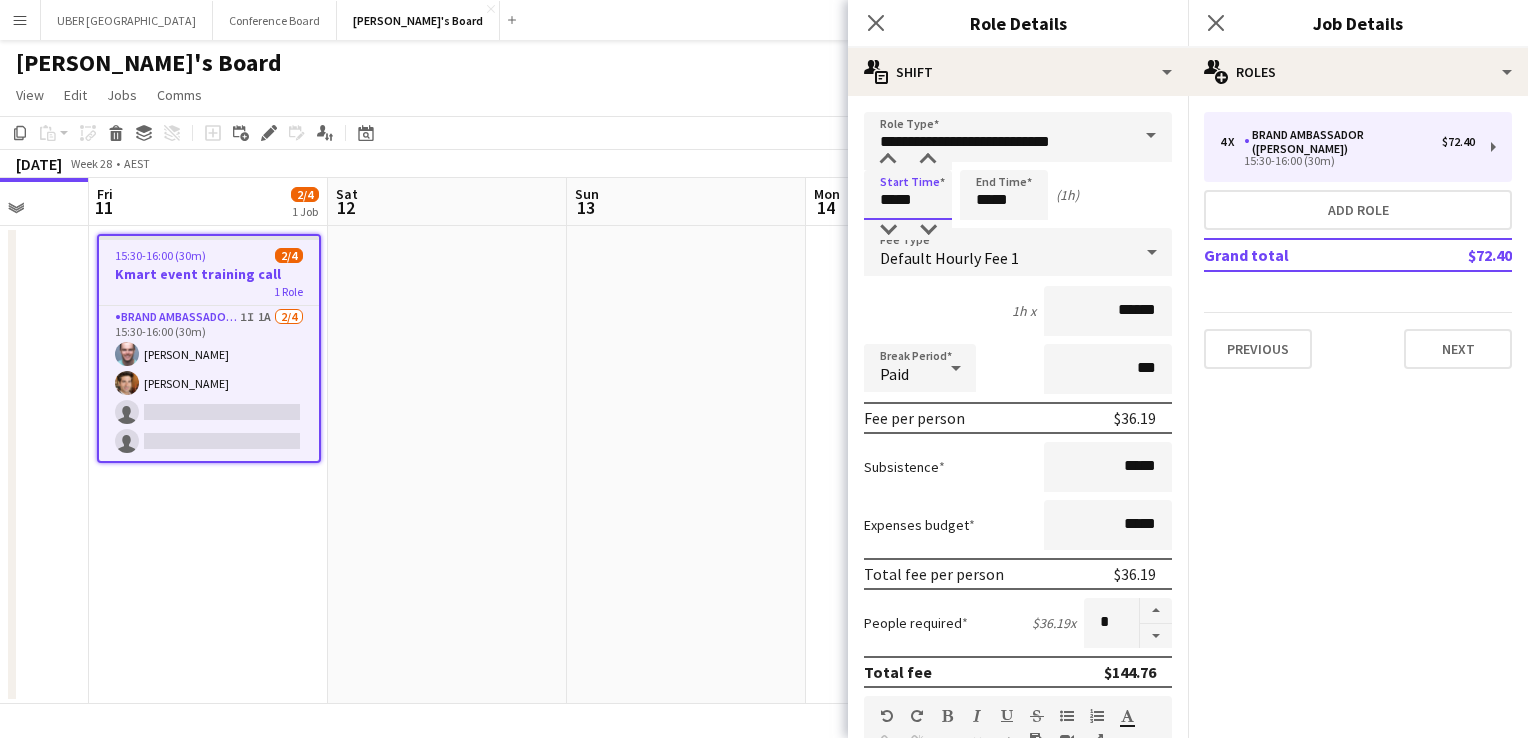type on "*****" 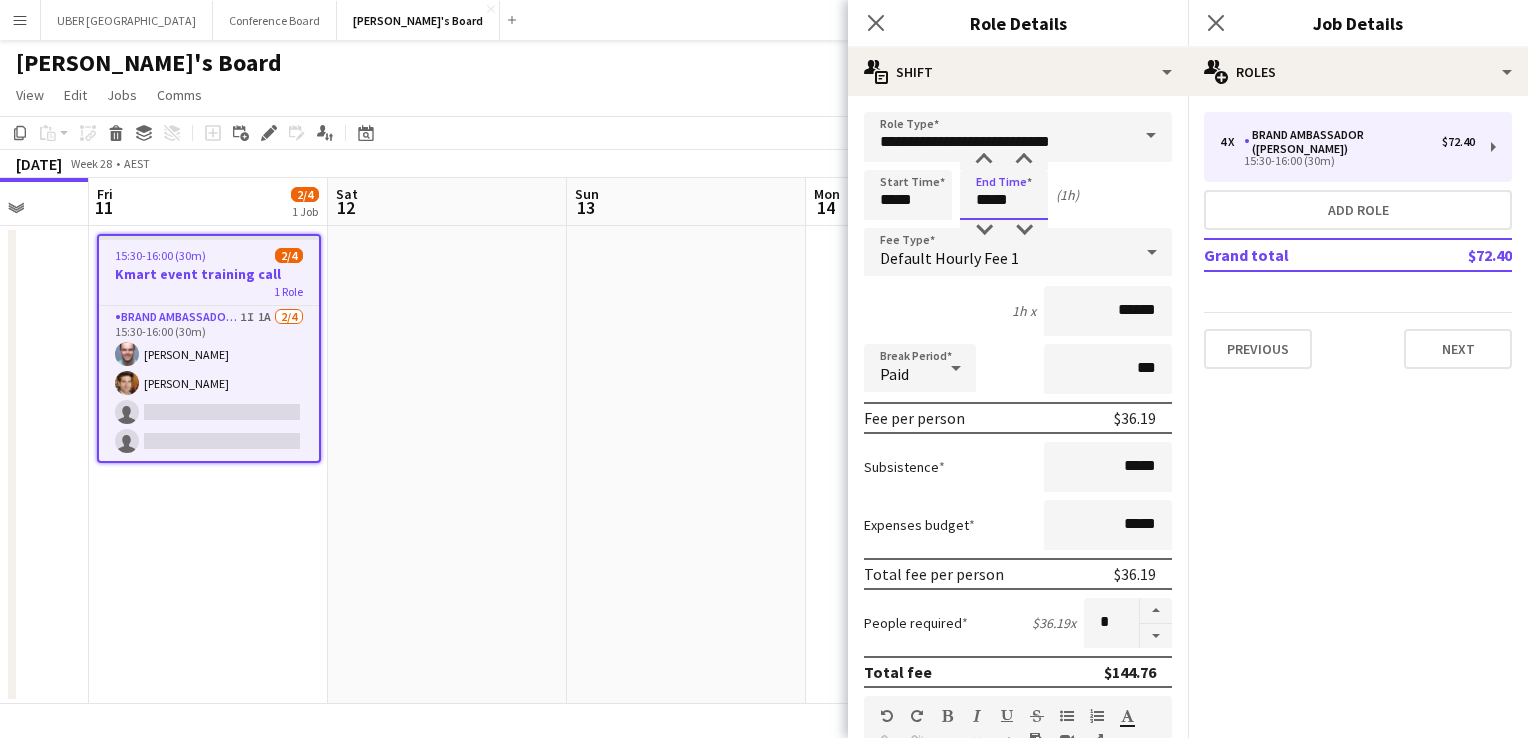 drag, startPoint x: 1020, startPoint y: 212, endPoint x: 924, endPoint y: 222, distance: 96.519424 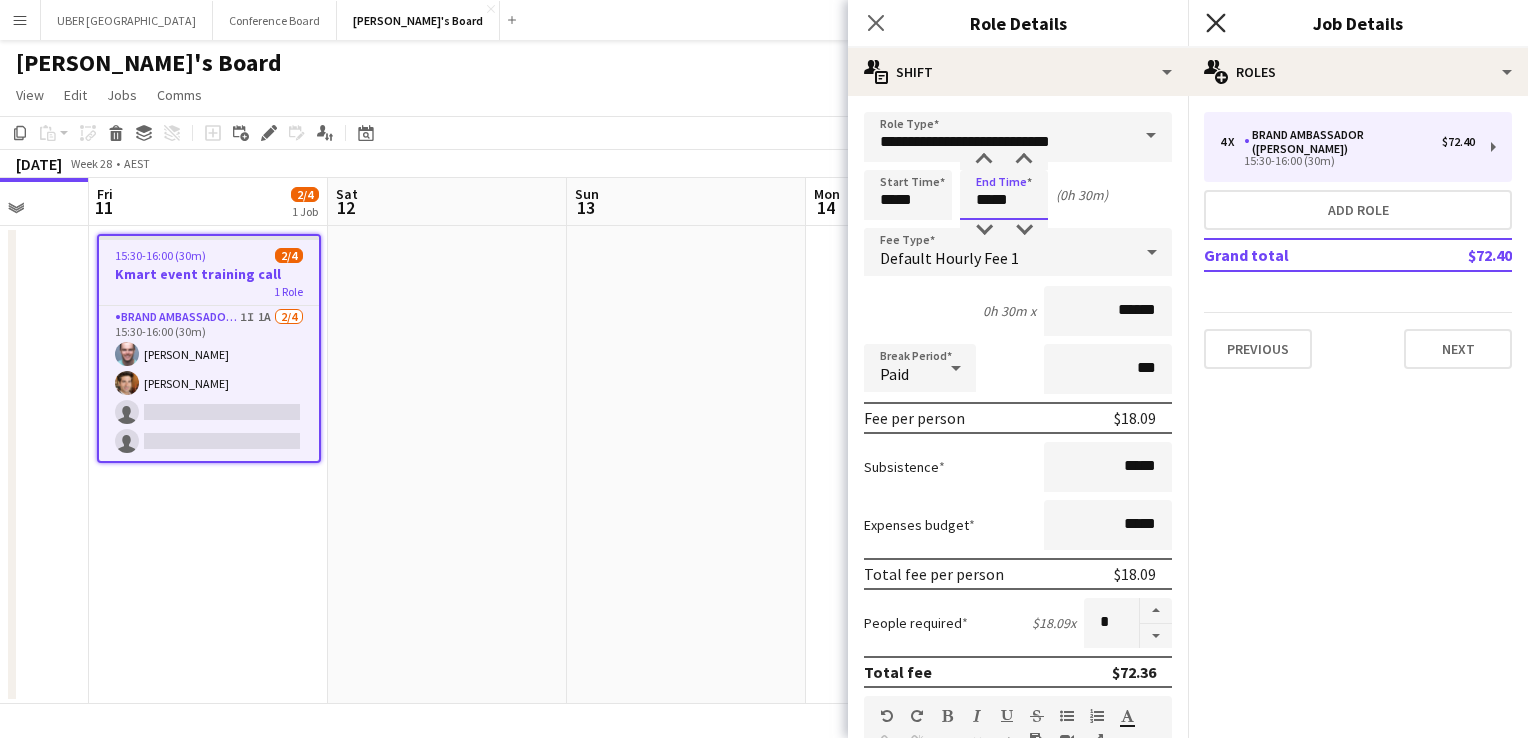 type on "*****" 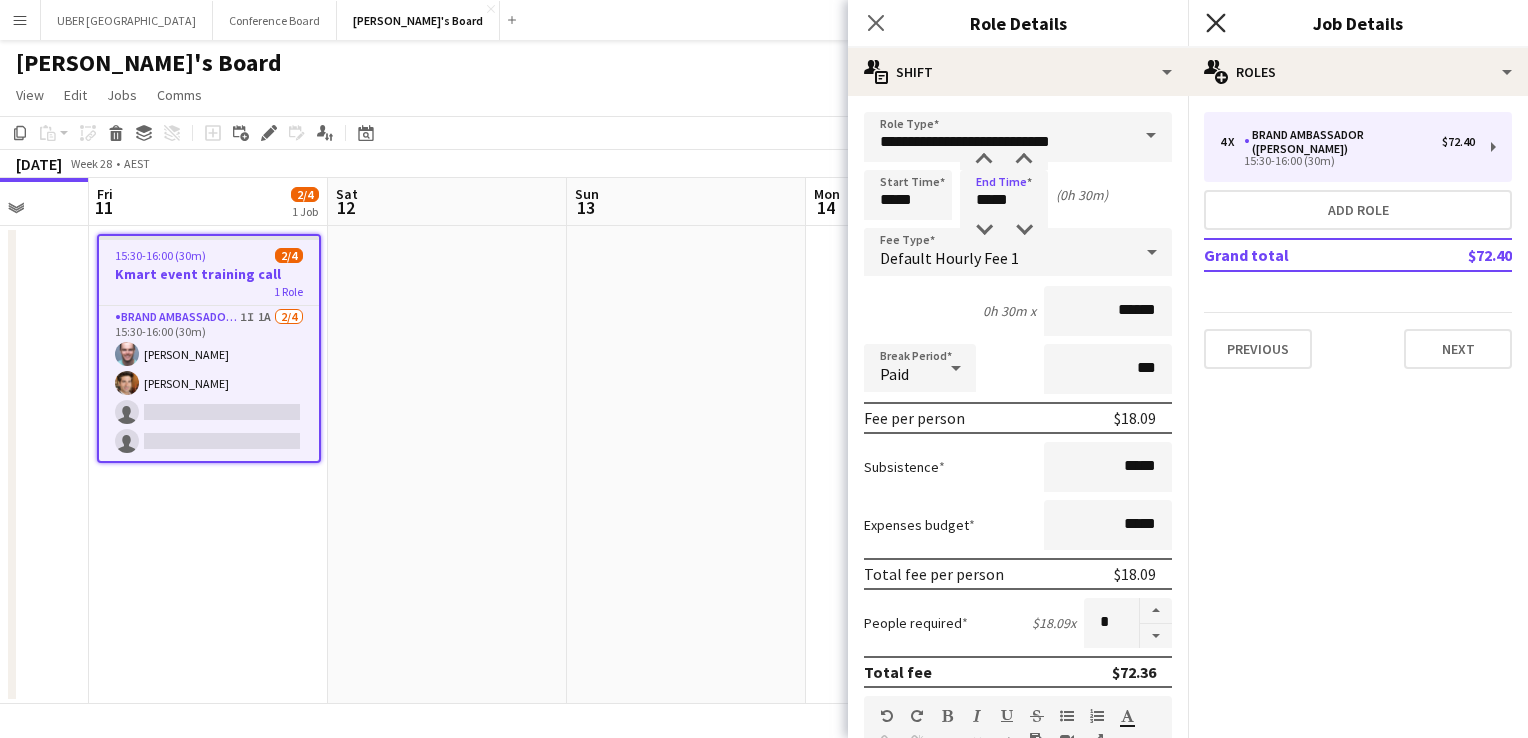 click 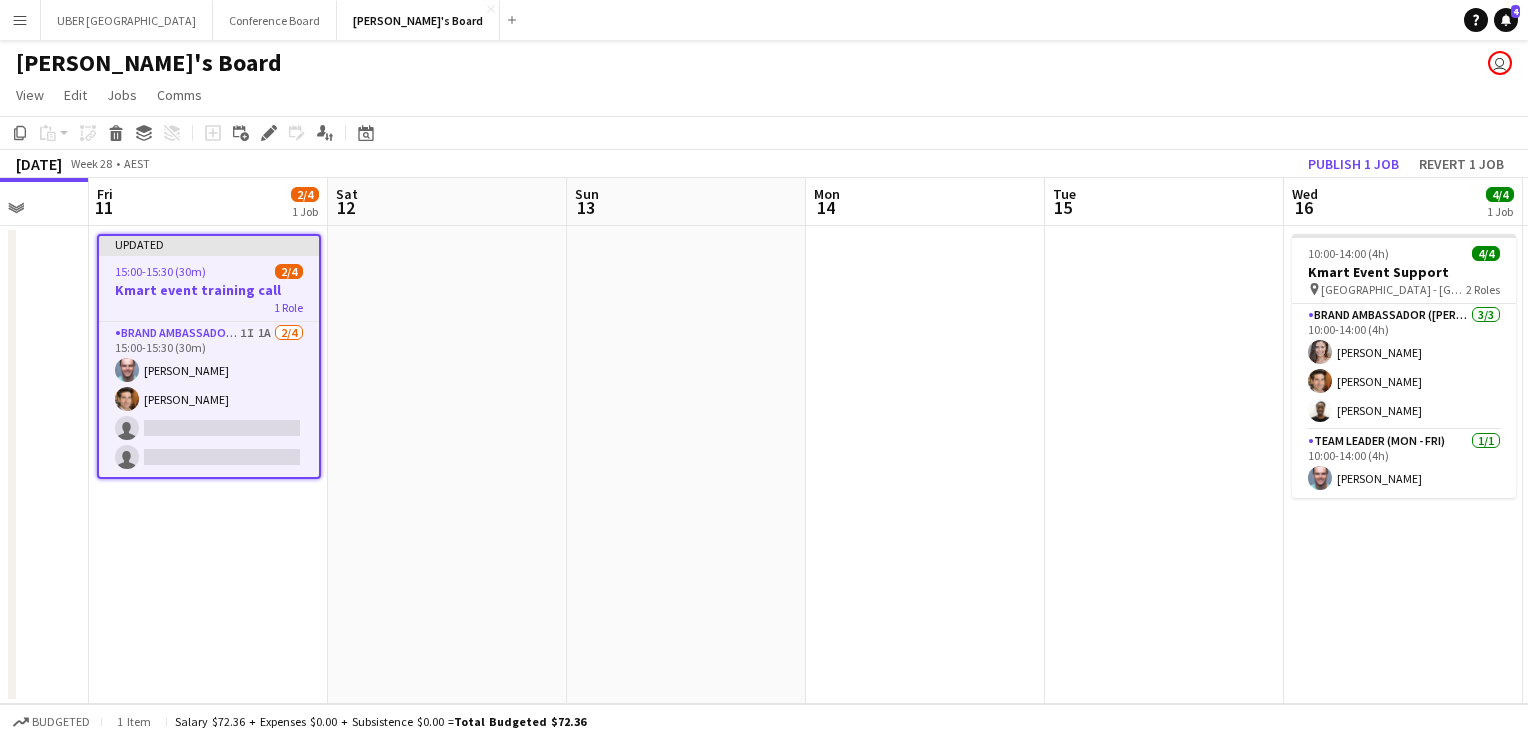 click on "Kmart event training call" at bounding box center [209, 290] 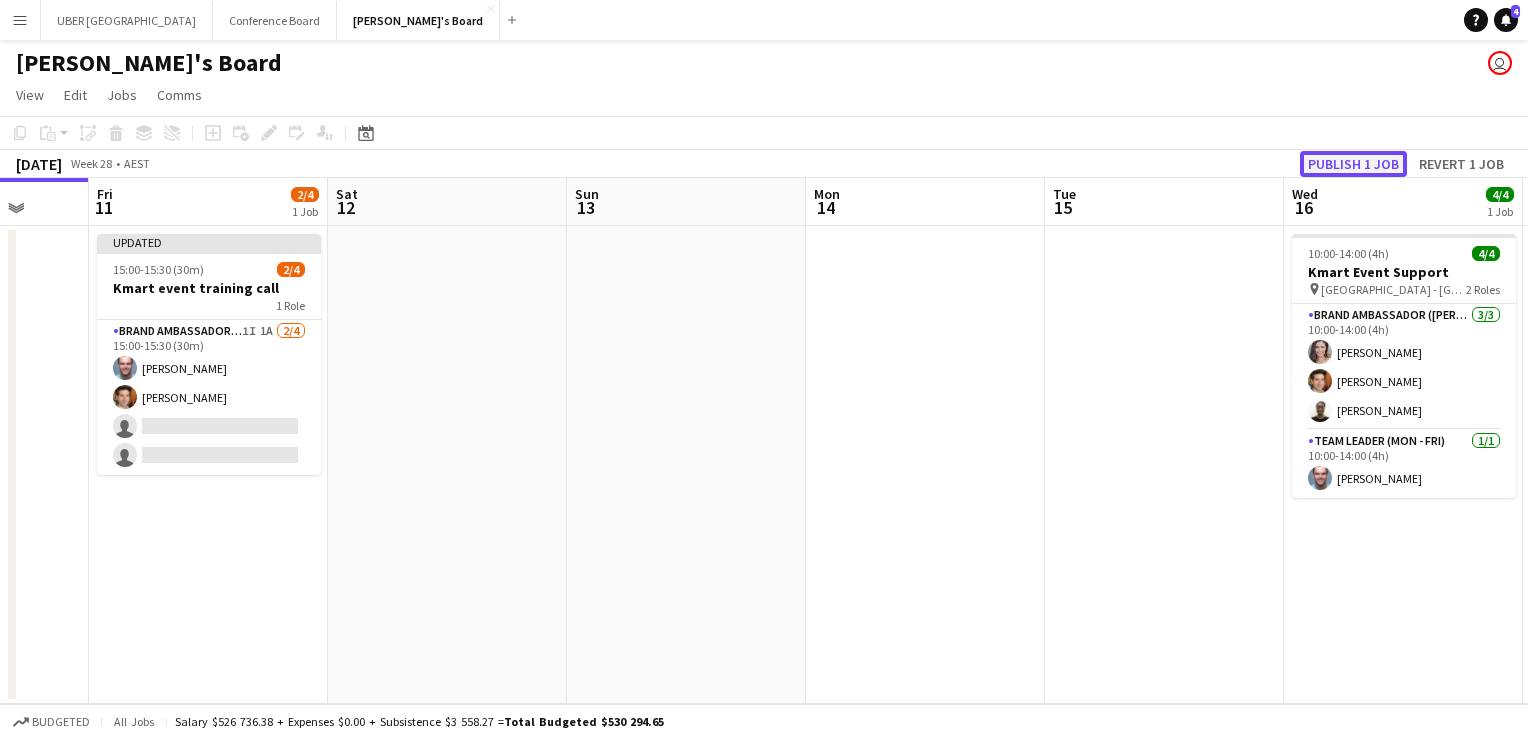 click on "Publish 1 job" 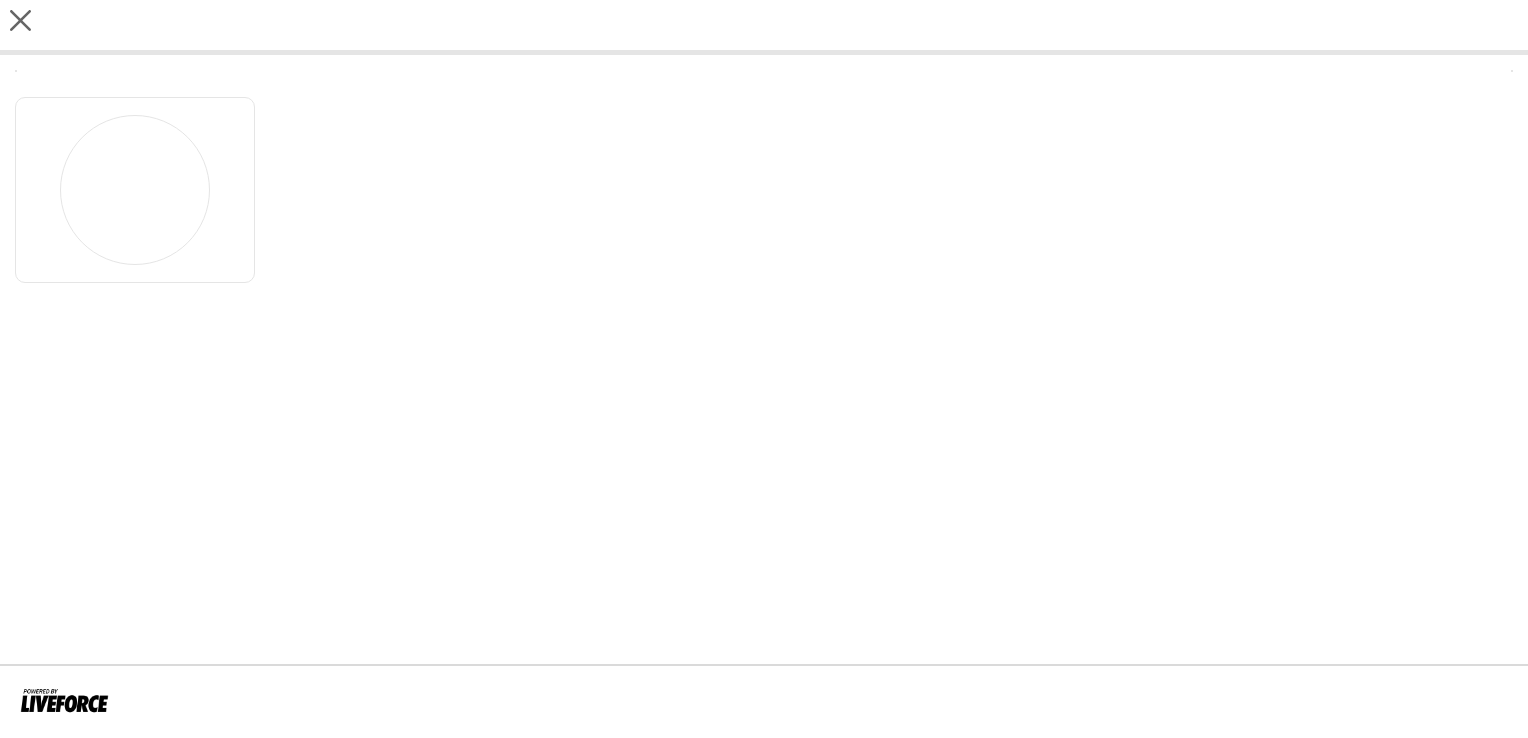 scroll, scrollTop: 0, scrollLeft: 0, axis: both 